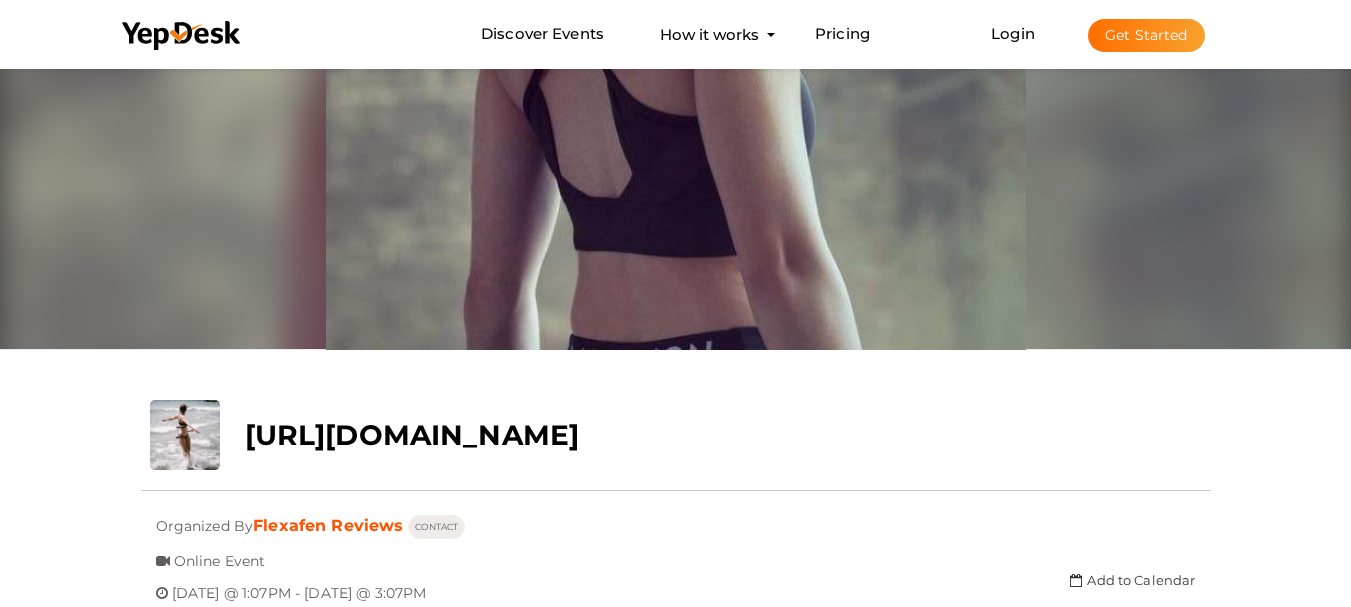 scroll, scrollTop: 64, scrollLeft: 0, axis: vertical 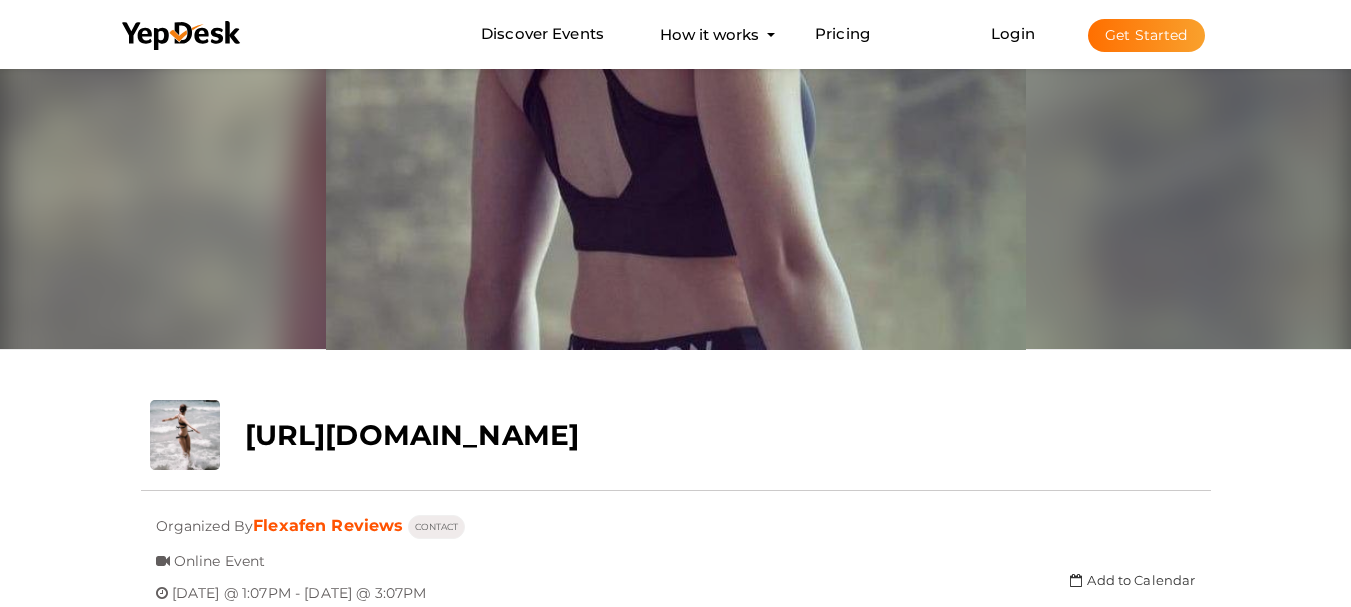drag, startPoint x: 1156, startPoint y: 38, endPoint x: 1119, endPoint y: 41, distance: 37.12142 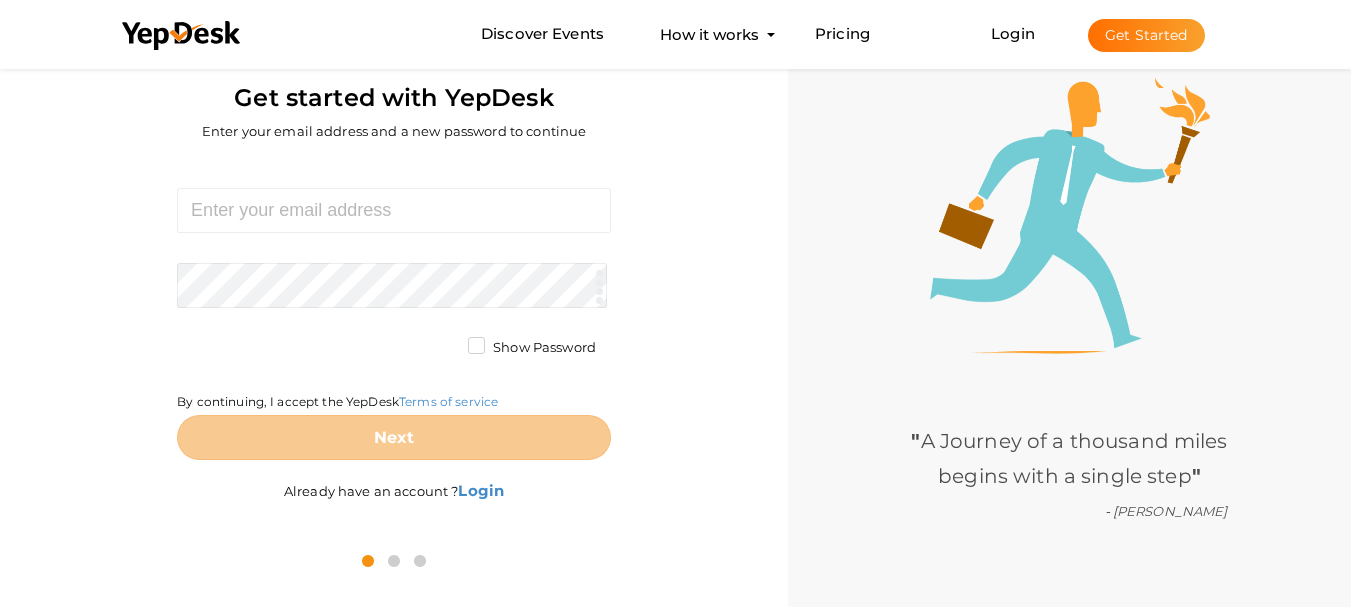 scroll, scrollTop: 64, scrollLeft: 0, axis: vertical 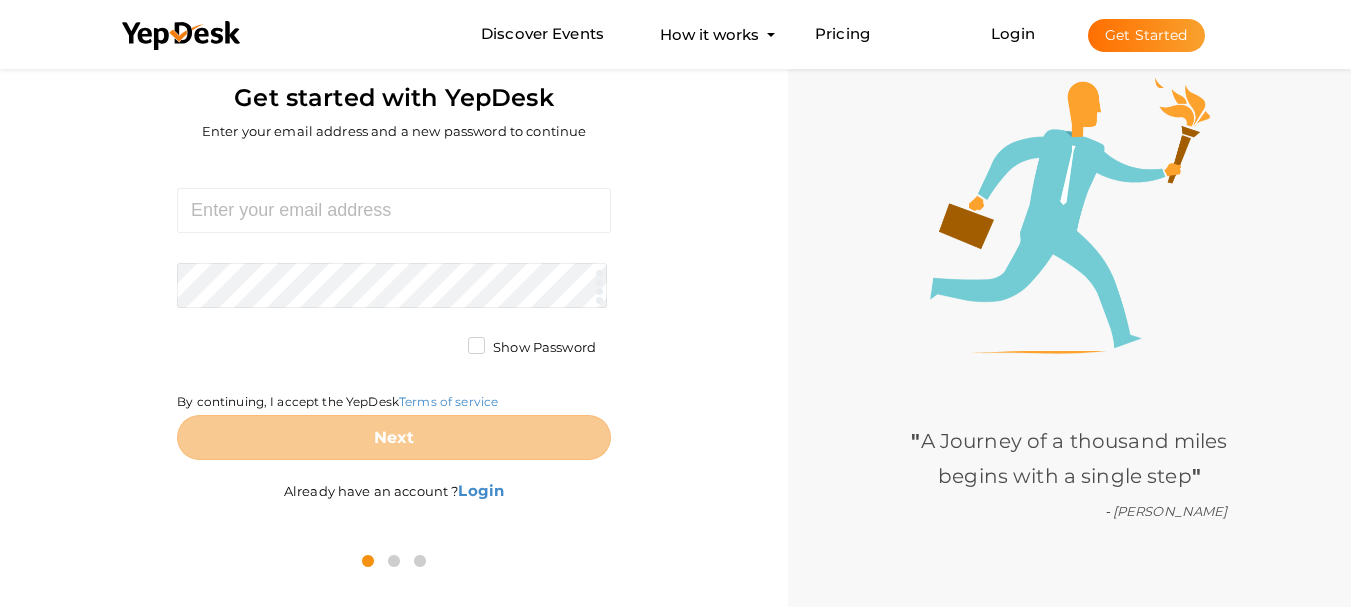 drag, startPoint x: 779, startPoint y: 312, endPoint x: 768, endPoint y: 309, distance: 11.401754 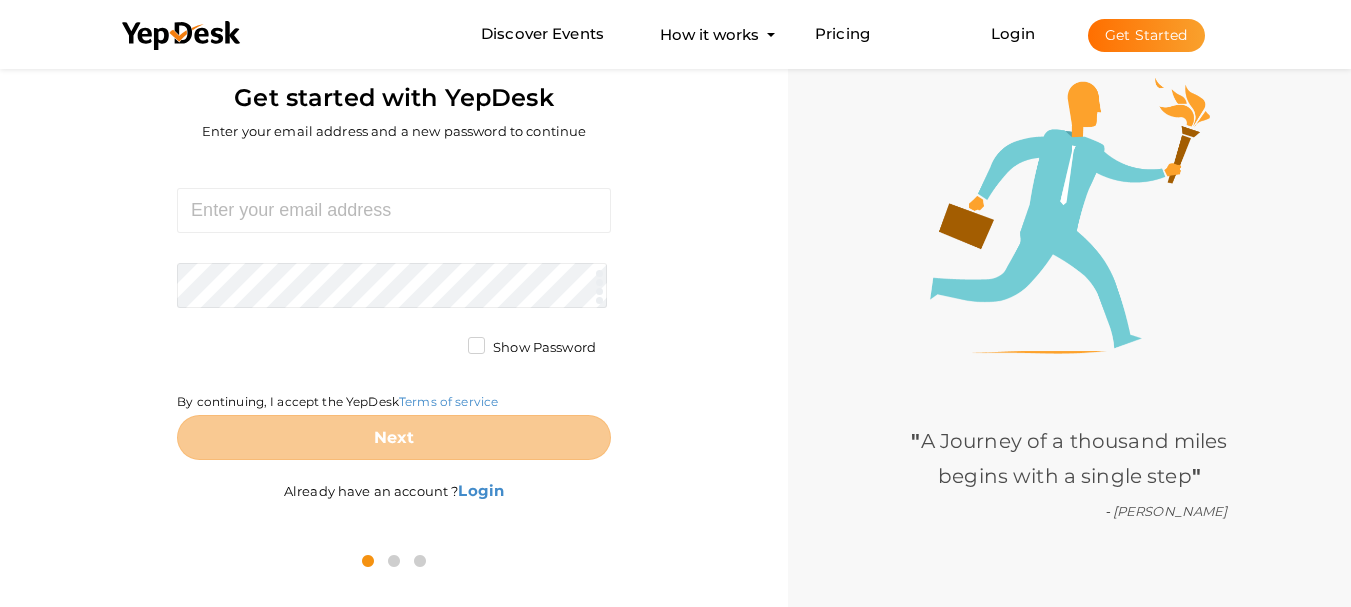 click on "Get Started" at bounding box center (1146, 35) 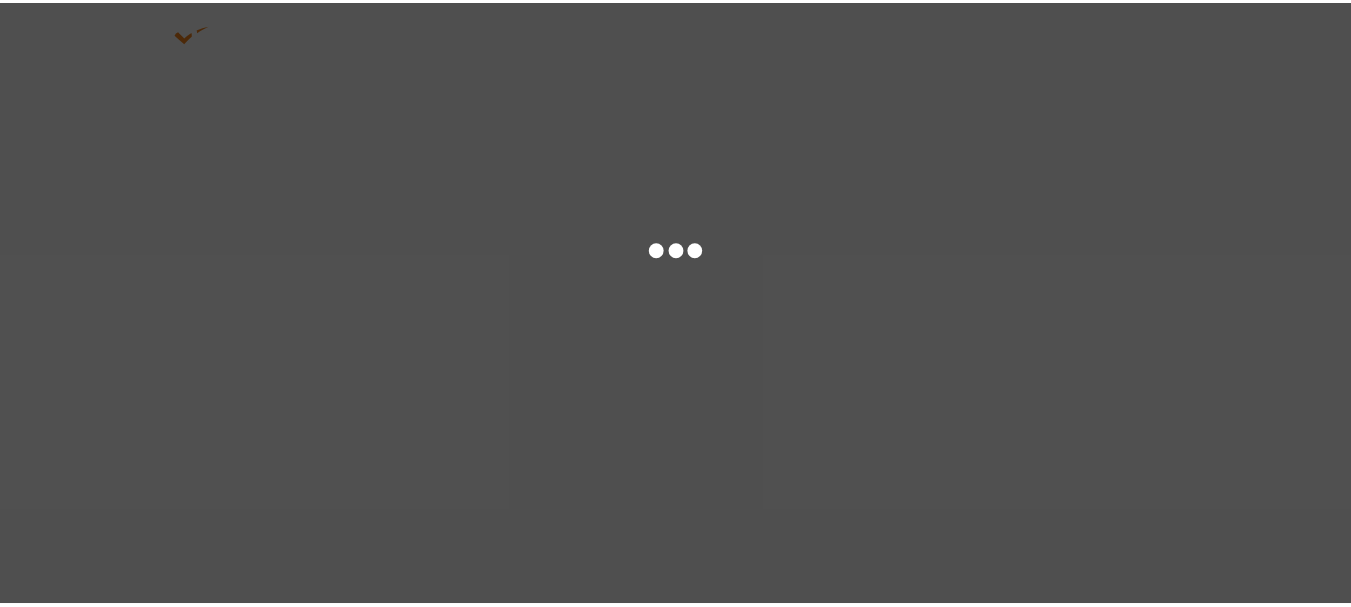 scroll, scrollTop: 0, scrollLeft: 0, axis: both 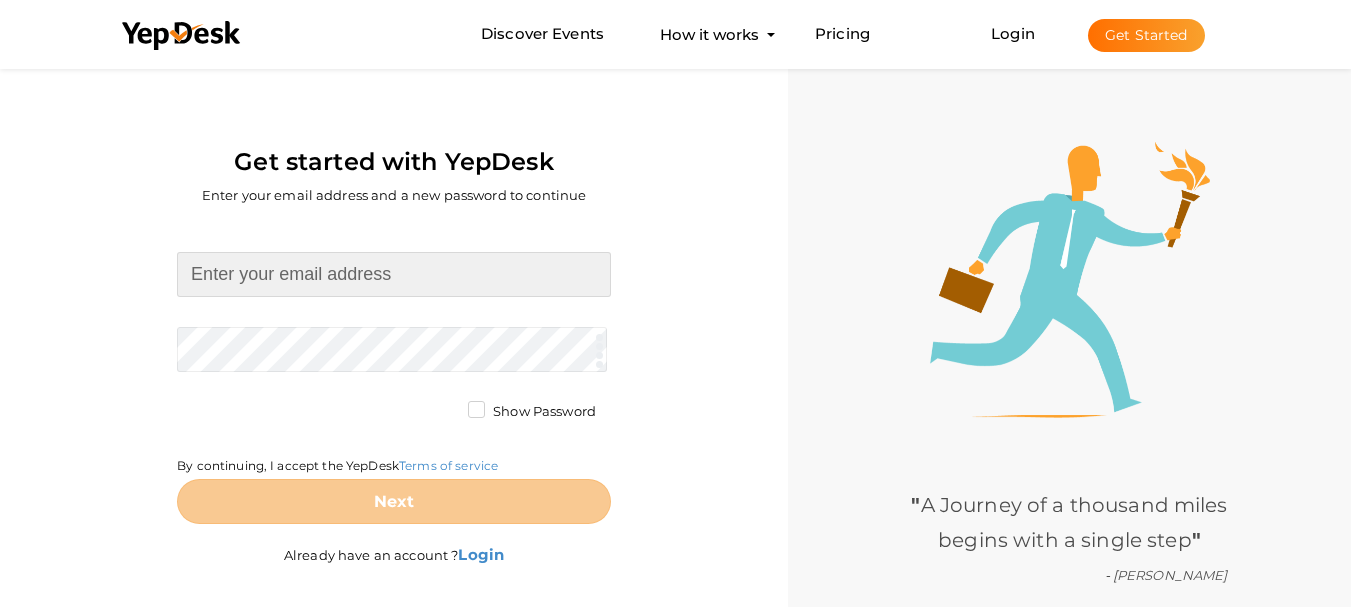 type on "amijohnac@outlook.com" 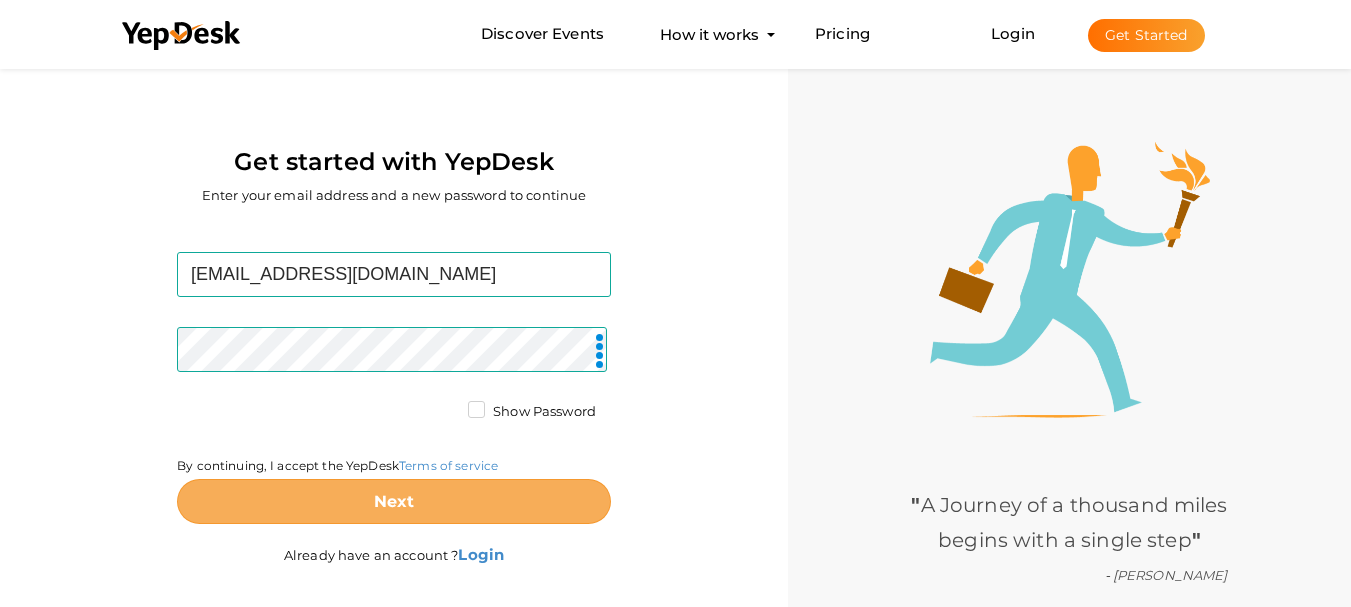 click on "Next" at bounding box center (394, 501) 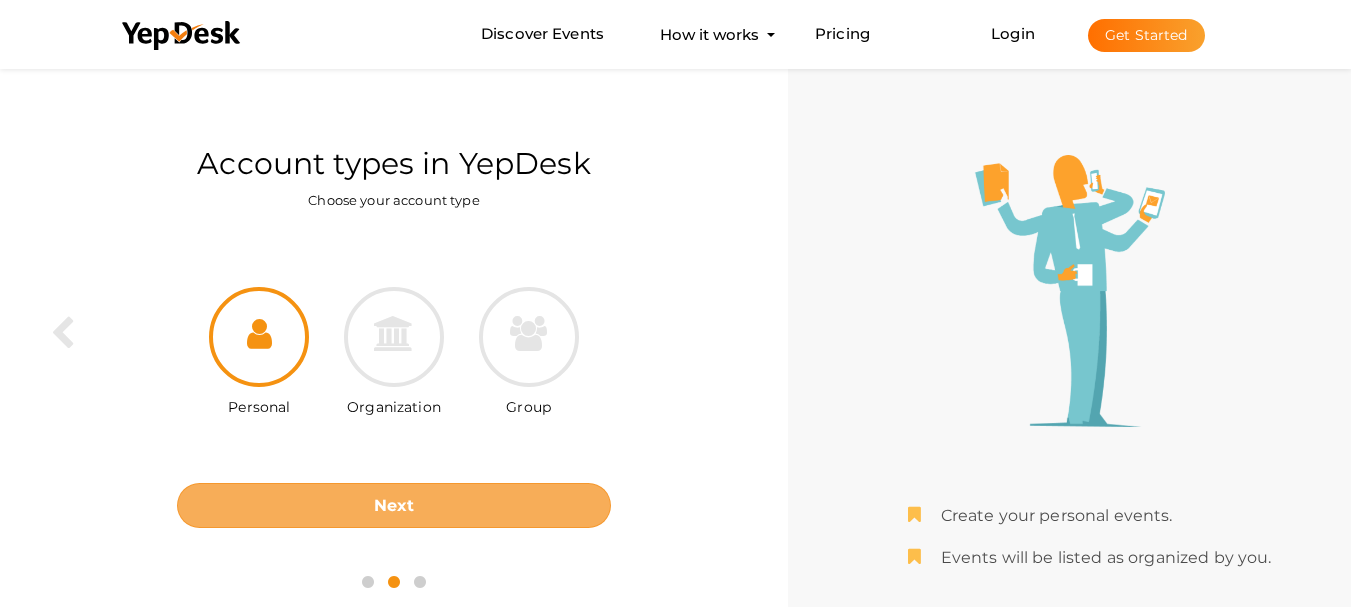 click on "Next" at bounding box center (394, 505) 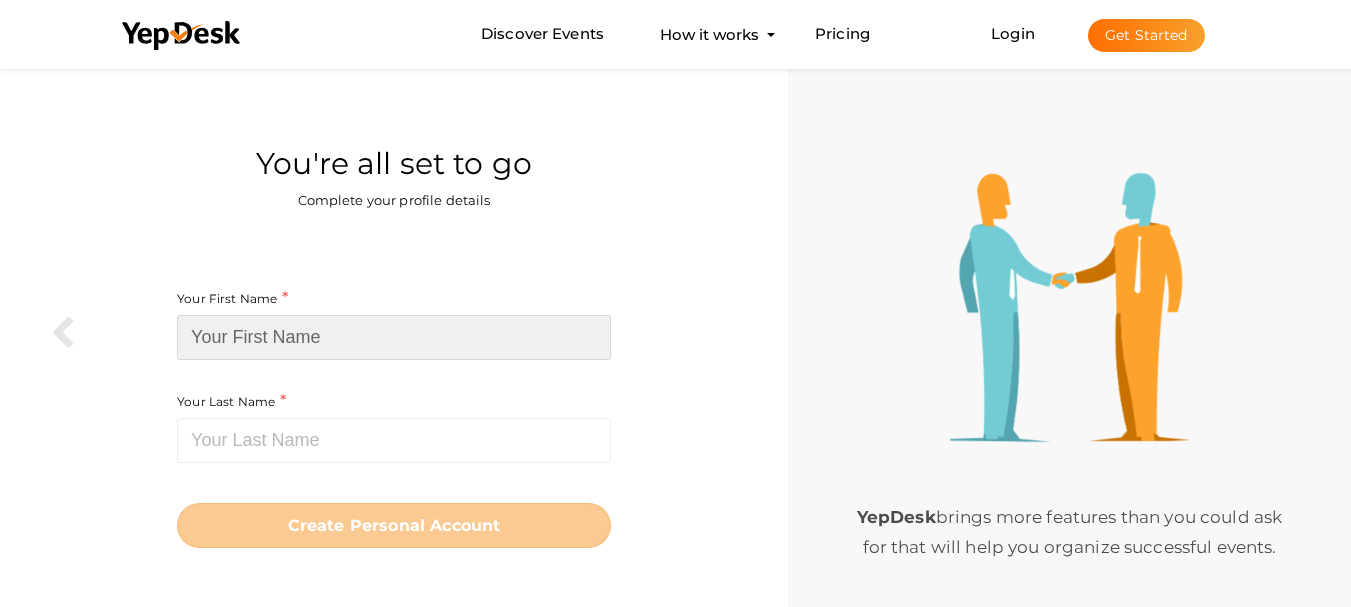 click at bounding box center (394, 337) 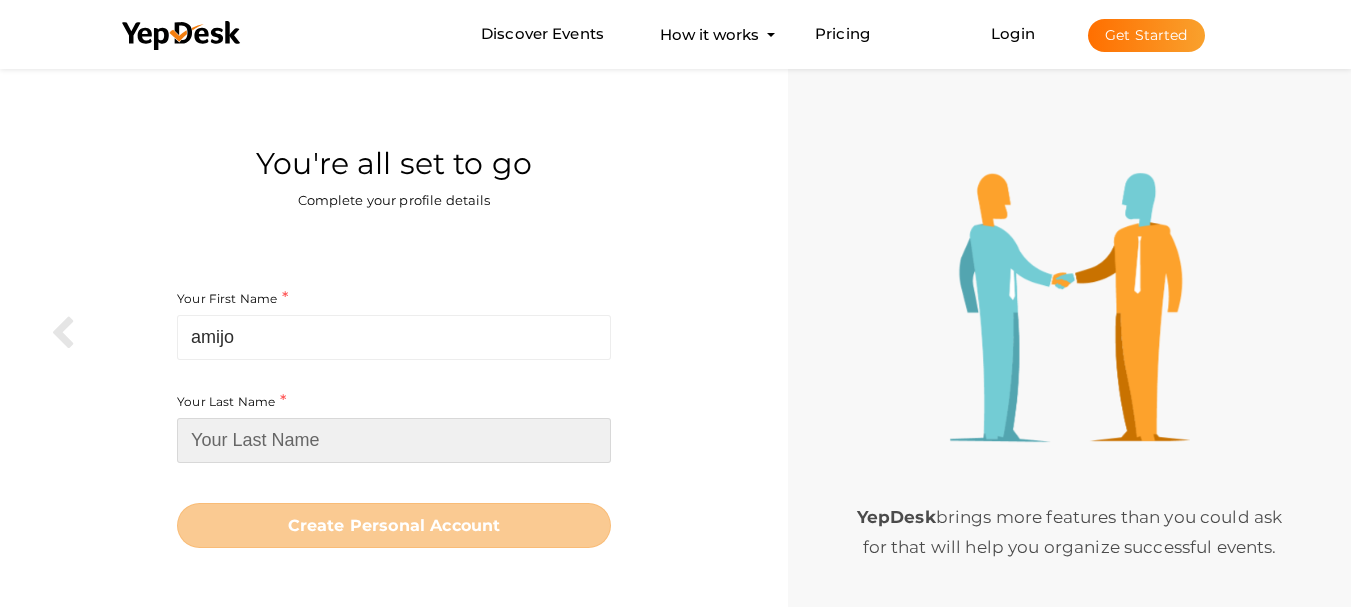 type on "hnac" 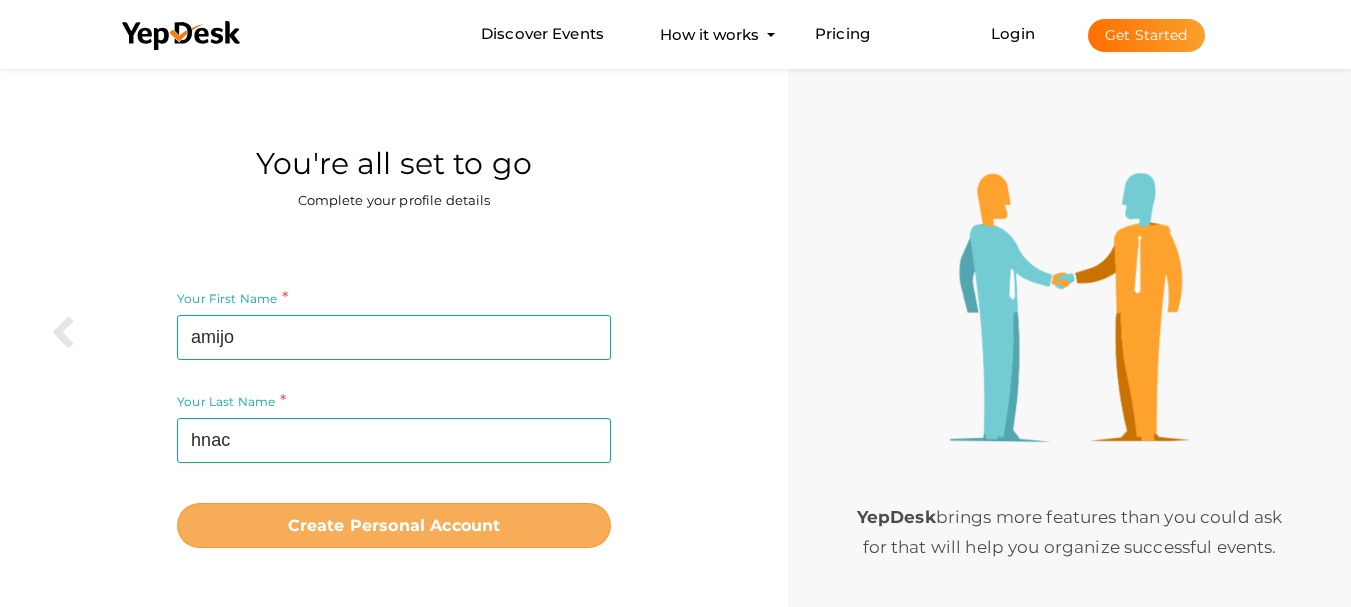 click on "Create
Personal Account" at bounding box center [394, 525] 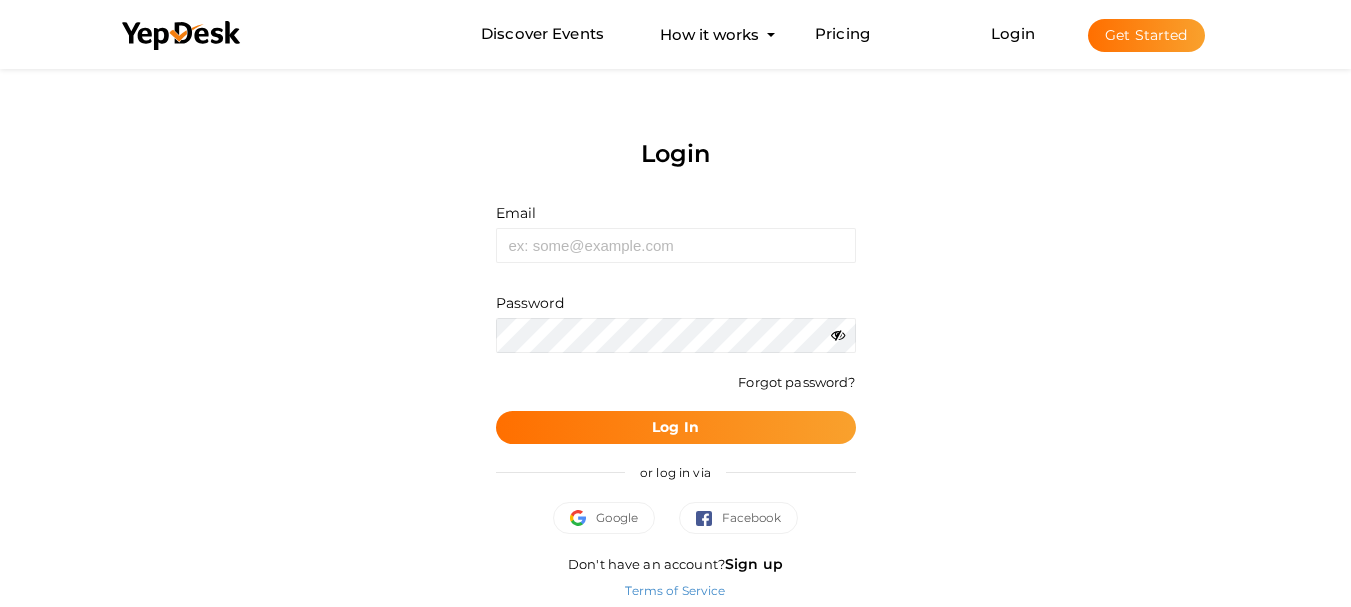 scroll, scrollTop: 17, scrollLeft: 0, axis: vertical 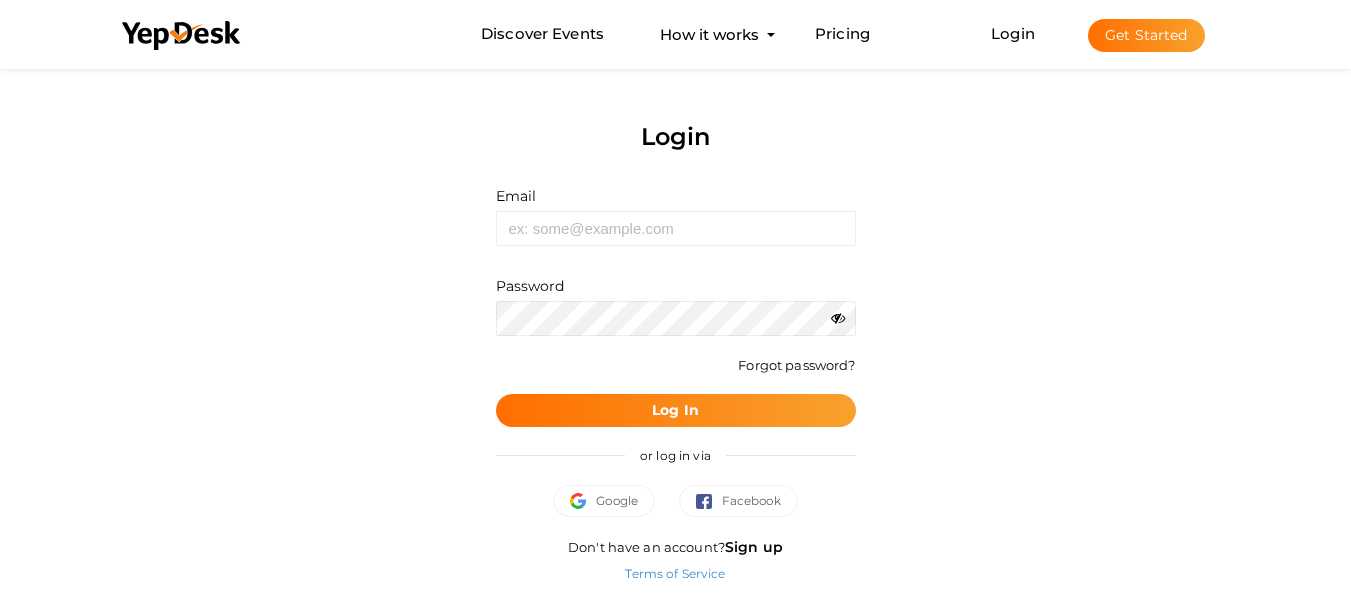 click on "Get Started" at bounding box center [1146, 35] 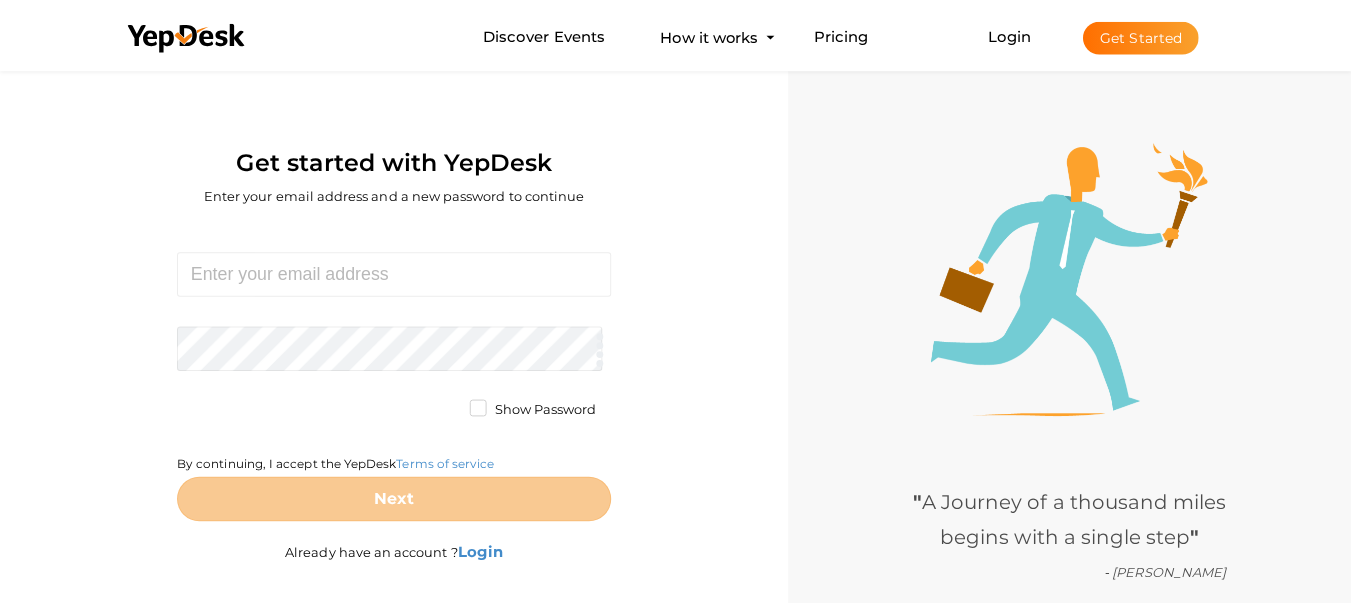 scroll, scrollTop: 0, scrollLeft: 0, axis: both 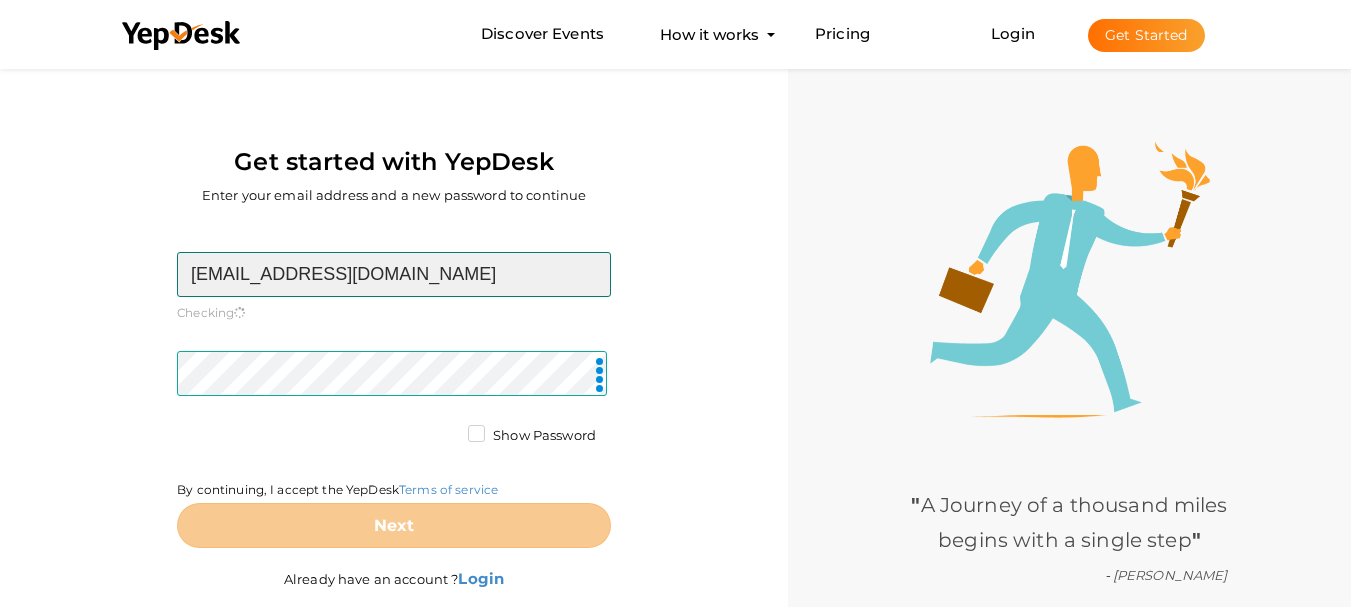 click on "[EMAIL_ADDRESS][DOMAIN_NAME]" at bounding box center [394, 274] 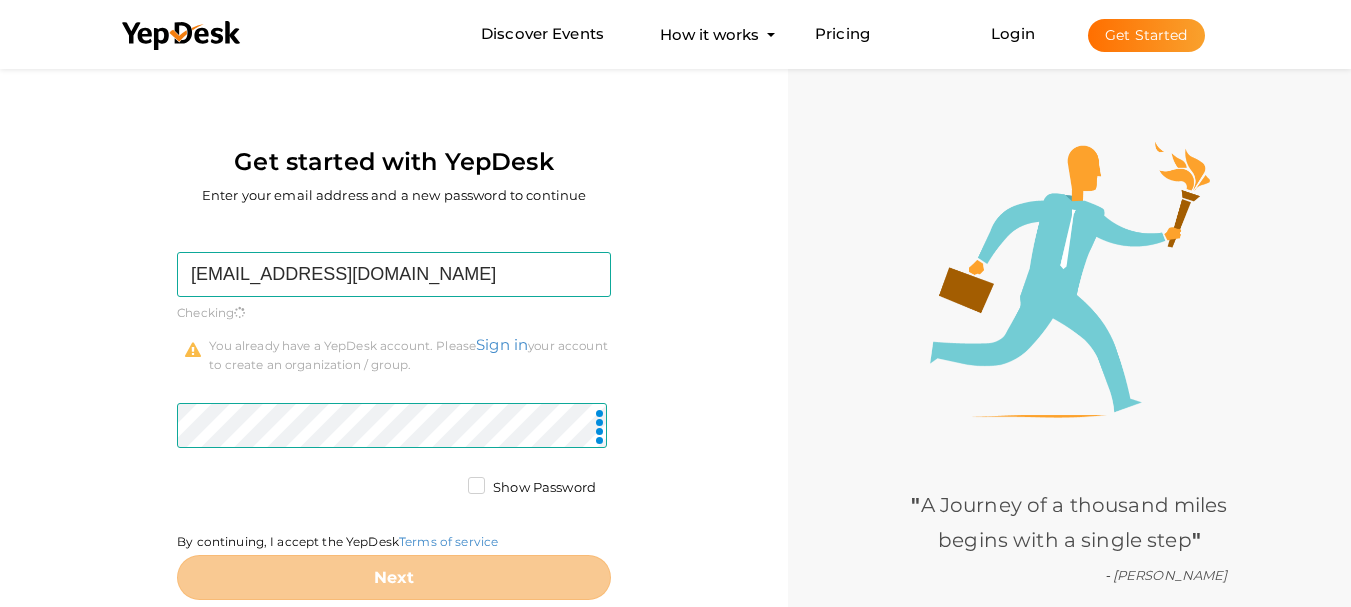click on "By continuing, I accept the YepDesk  Terms of
service" at bounding box center (394, 516) 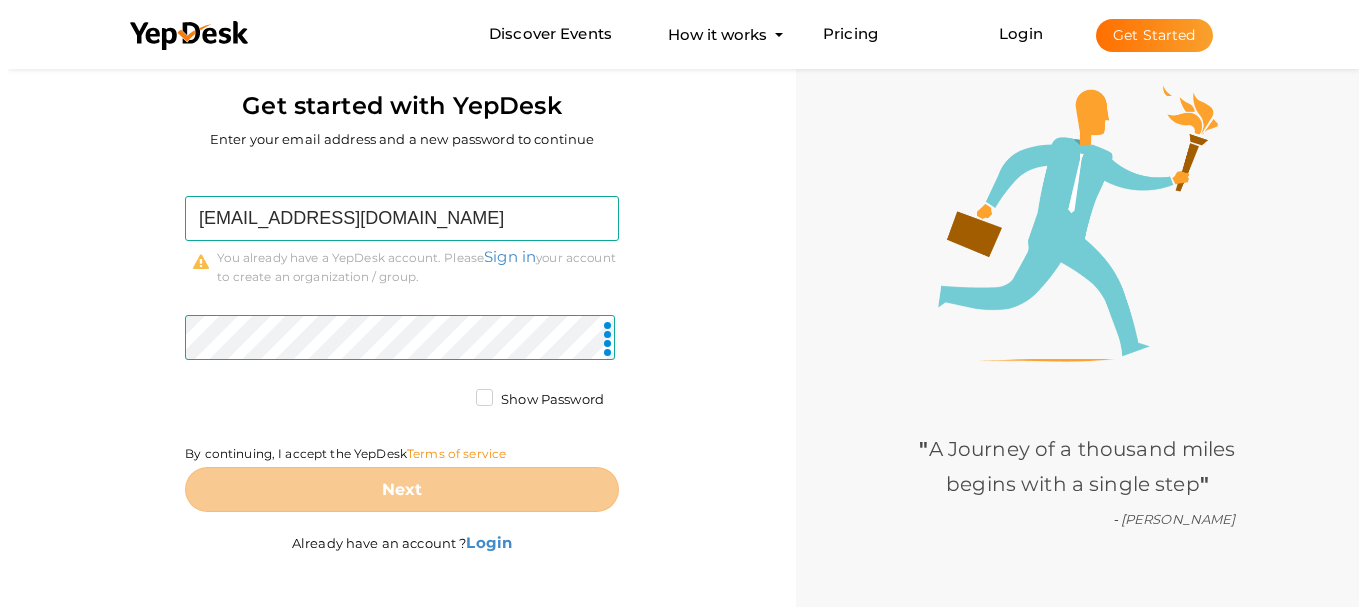 scroll, scrollTop: 86, scrollLeft: 0, axis: vertical 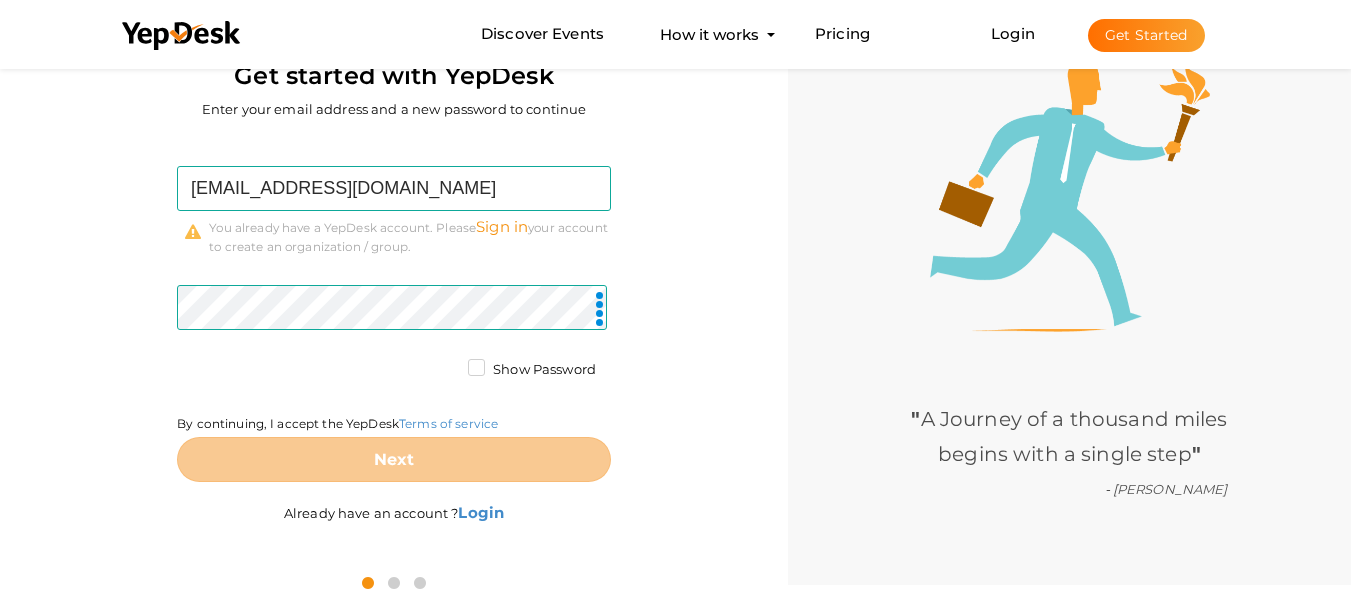 click on "Sign in" at bounding box center (502, 226) 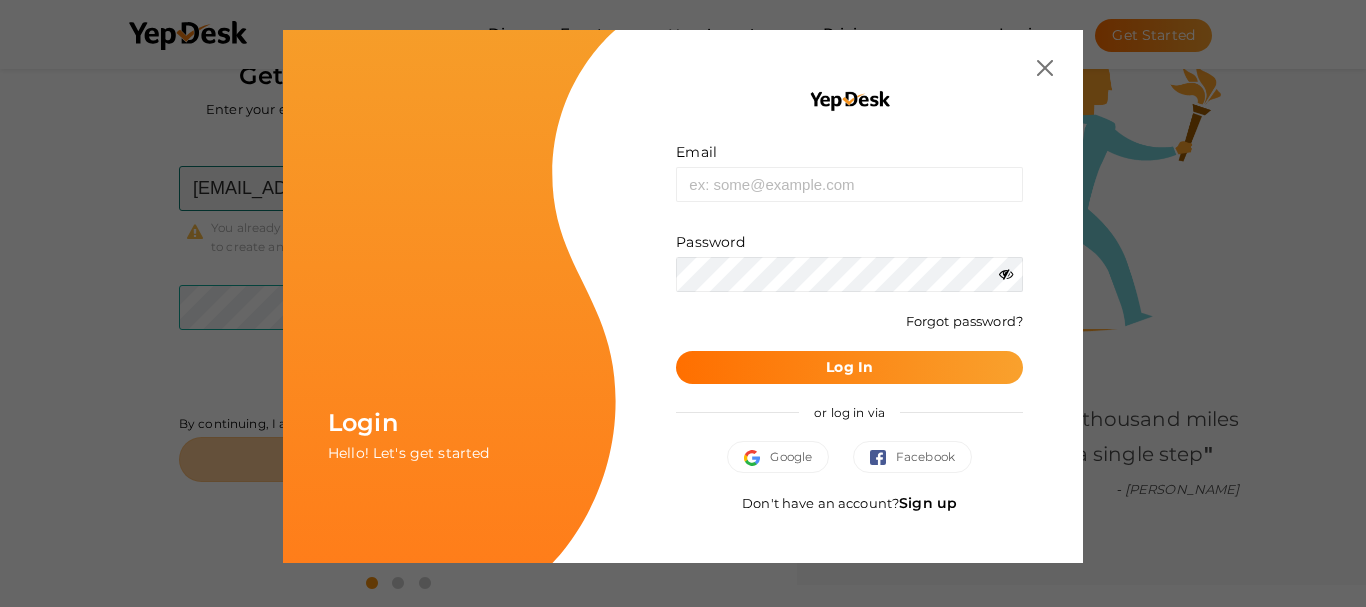 type on "Chrishti@4585450" 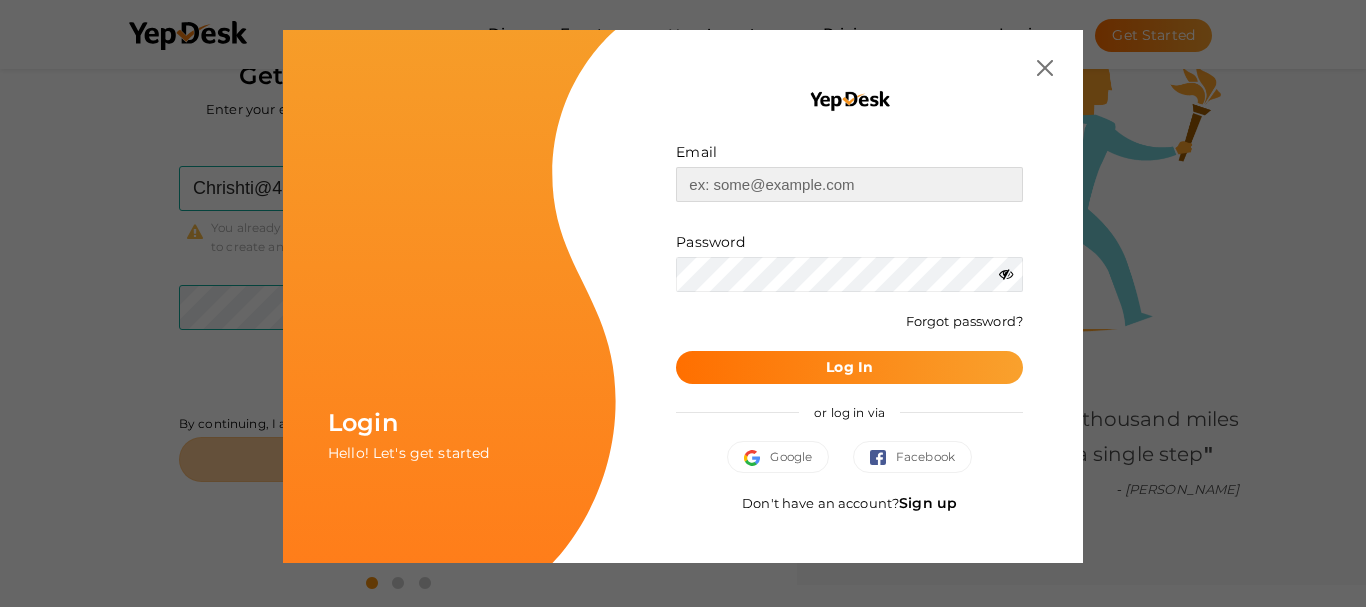 type on "[EMAIL_ADDRESS][DOMAIN_NAME]" 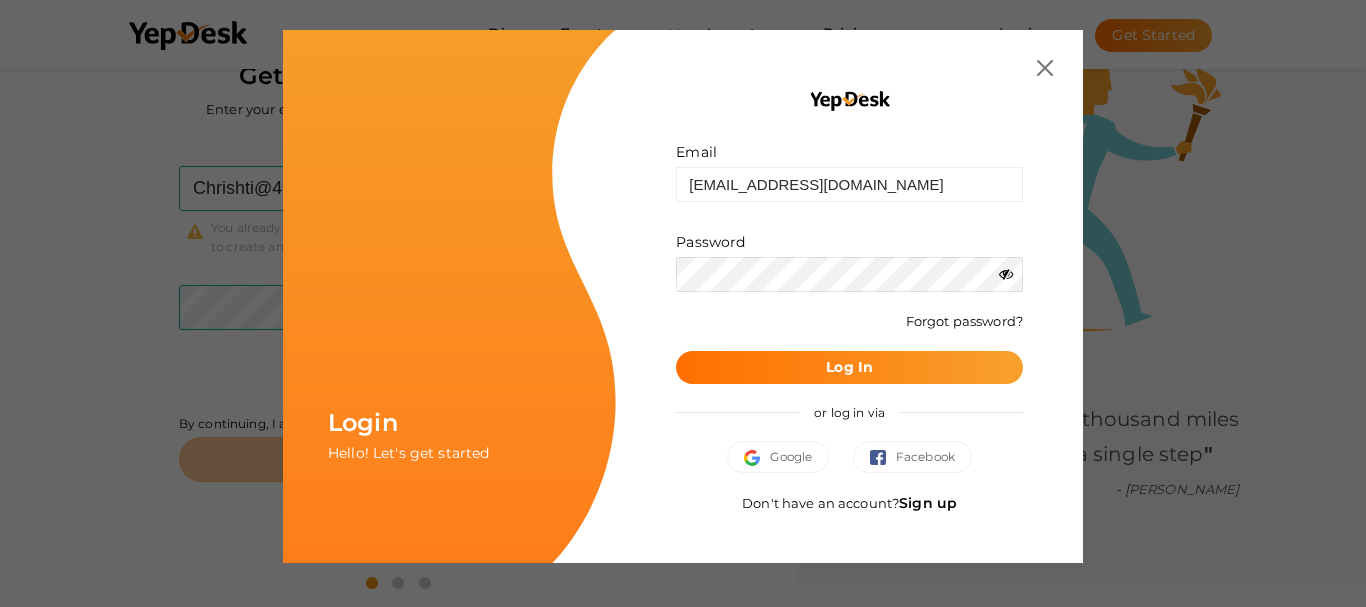 scroll, scrollTop: 66, scrollLeft: 0, axis: vertical 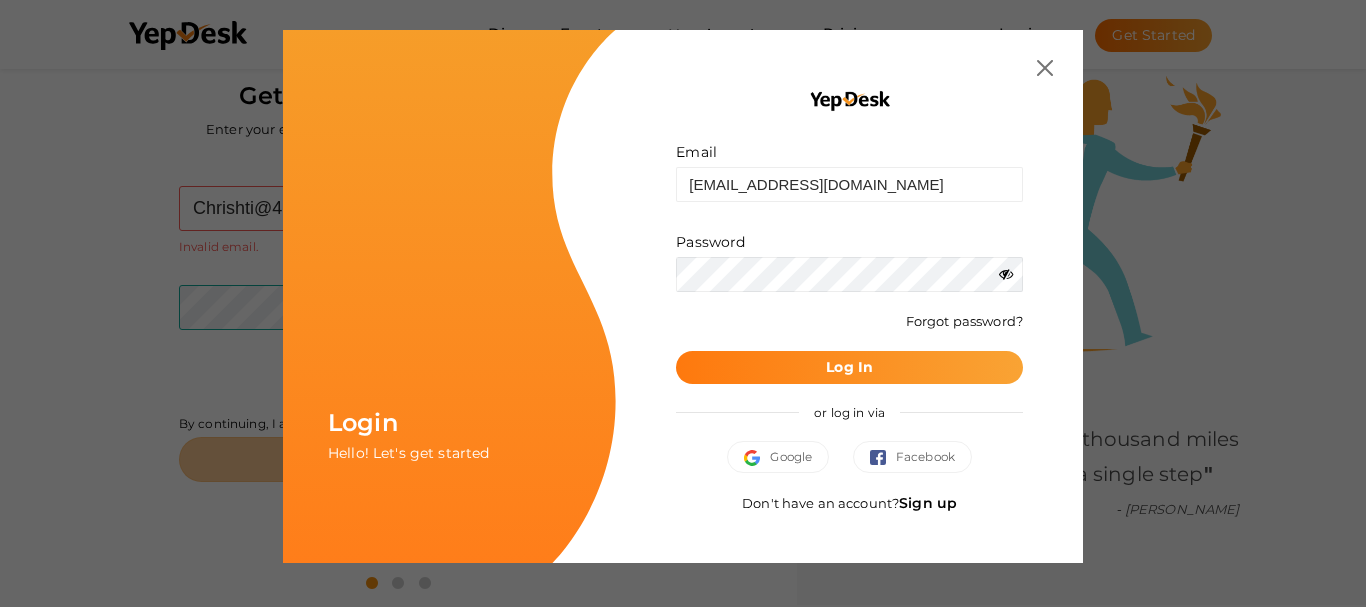 click on "Log In" at bounding box center [849, 367] 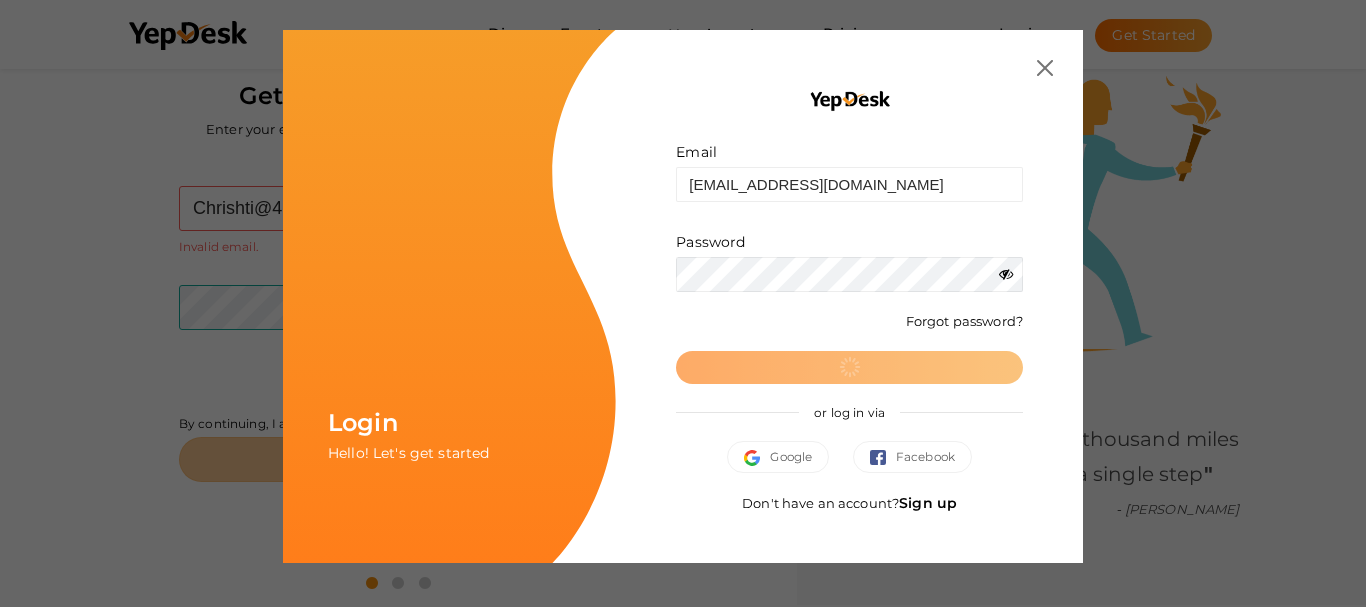 scroll, scrollTop: 0, scrollLeft: 0, axis: both 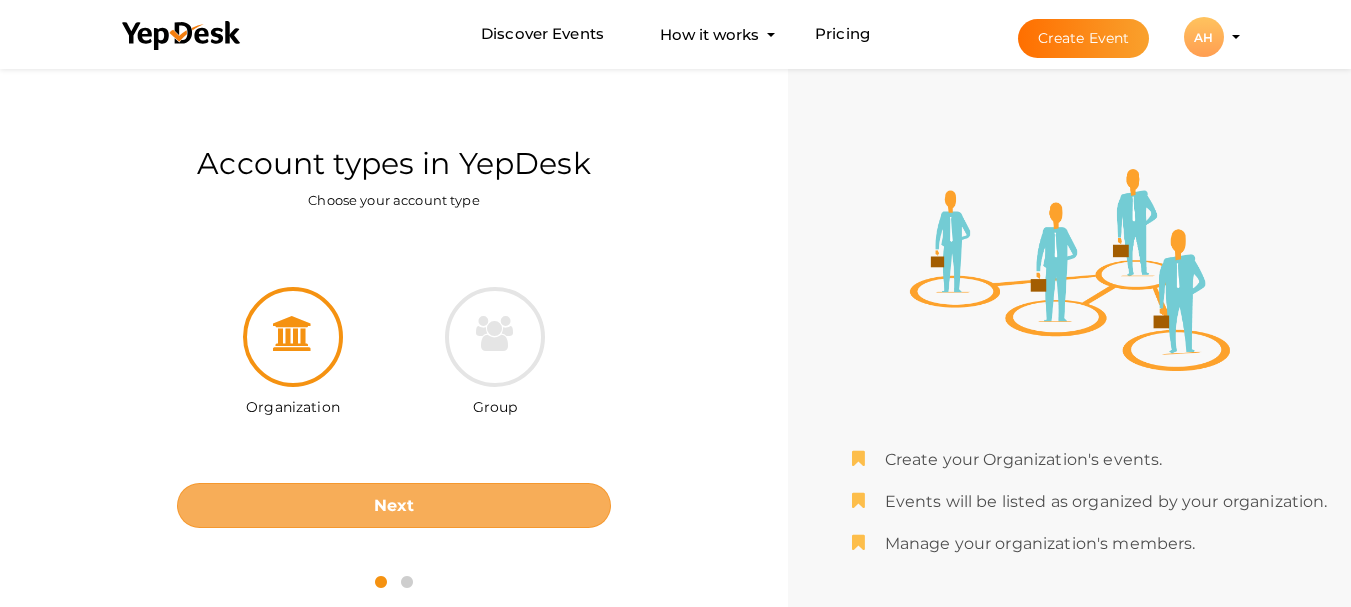 click on "Next" at bounding box center [394, 505] 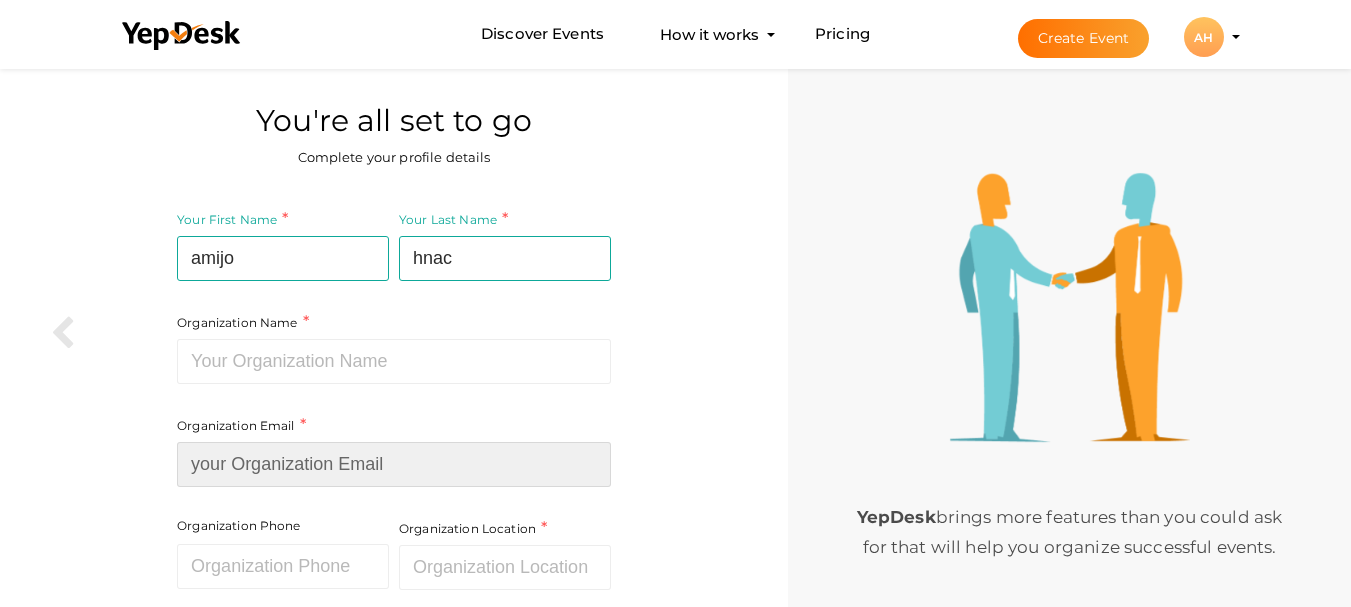 type on "[EMAIL_ADDRESS][DOMAIN_NAME]" 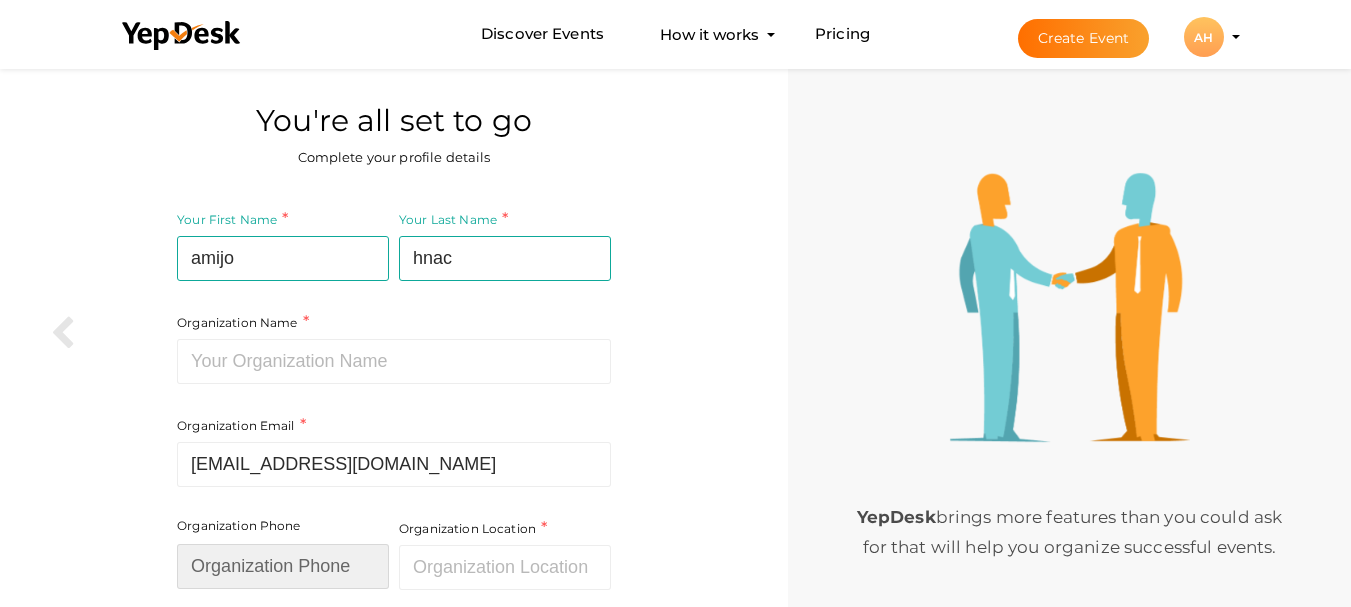 type on "8995485854" 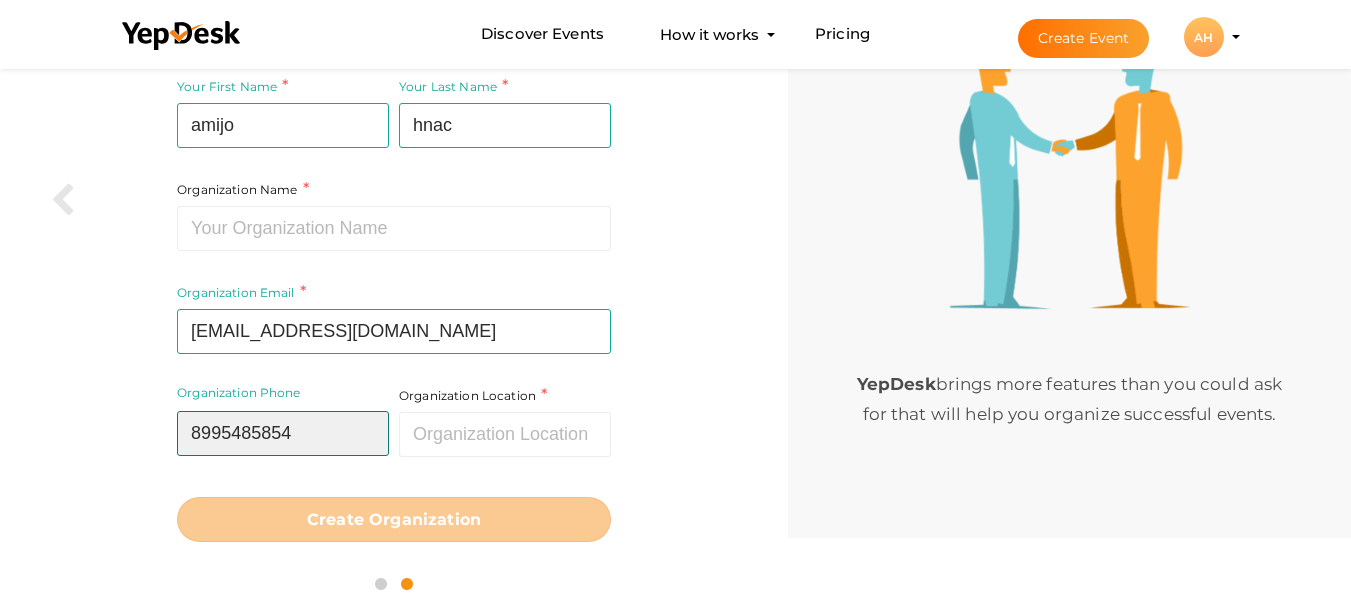 scroll, scrollTop: 140, scrollLeft: 0, axis: vertical 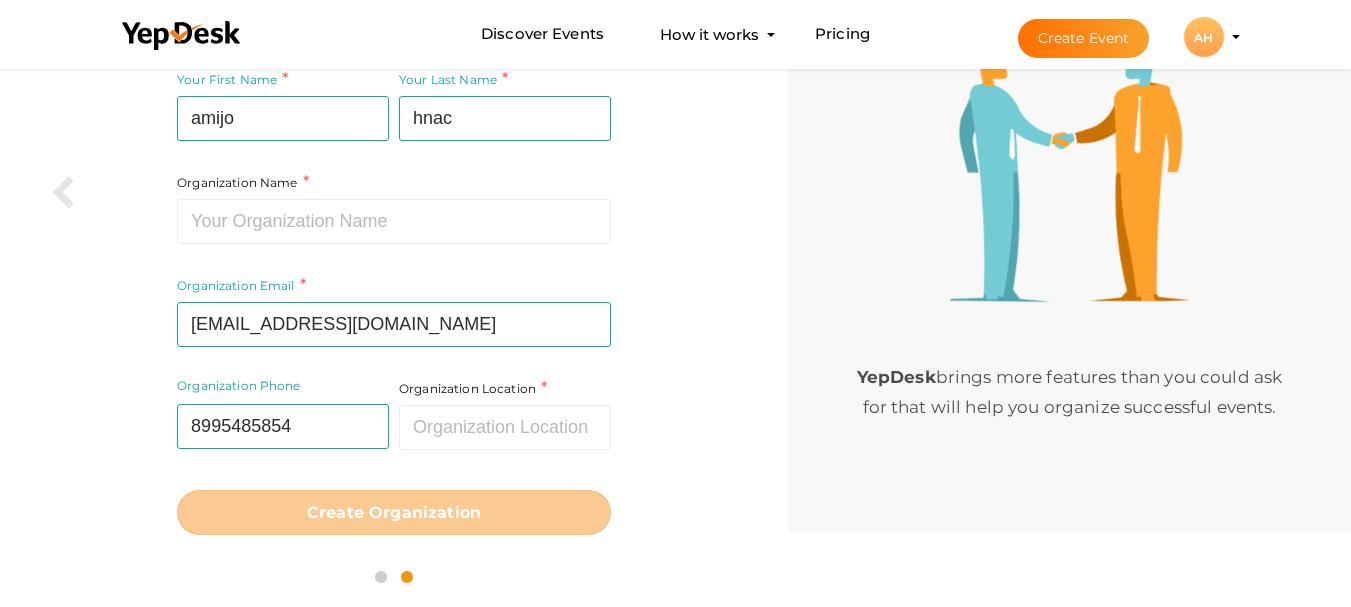 click on "Create Event" at bounding box center (1084, 38) 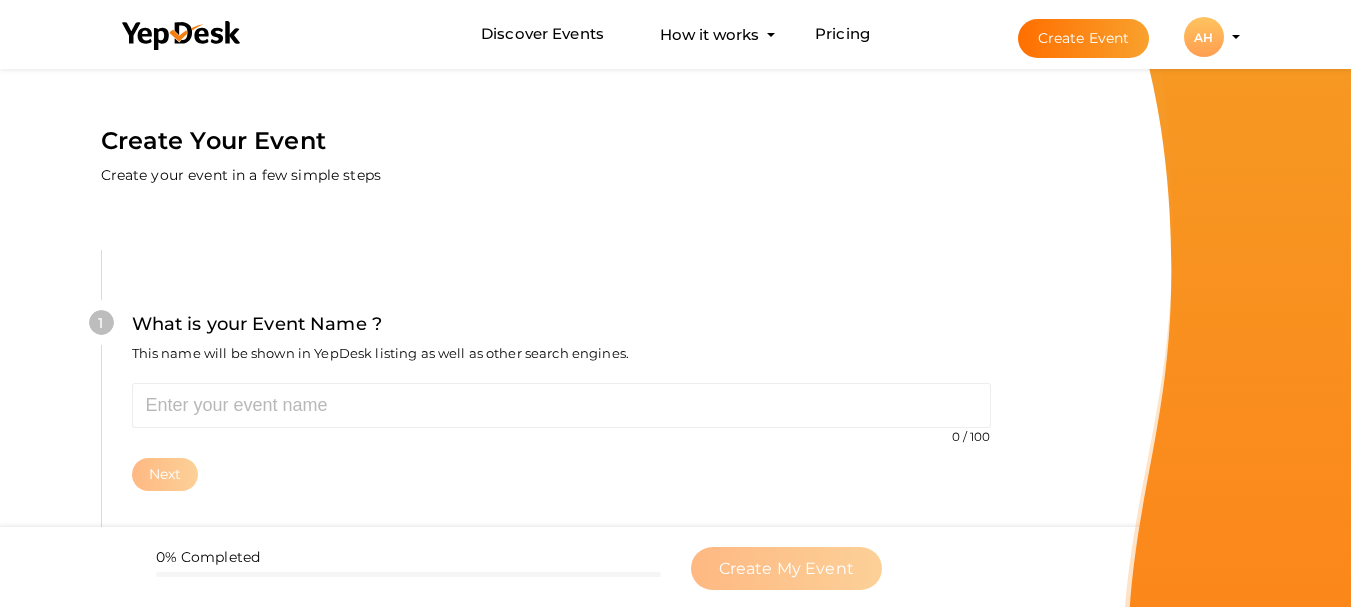 scroll, scrollTop: 0, scrollLeft: 0, axis: both 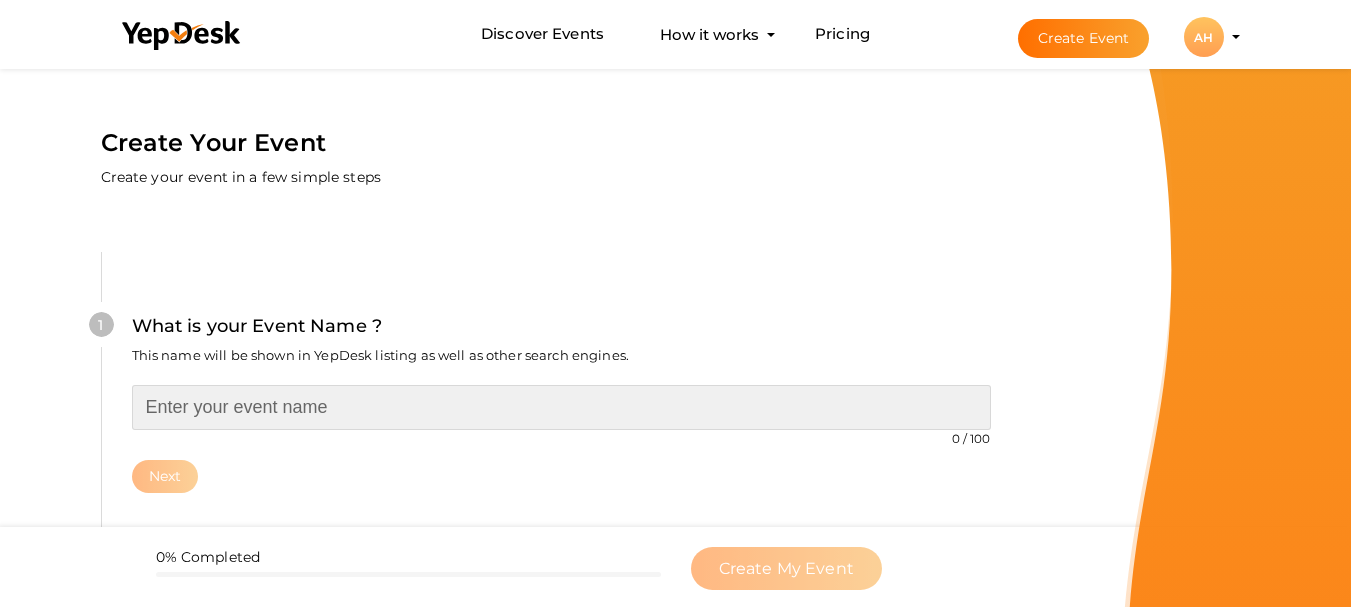 click at bounding box center (561, 407) 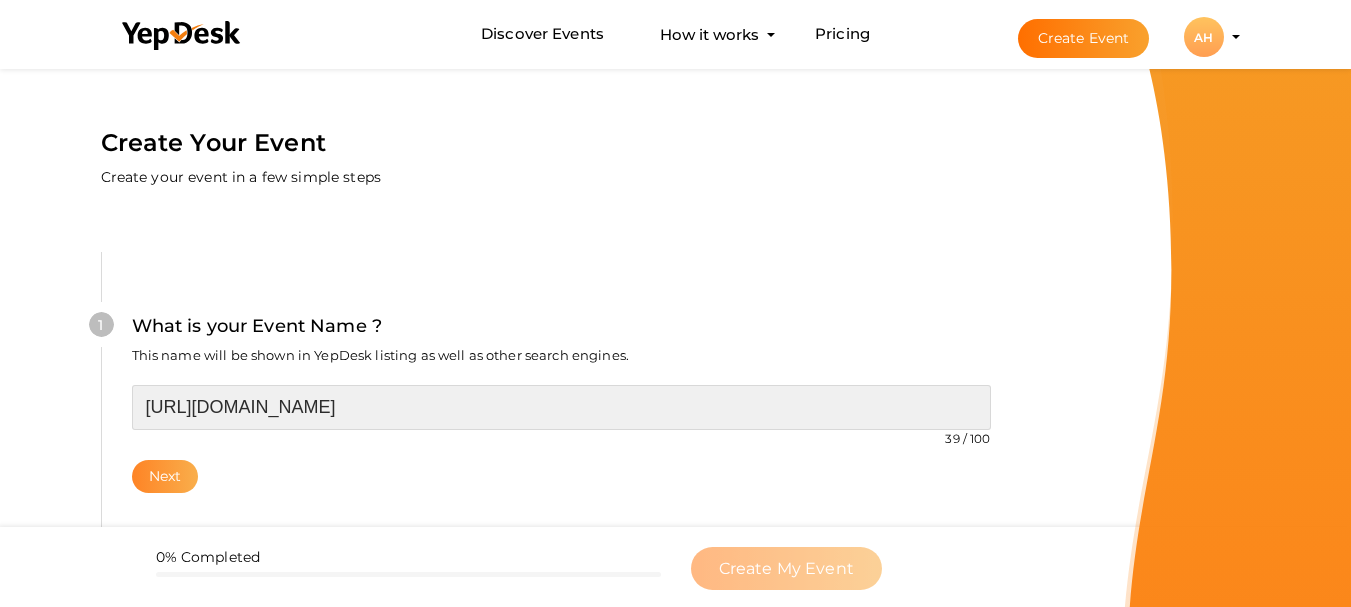 type on "https://www.facebook.com/SleepLean.Get/" 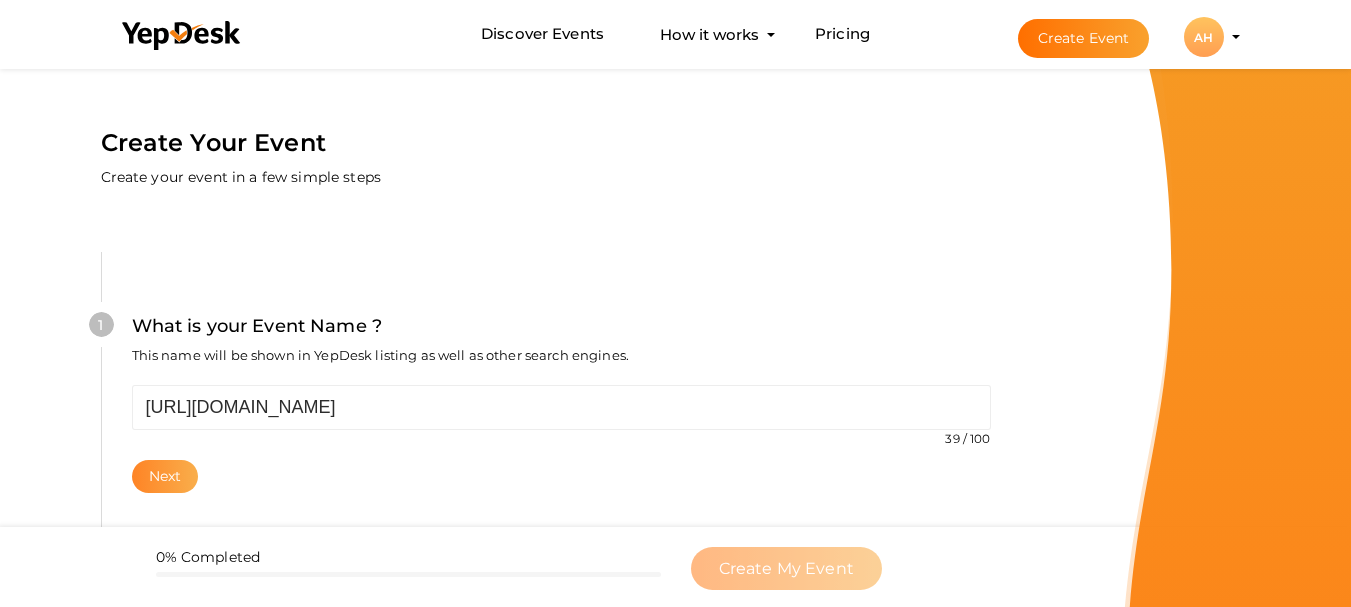 click on "Next" at bounding box center [165, 476] 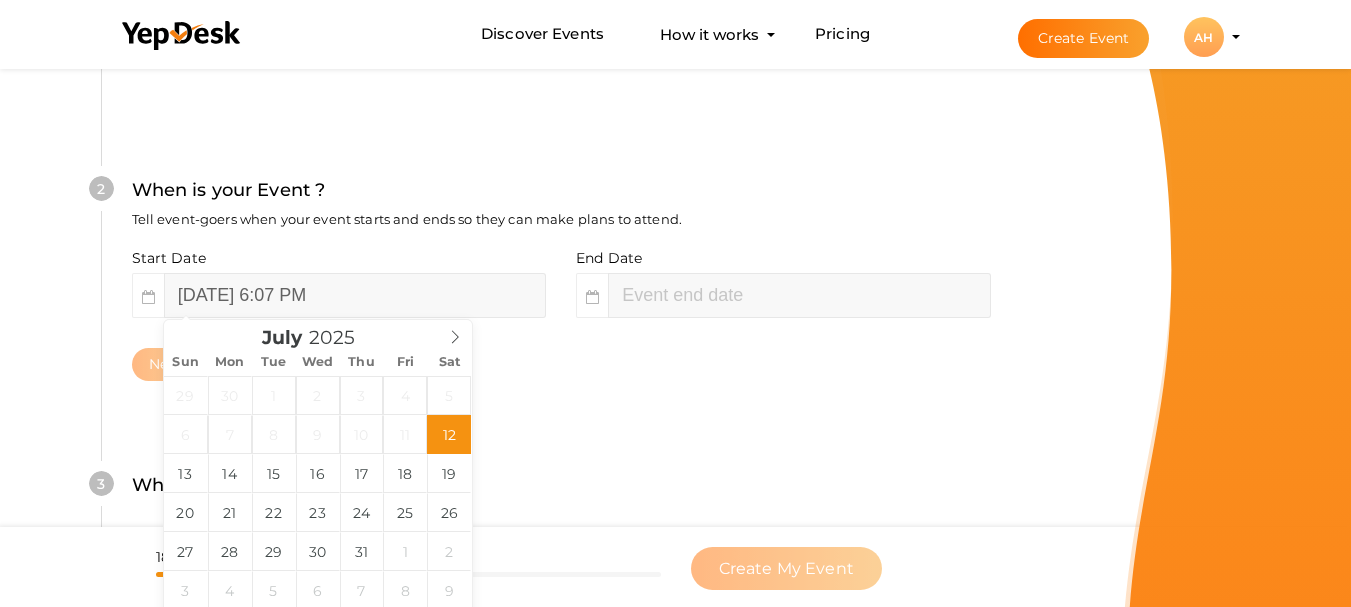 scroll, scrollTop: 460, scrollLeft: 0, axis: vertical 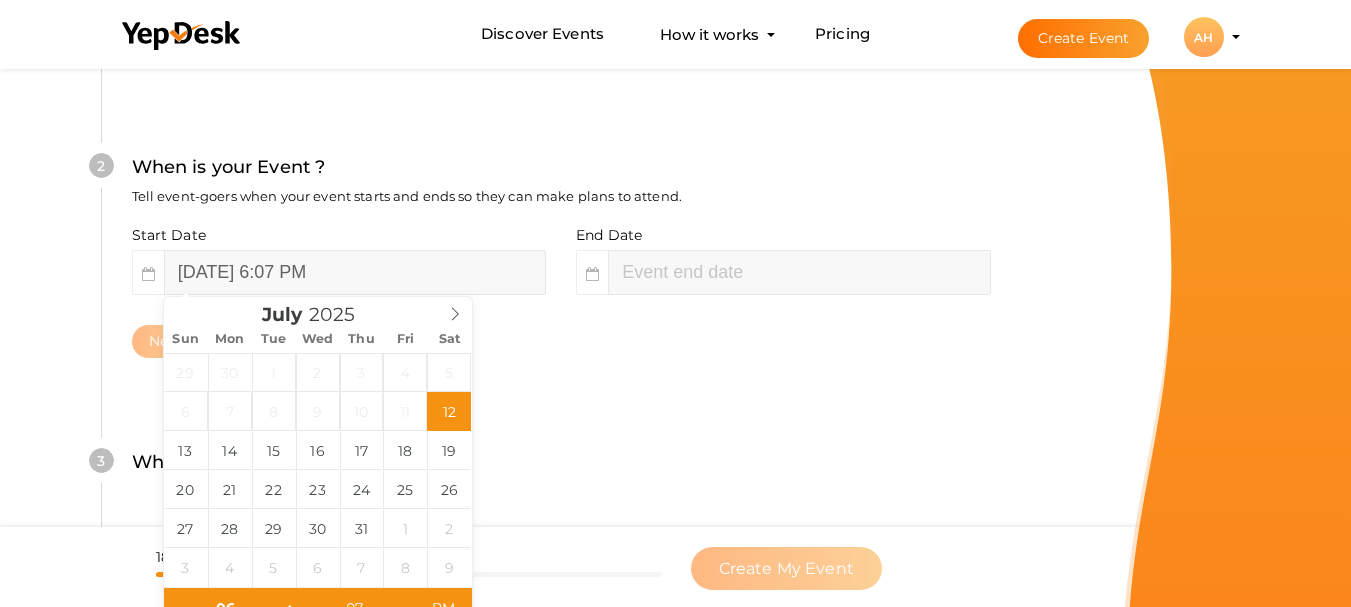 click on "3
Where is
your Event ?
Tell
event-goers where your event location is.
Venue
Online
Event
Sorry!
Couldn't find location. Please choose one from suggestions.
Required
event location address.
Next" at bounding box center (561, 472) 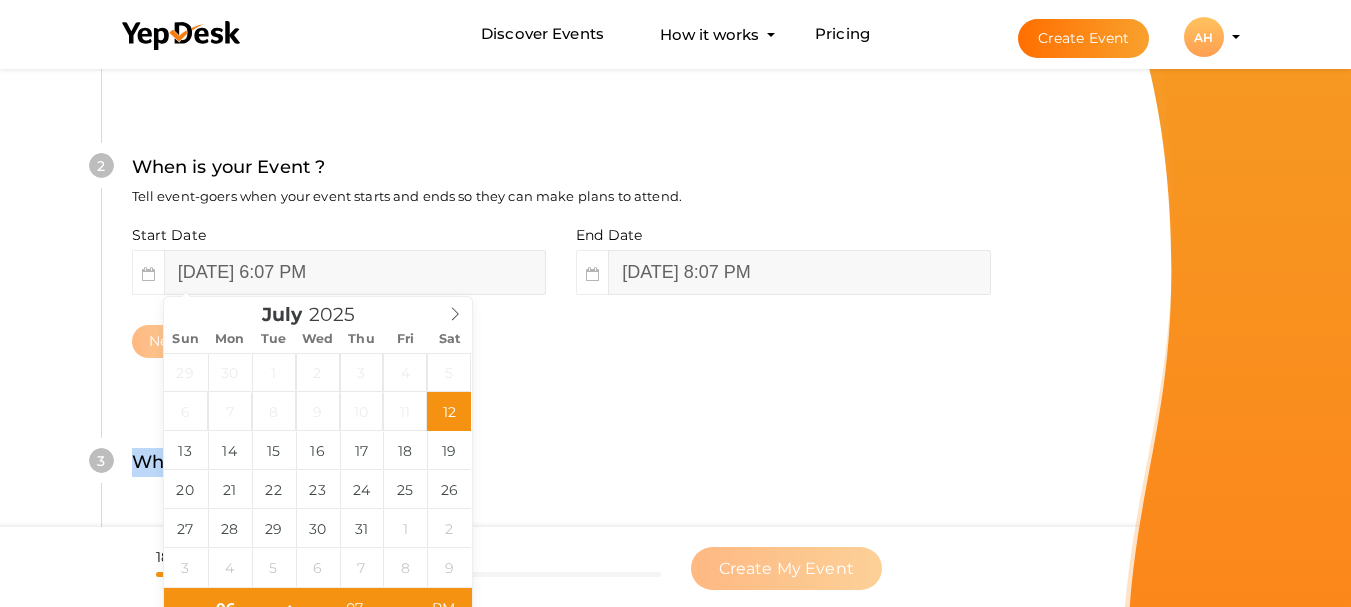 click on "3
Where is
your Event ?
Tell
event-goers where your event location is.
Venue
Online
Event
Sorry!
Couldn't find location. Please choose one from suggestions.
Required
event location address.
Next" at bounding box center (561, 472) 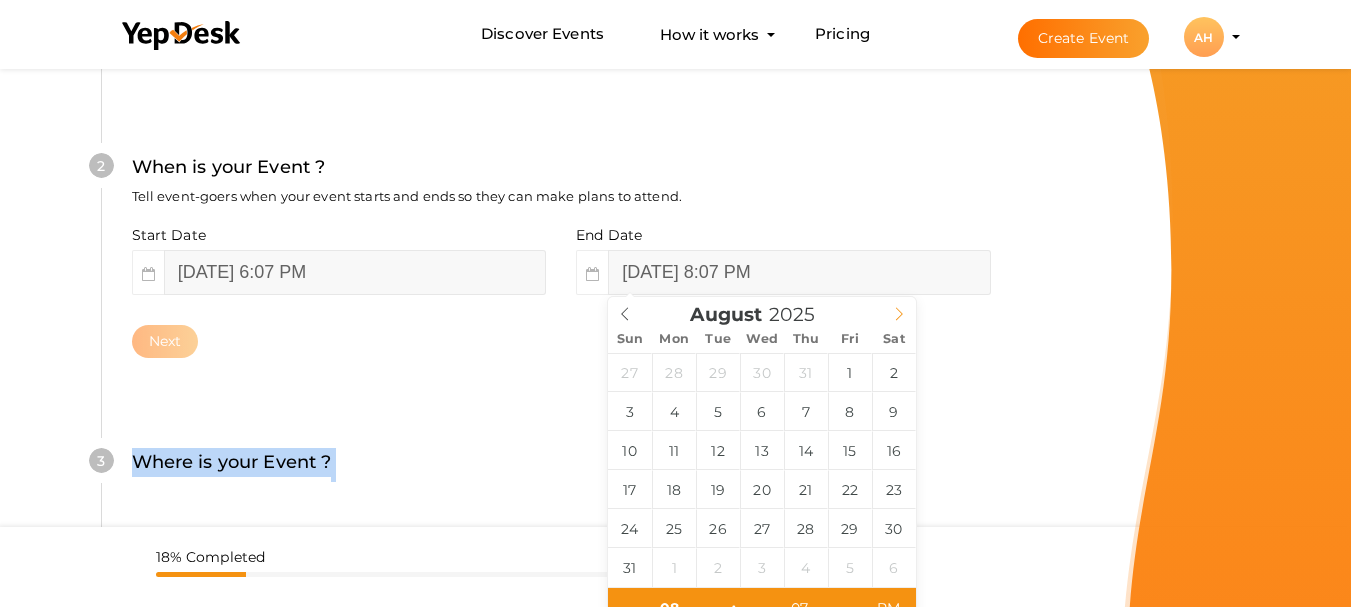click 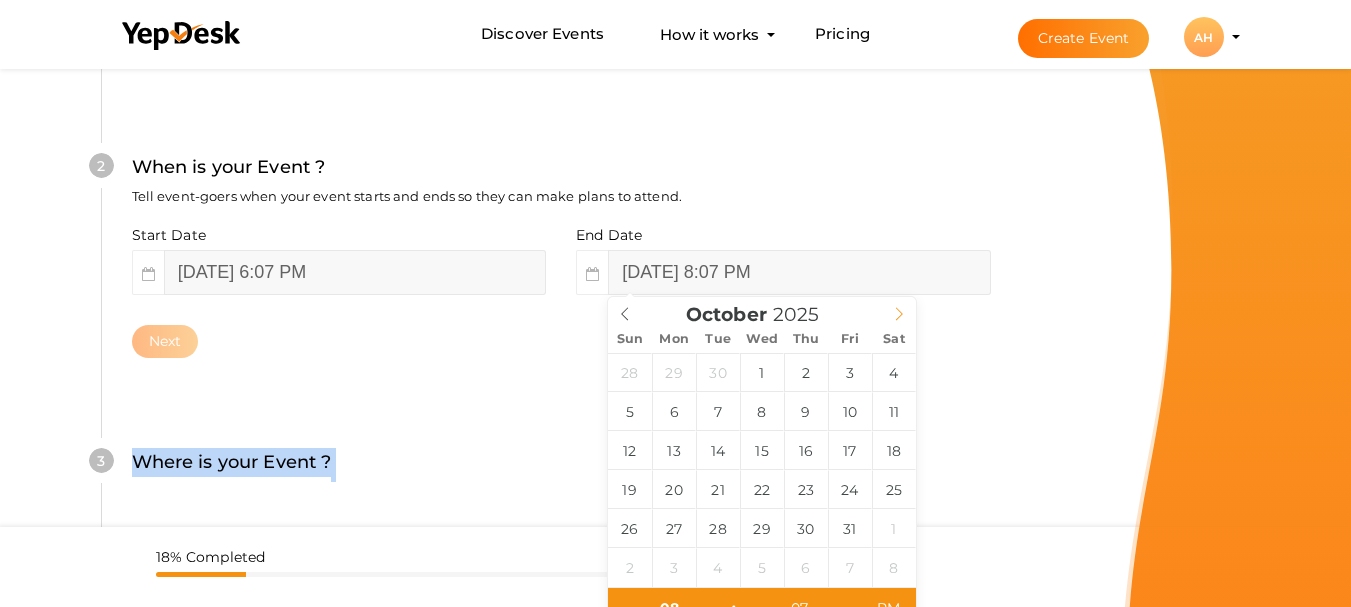 click 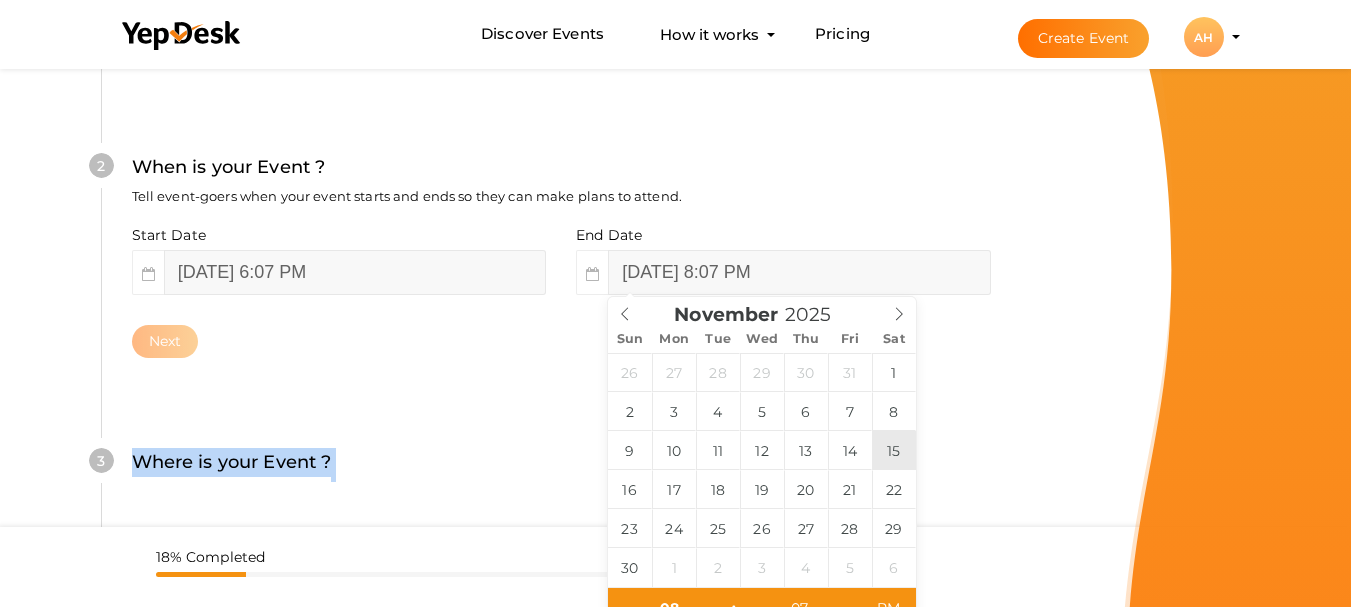 type on "November 15, 2025 8:07 PM" 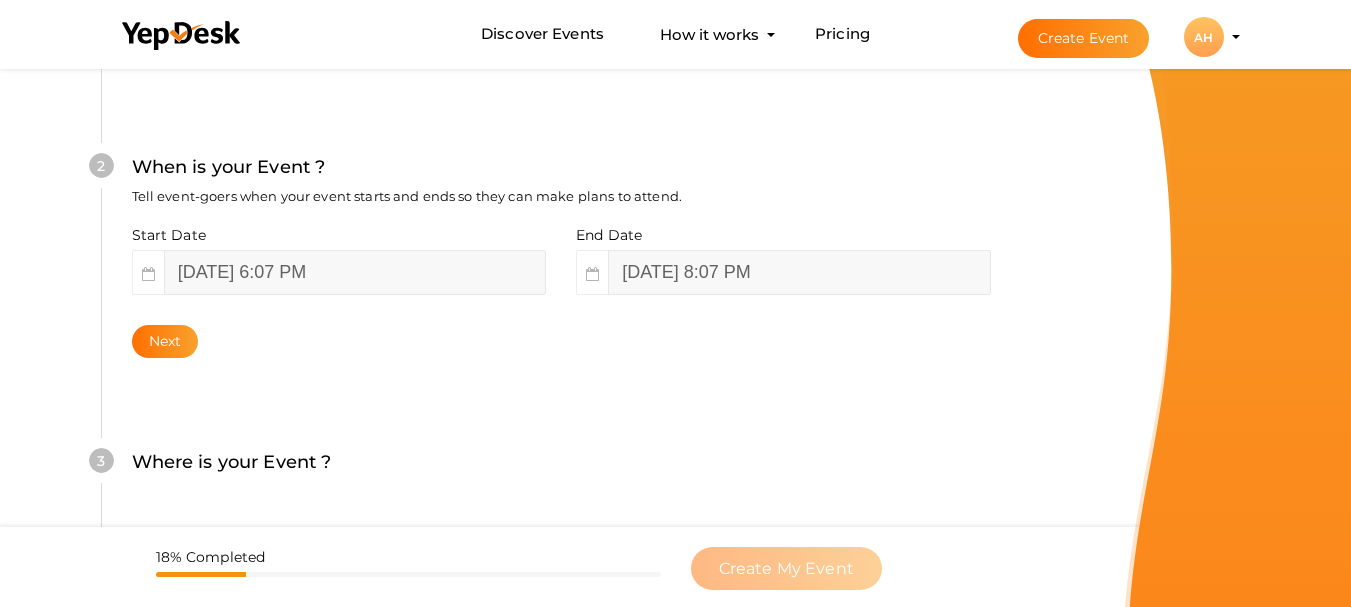 click on "Next" at bounding box center [561, 341] 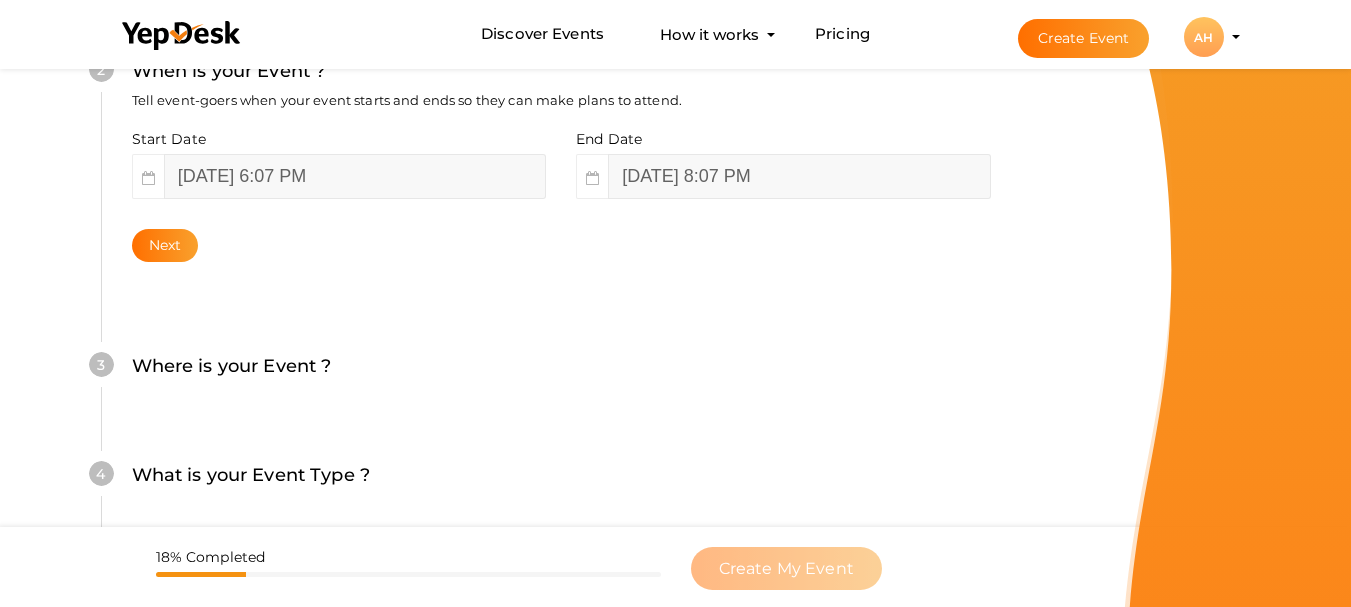 scroll, scrollTop: 727, scrollLeft: 0, axis: vertical 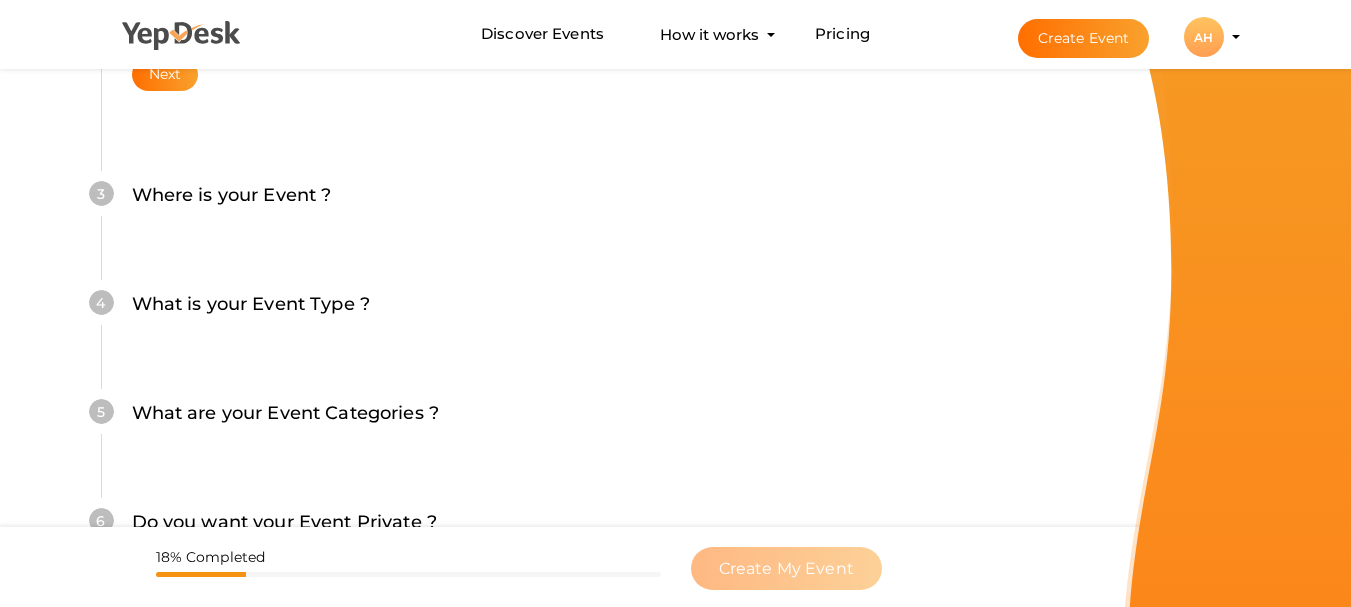 click at bounding box center [182, 40] 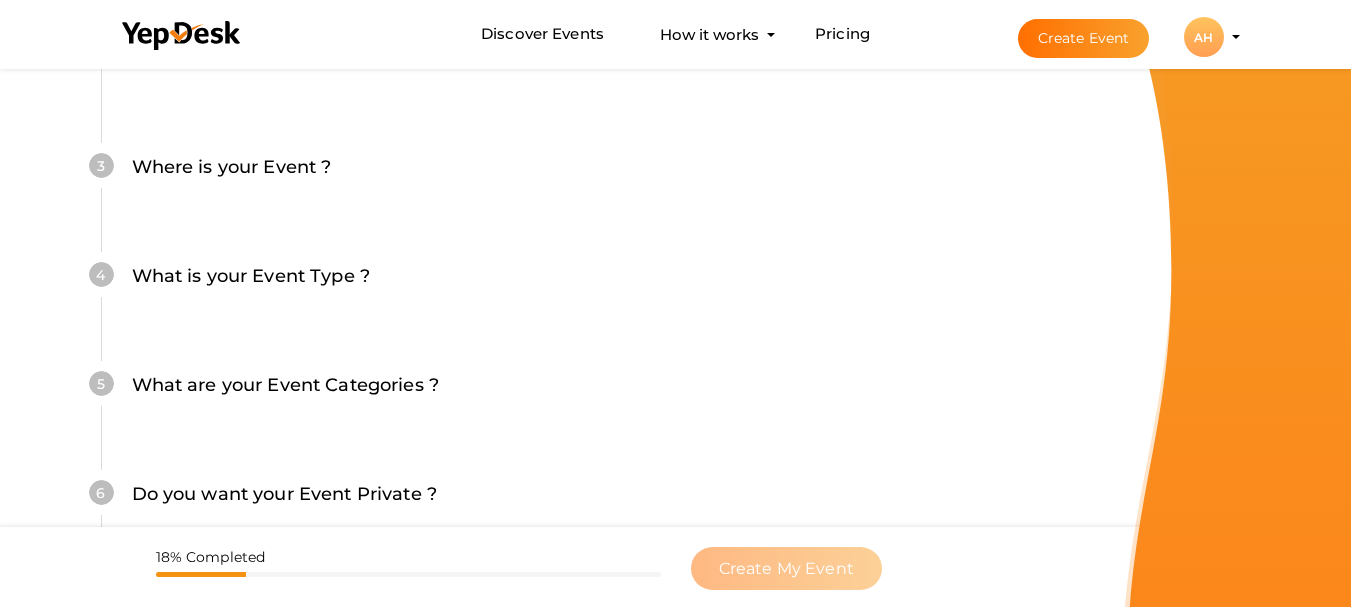 scroll, scrollTop: 621, scrollLeft: 0, axis: vertical 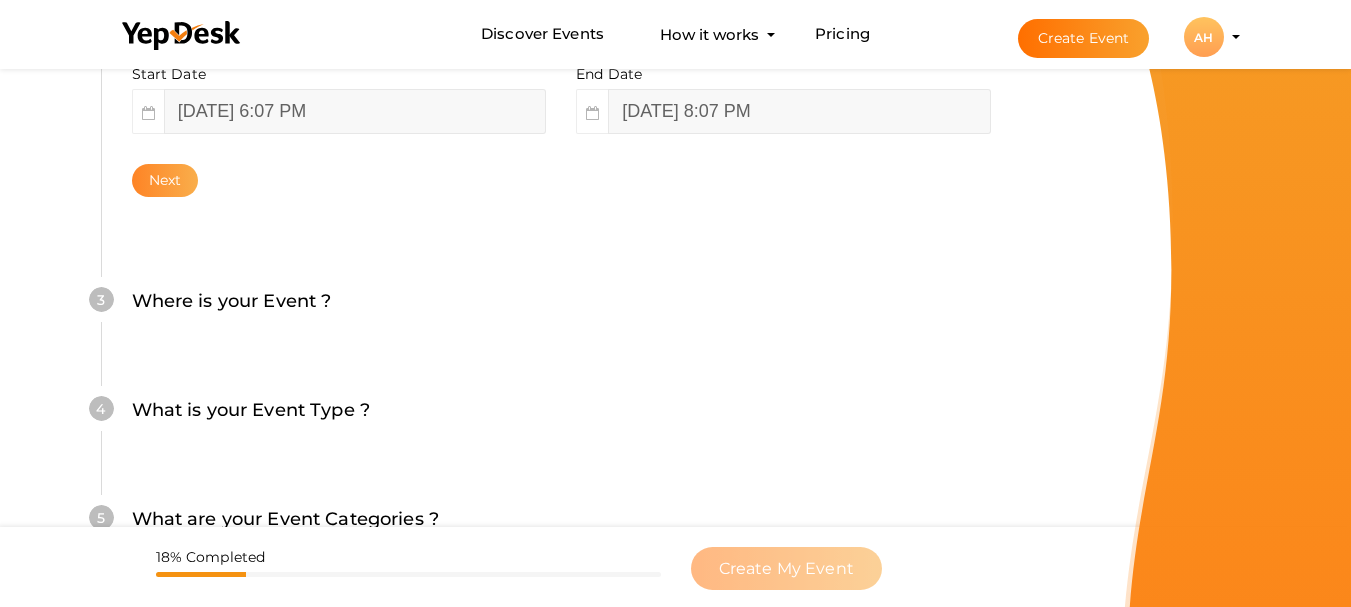 click on "Next" at bounding box center [165, 180] 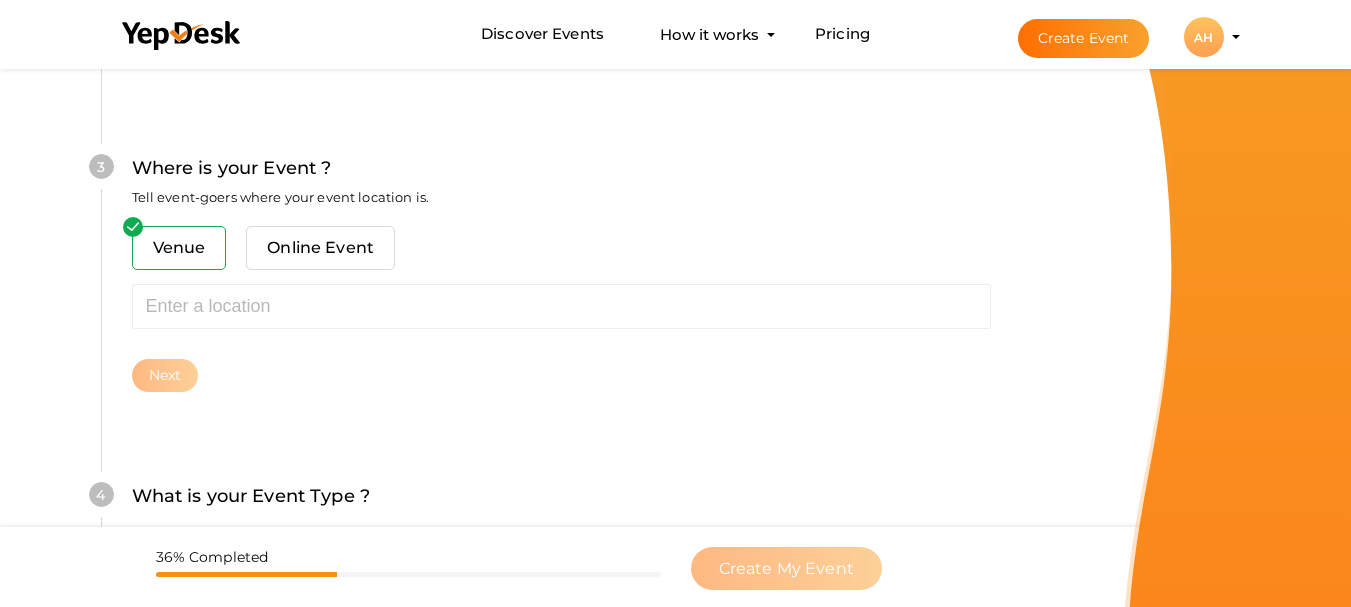 scroll, scrollTop: 785, scrollLeft: 0, axis: vertical 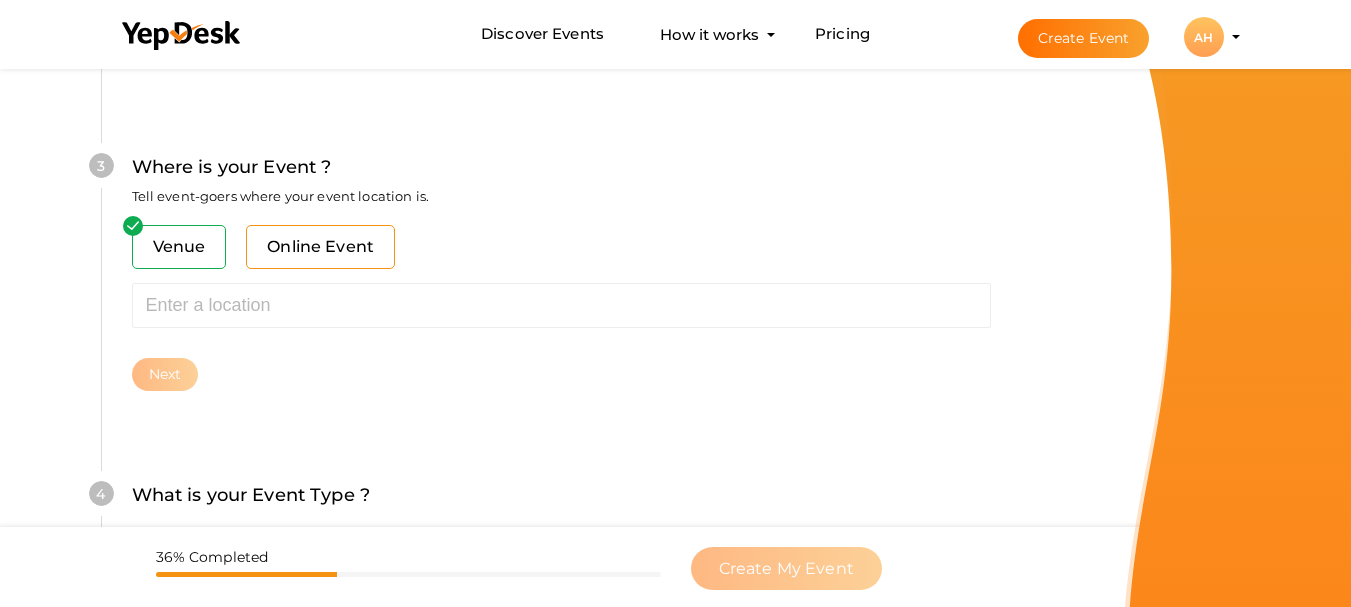 click on "Online
Event" at bounding box center [320, 247] 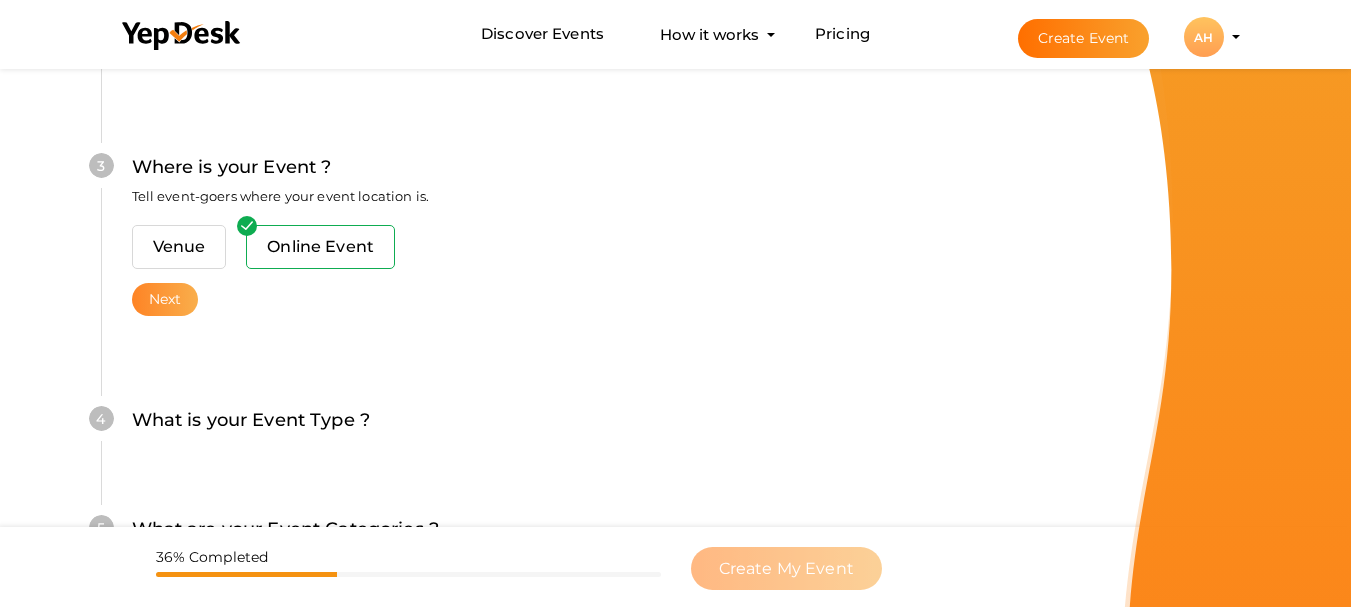 click on "Next" at bounding box center [165, 299] 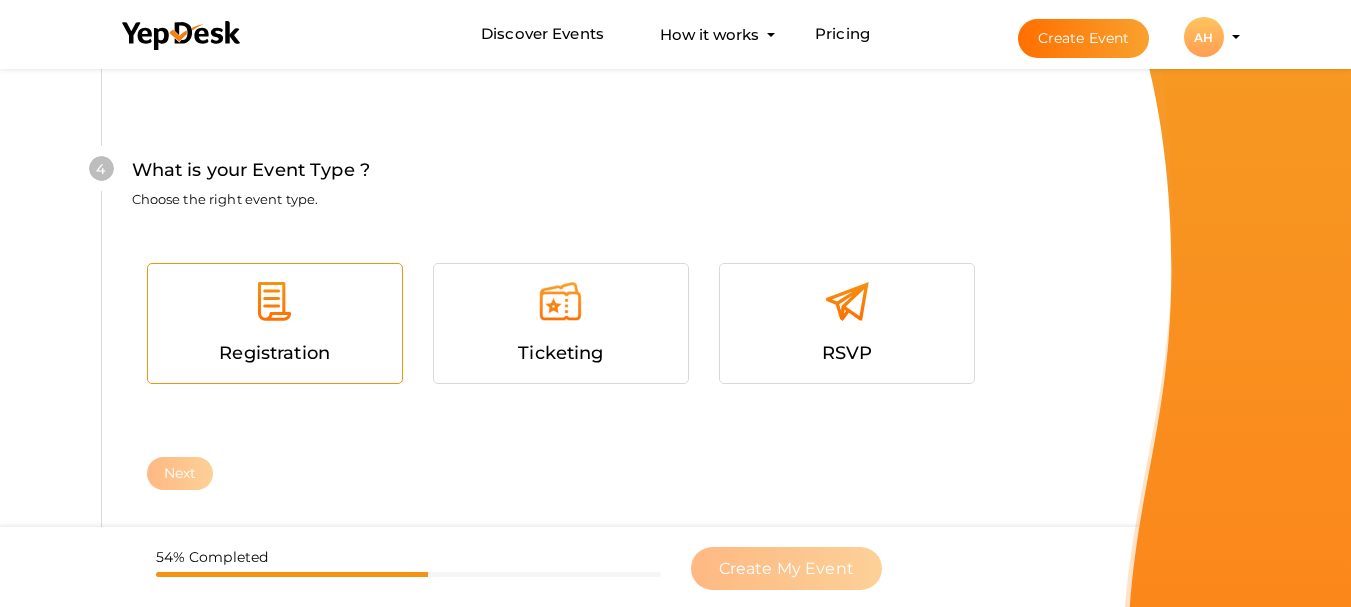 scroll, scrollTop: 1068, scrollLeft: 0, axis: vertical 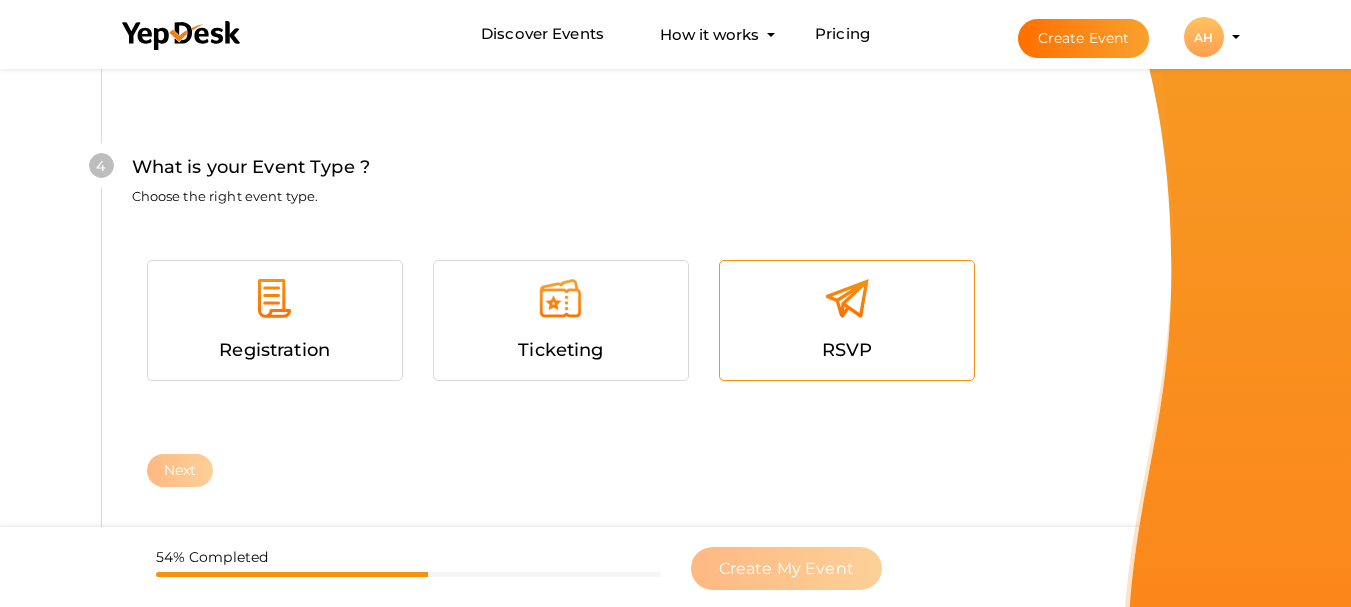 click at bounding box center [847, 306] 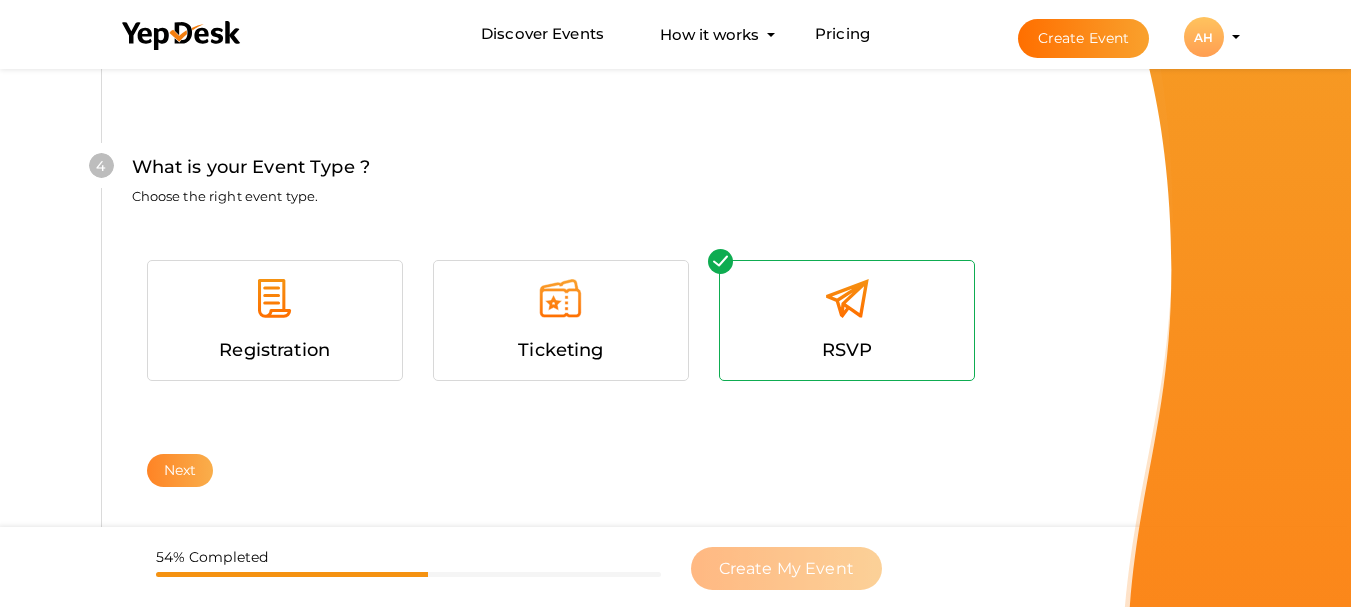 click on "Next" at bounding box center [180, 470] 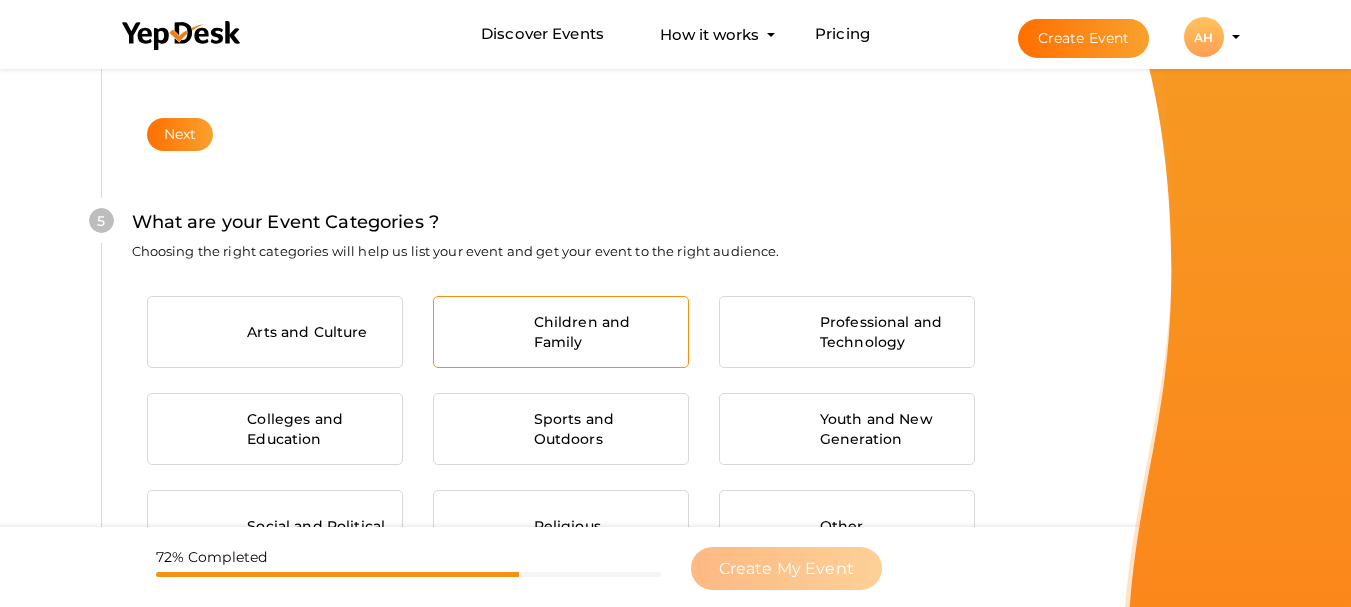 scroll, scrollTop: 1489, scrollLeft: 0, axis: vertical 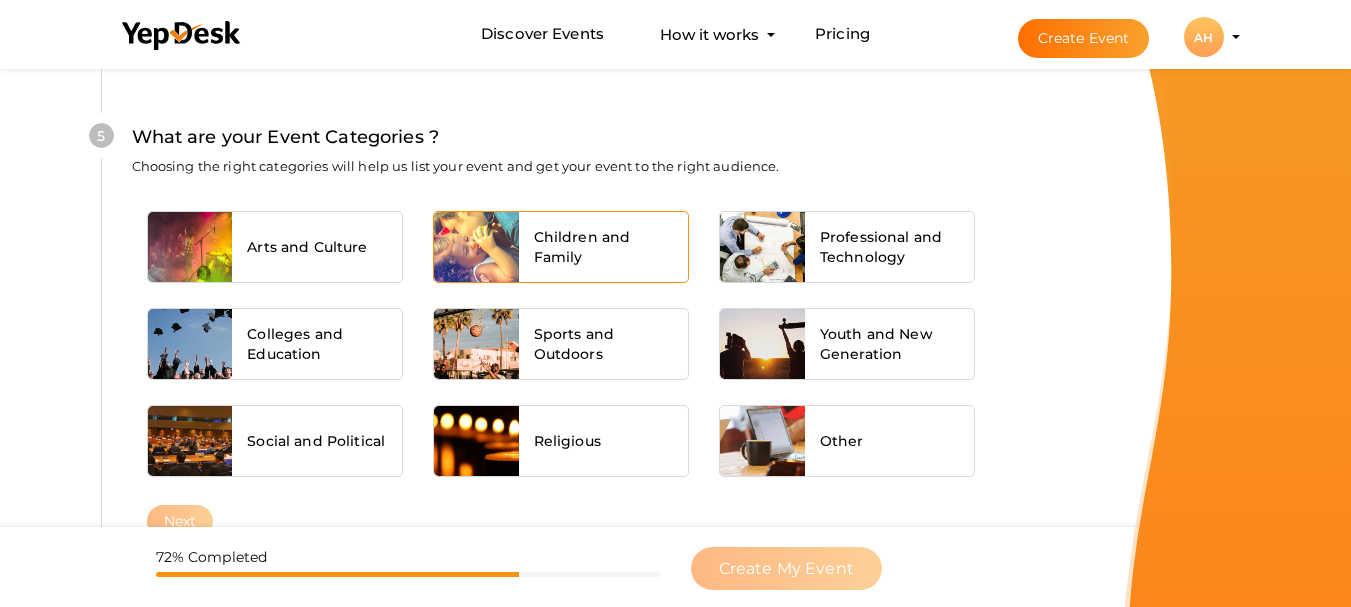 click on "Children and Family" at bounding box center (604, 247) 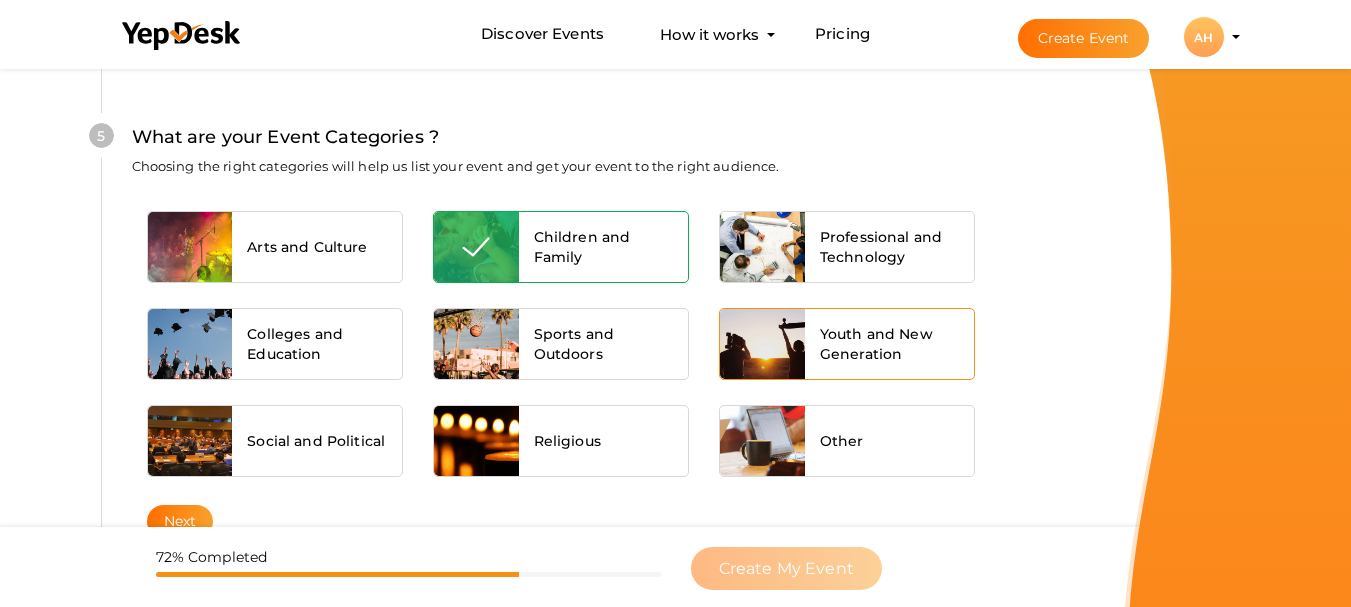 click at bounding box center [762, 344] 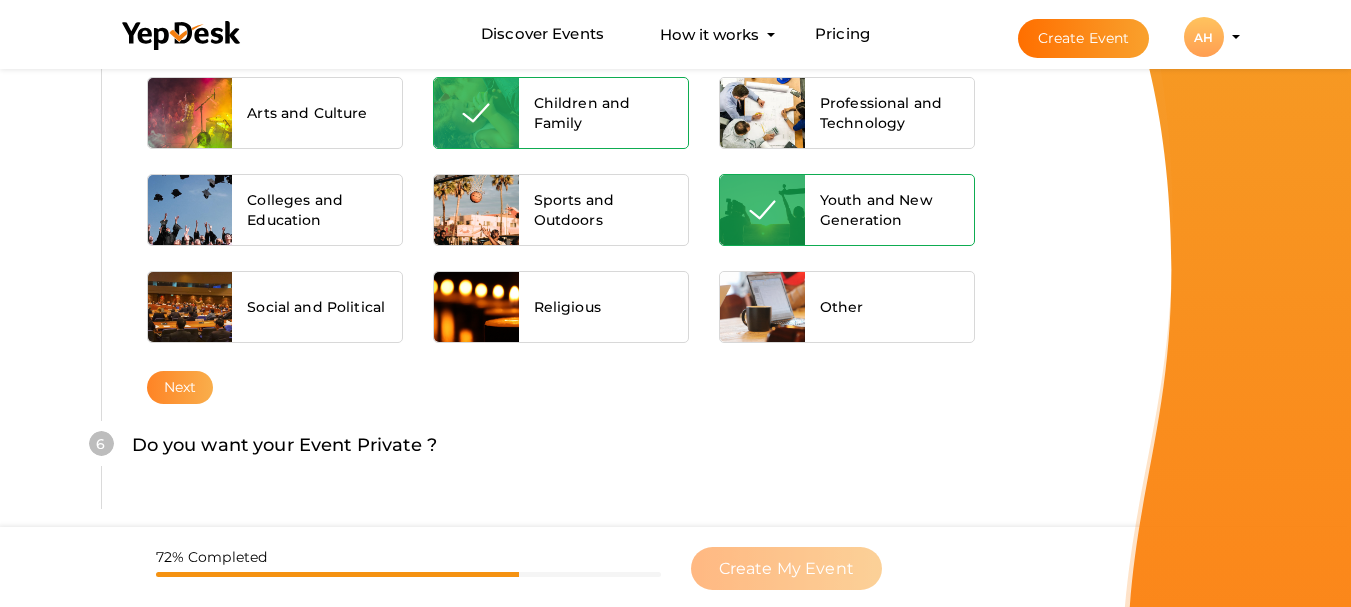 click on "Next" at bounding box center (180, 387) 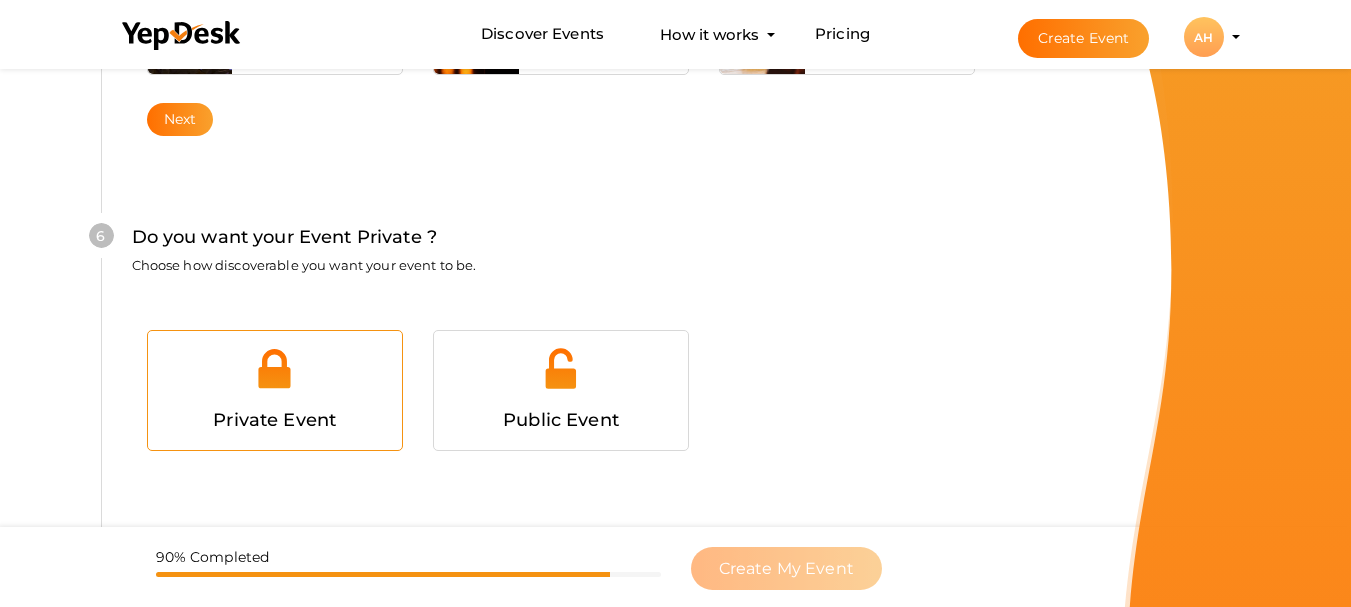 scroll, scrollTop: 1931, scrollLeft: 0, axis: vertical 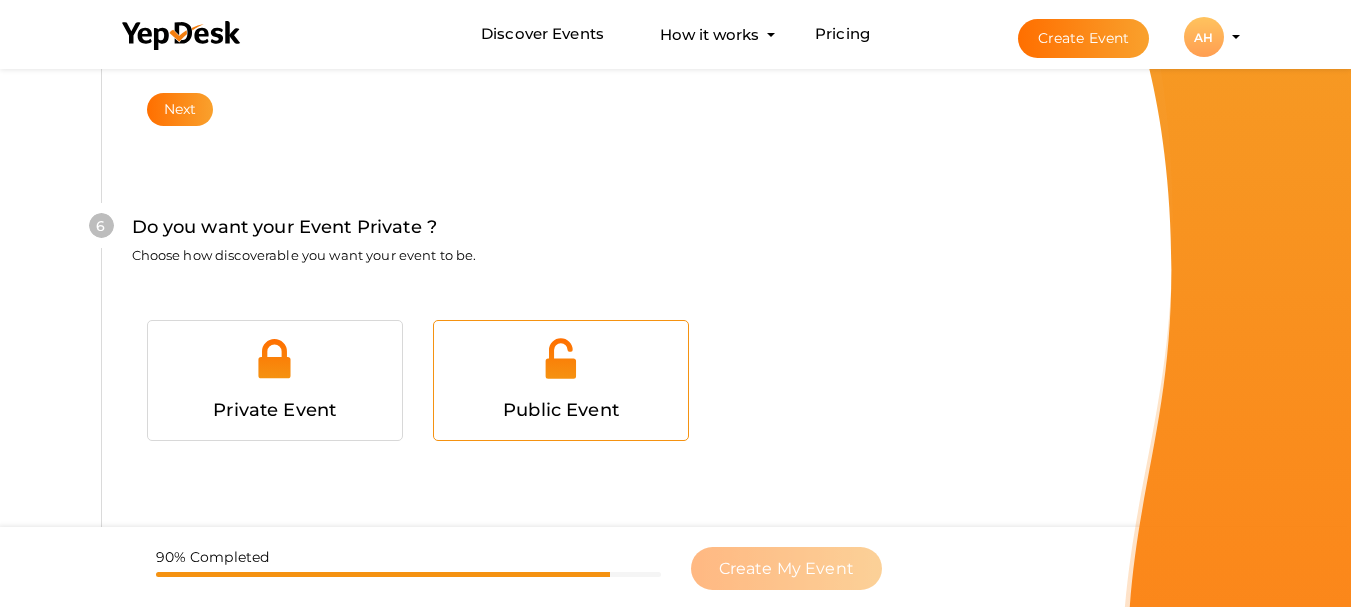 click at bounding box center [560, 358] 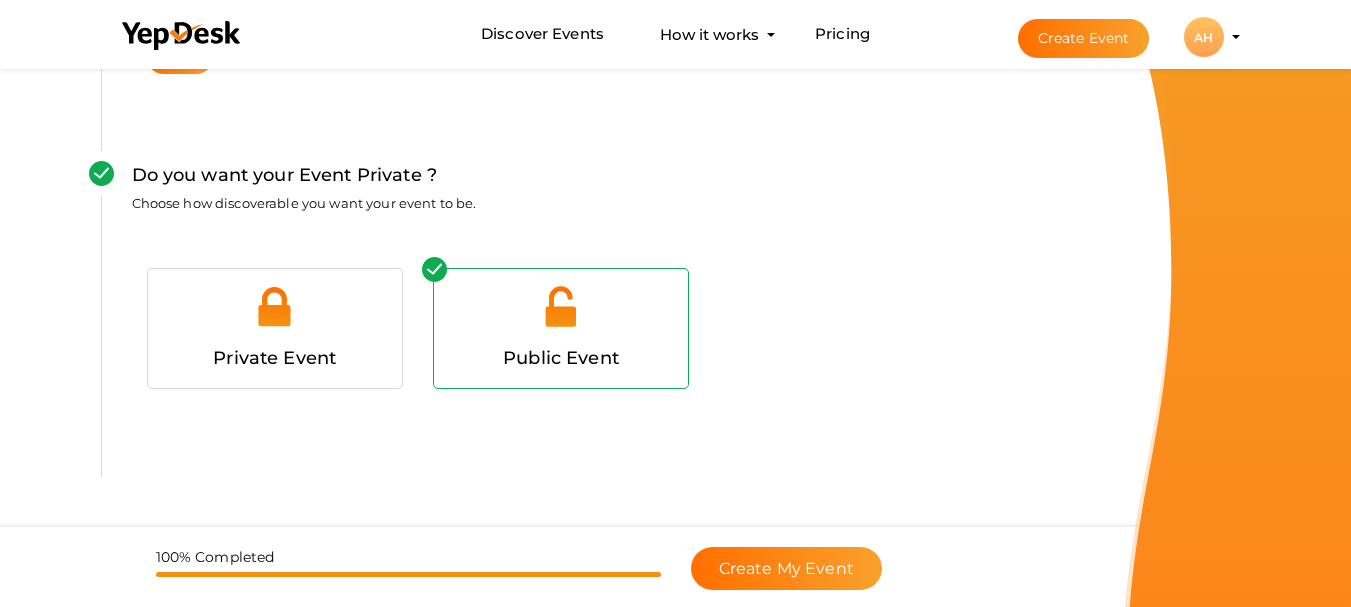 scroll, scrollTop: 2034, scrollLeft: 0, axis: vertical 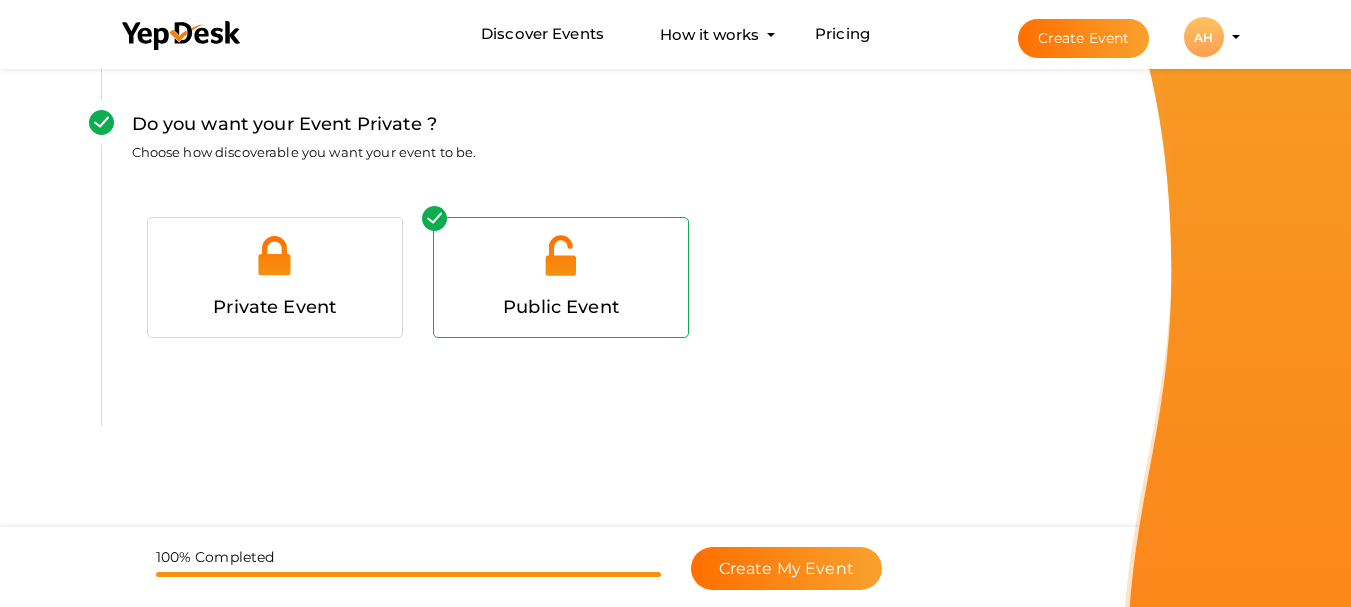 click on "100% Completed
Create
My
Event" at bounding box center (675, 567) 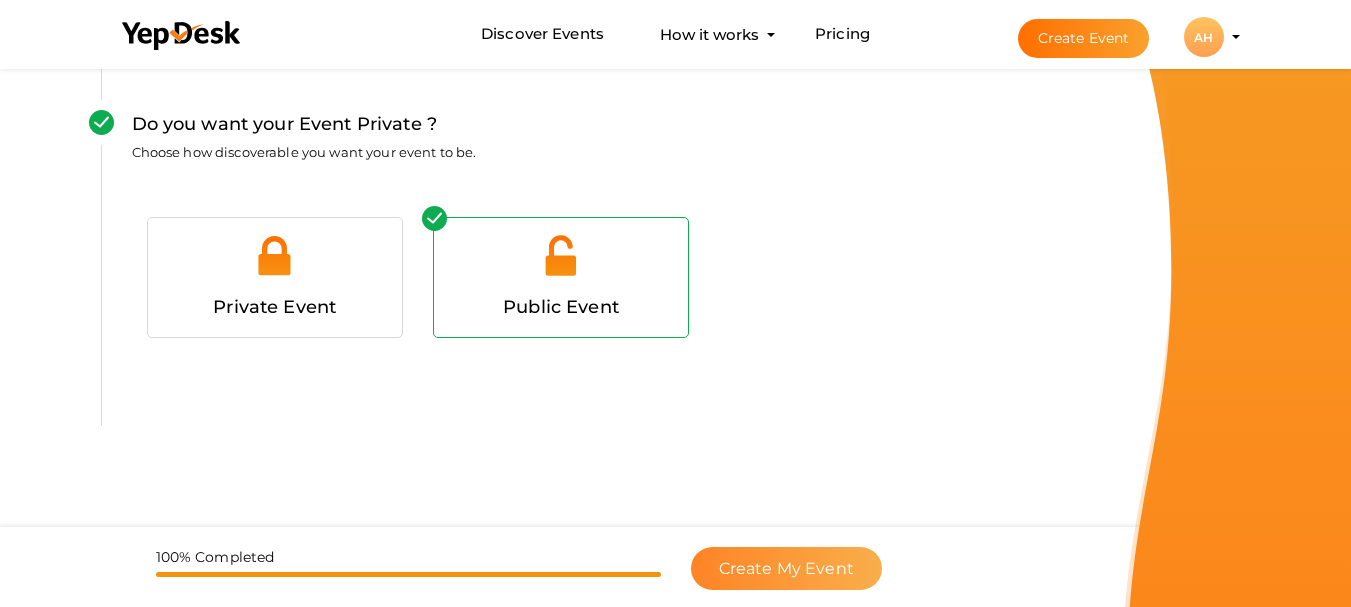 click on "Create
My
Event" at bounding box center (786, 568) 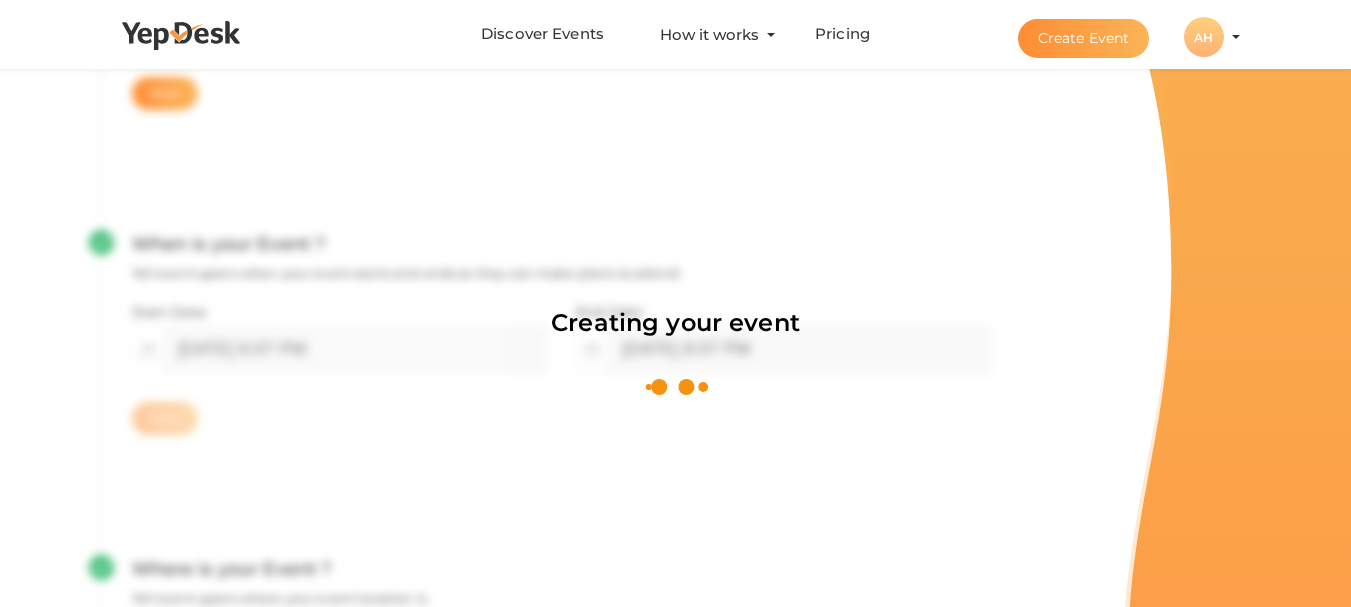 scroll, scrollTop: 300, scrollLeft: 0, axis: vertical 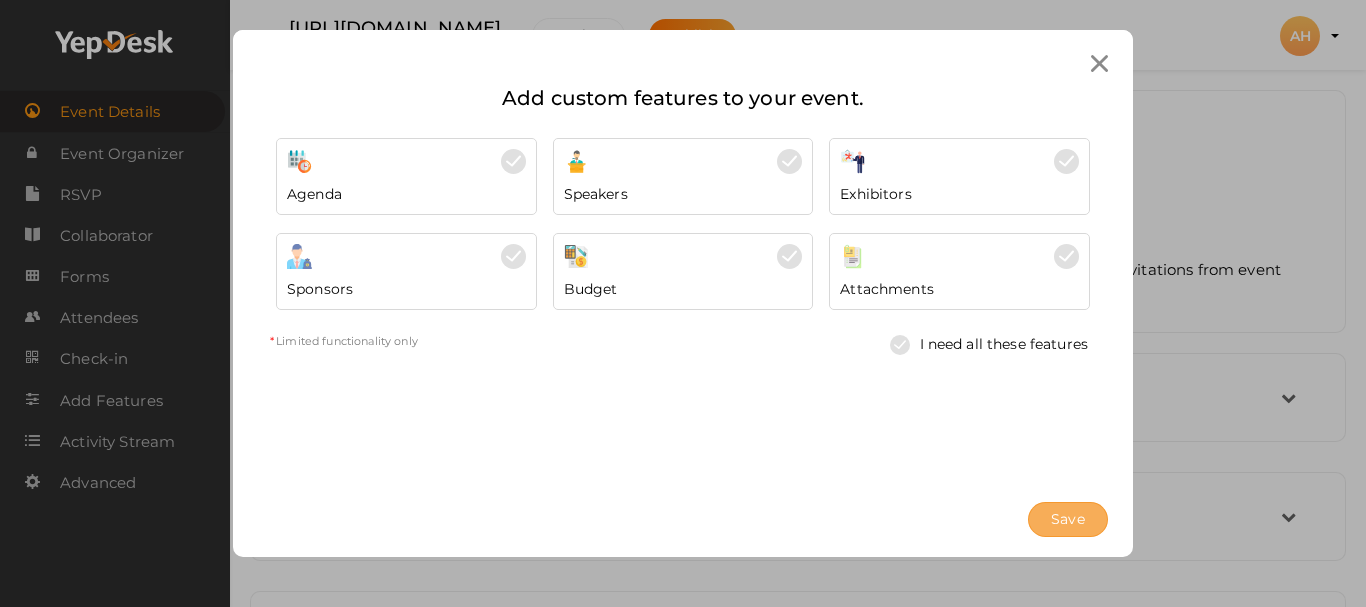 click on "Save" at bounding box center (1068, 519) 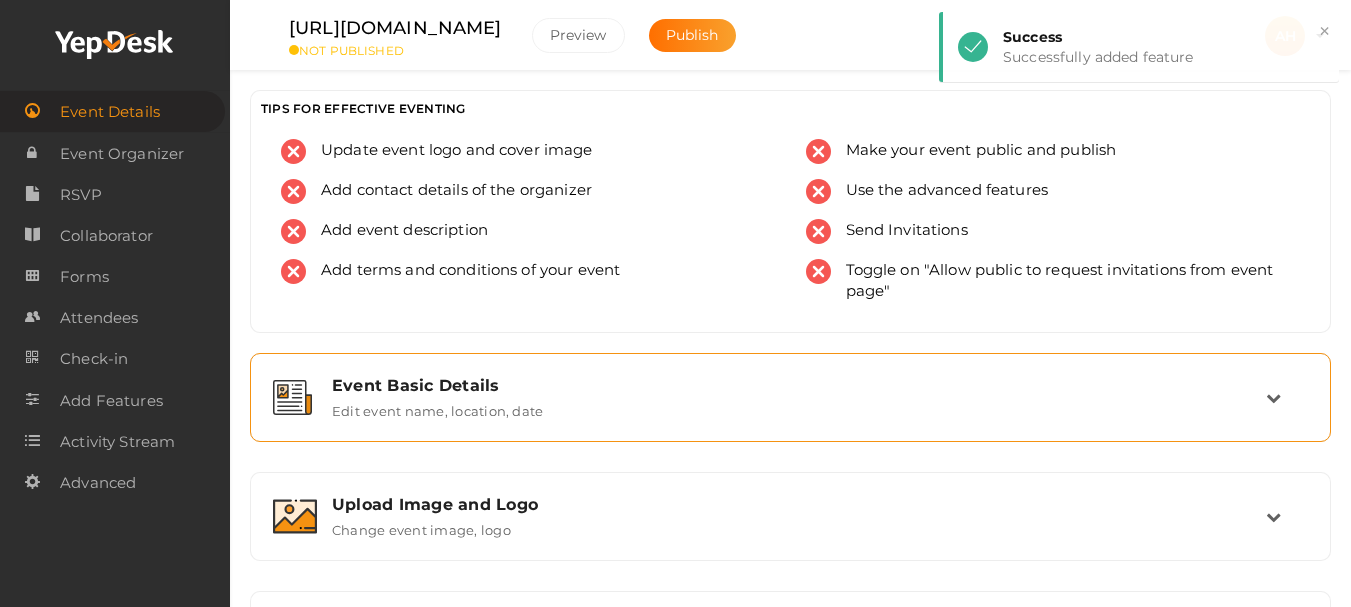 click on "Event Basic Details" at bounding box center [799, 385] 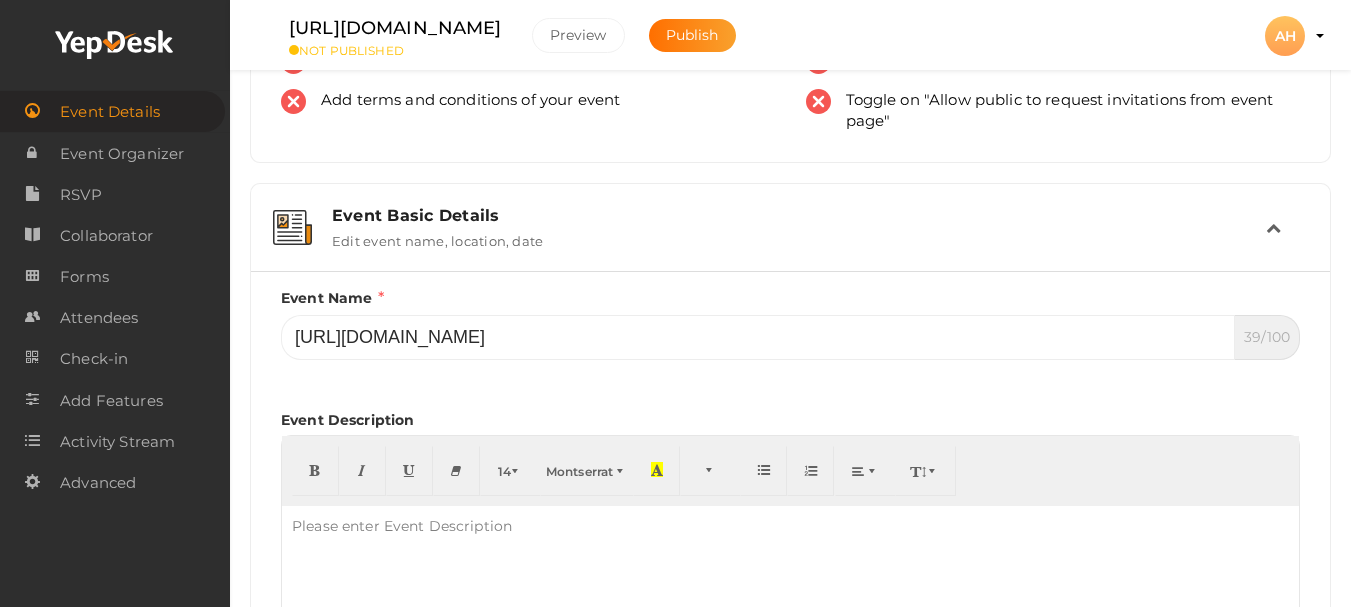 scroll, scrollTop: 267, scrollLeft: 0, axis: vertical 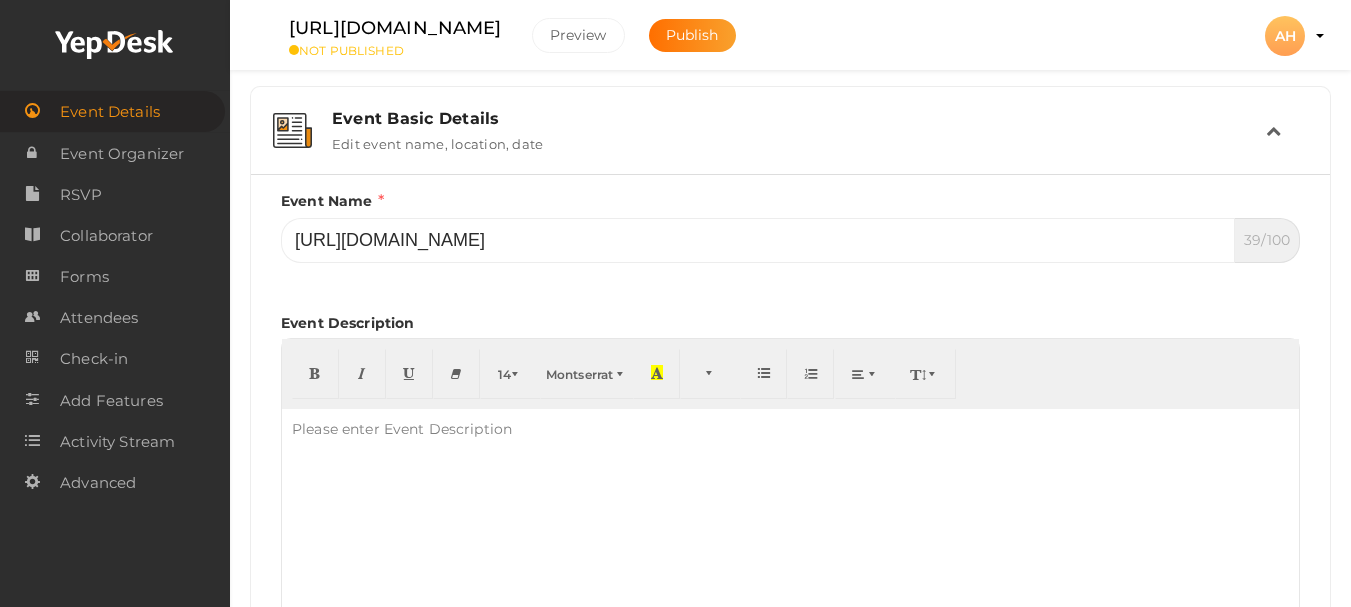 click on "Please enter Event Description" at bounding box center [402, 429] 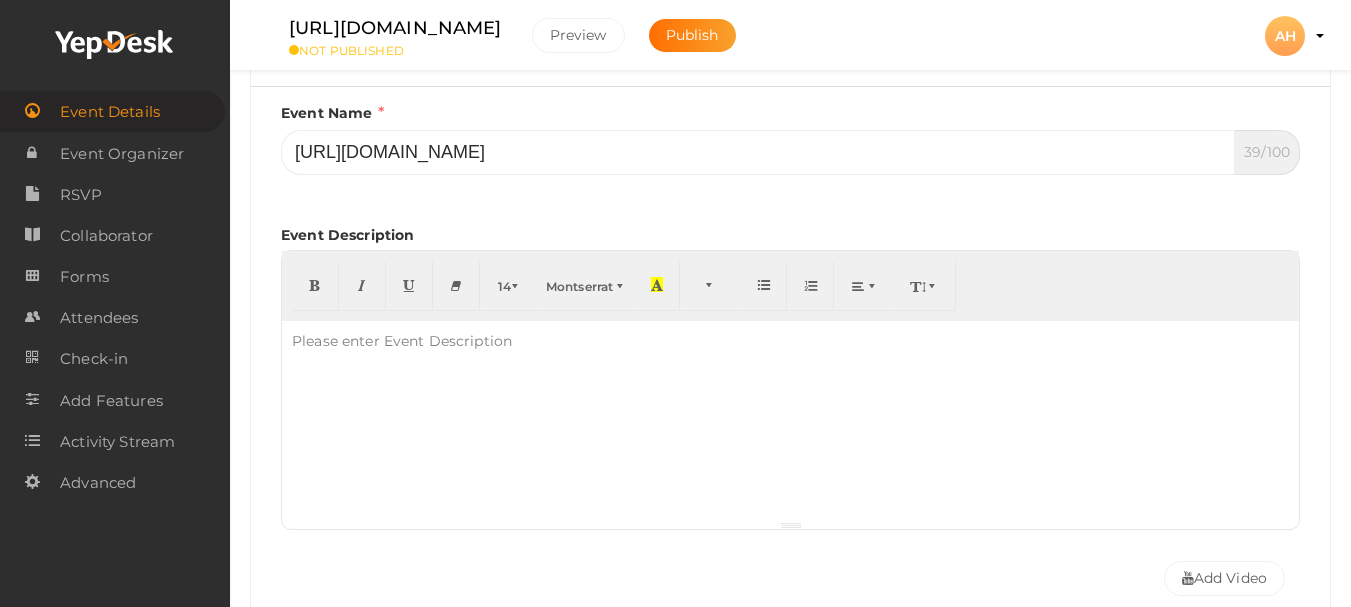 scroll, scrollTop: 400, scrollLeft: 0, axis: vertical 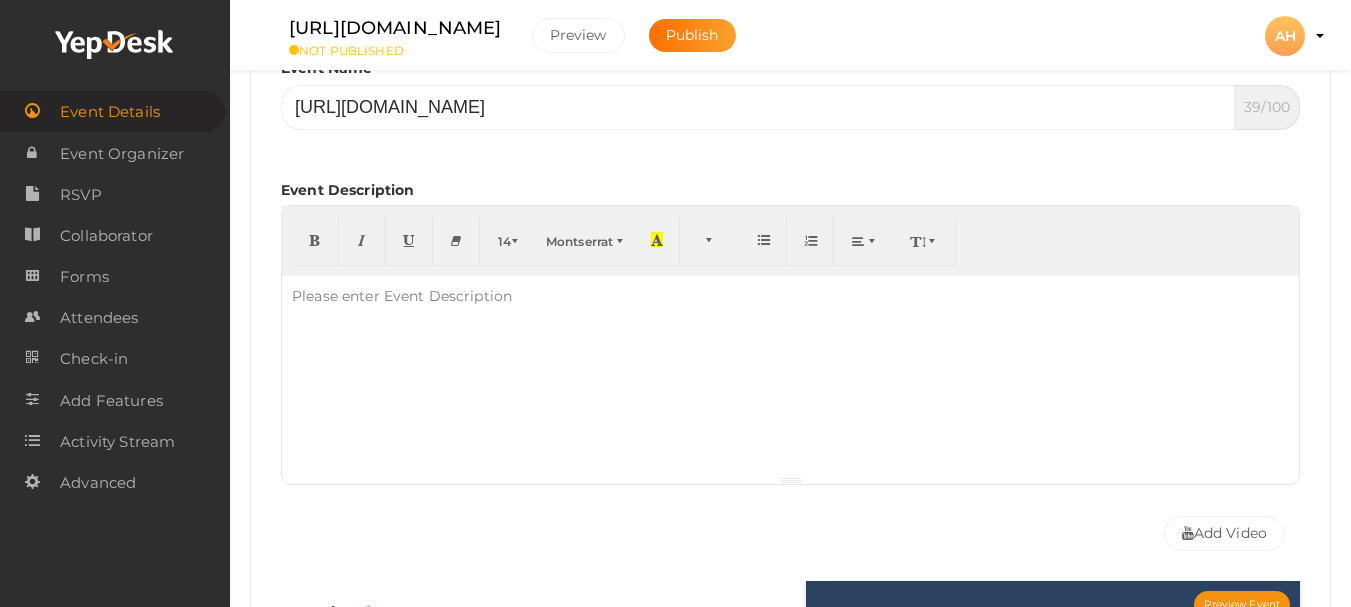 click at bounding box center (790, 376) 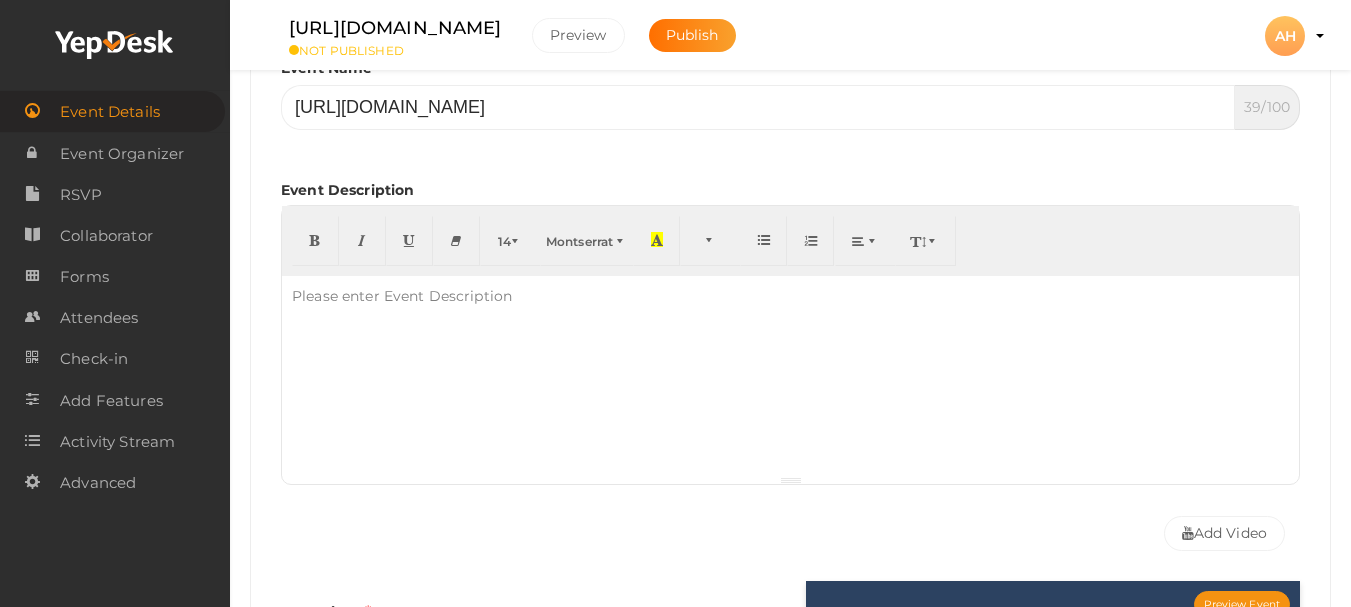 paste 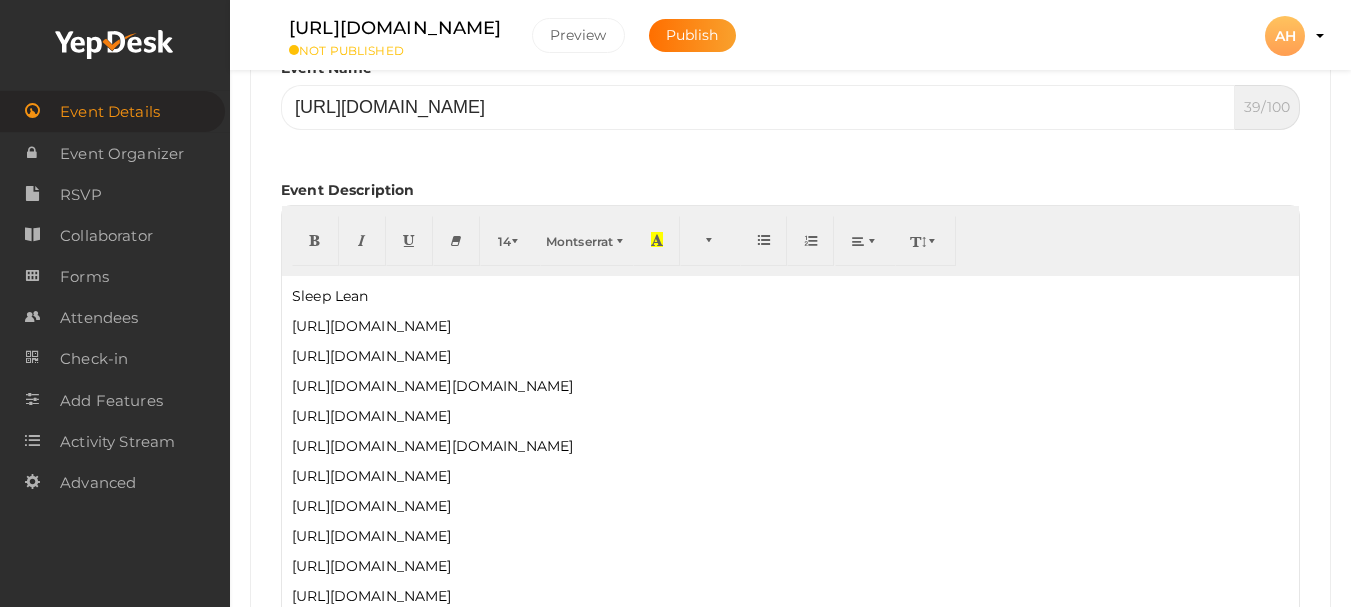 click on "https://allsupplement.org/sleeplean/" at bounding box center (790, 326) 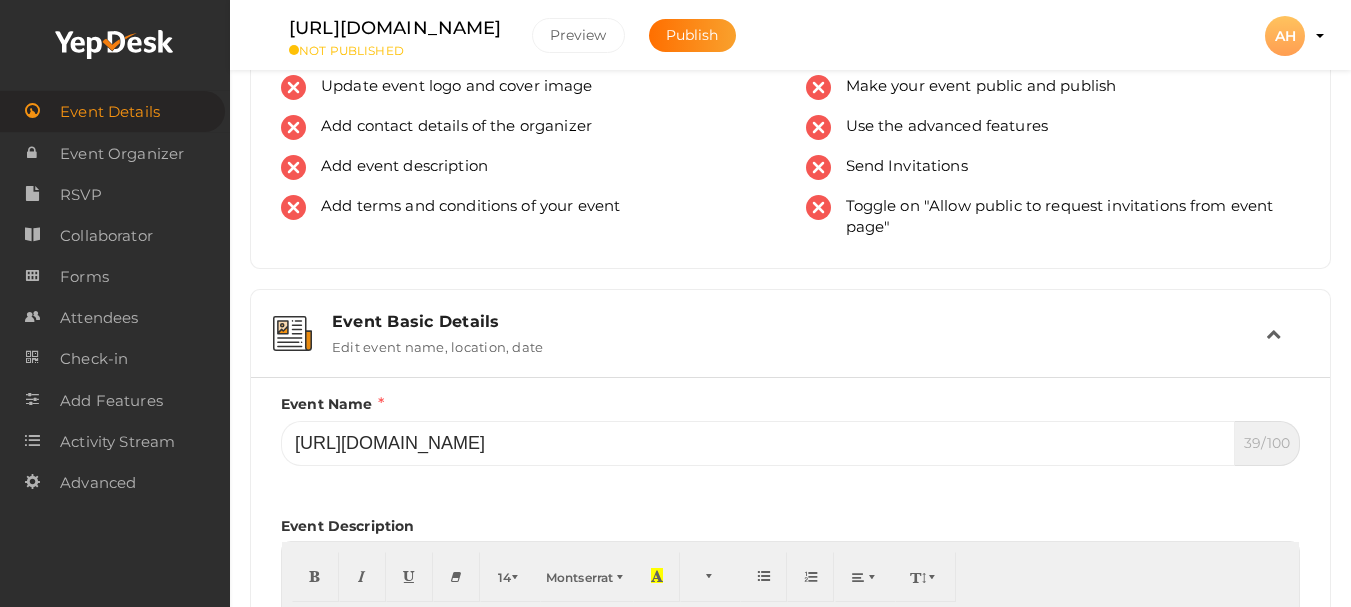 scroll, scrollTop: 0, scrollLeft: 0, axis: both 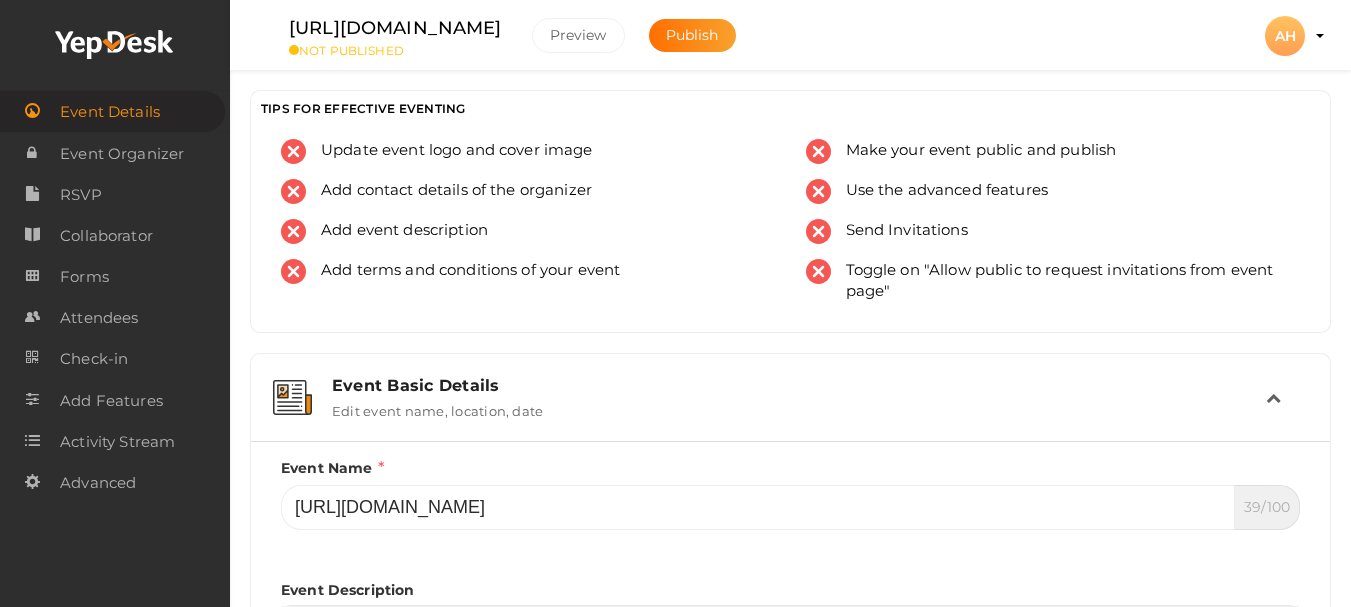 click on "Edit event name,
location, date" at bounding box center (437, 407) 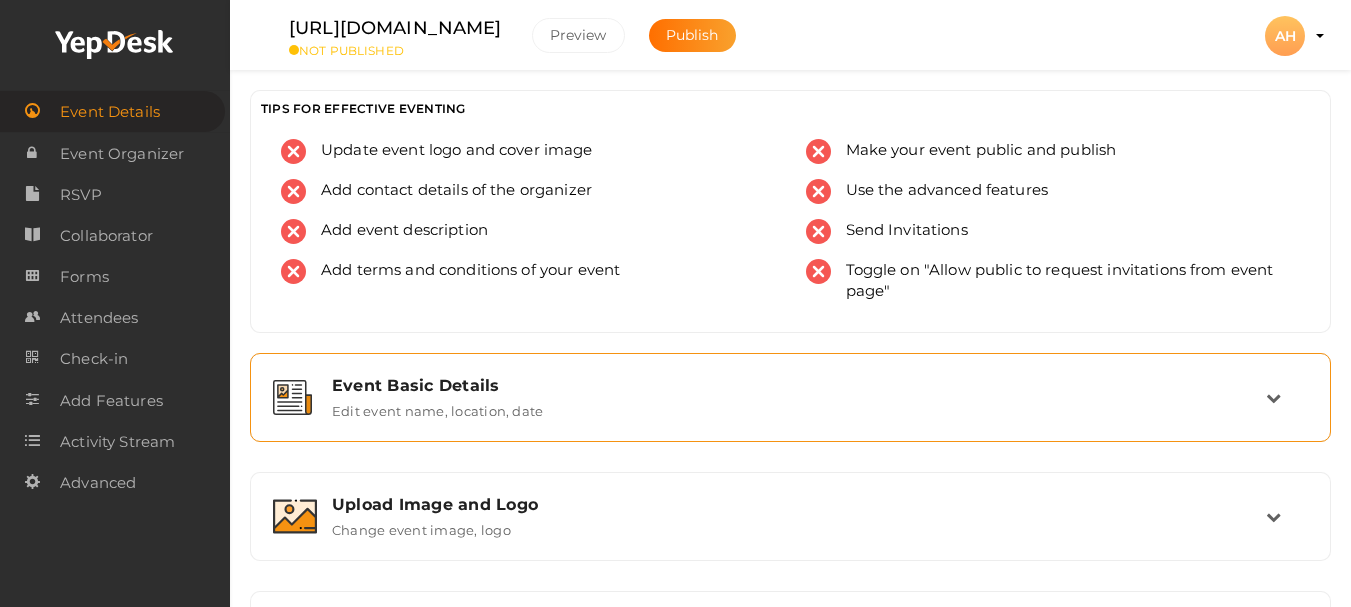 click on "Edit event name,
location, date" at bounding box center (437, 407) 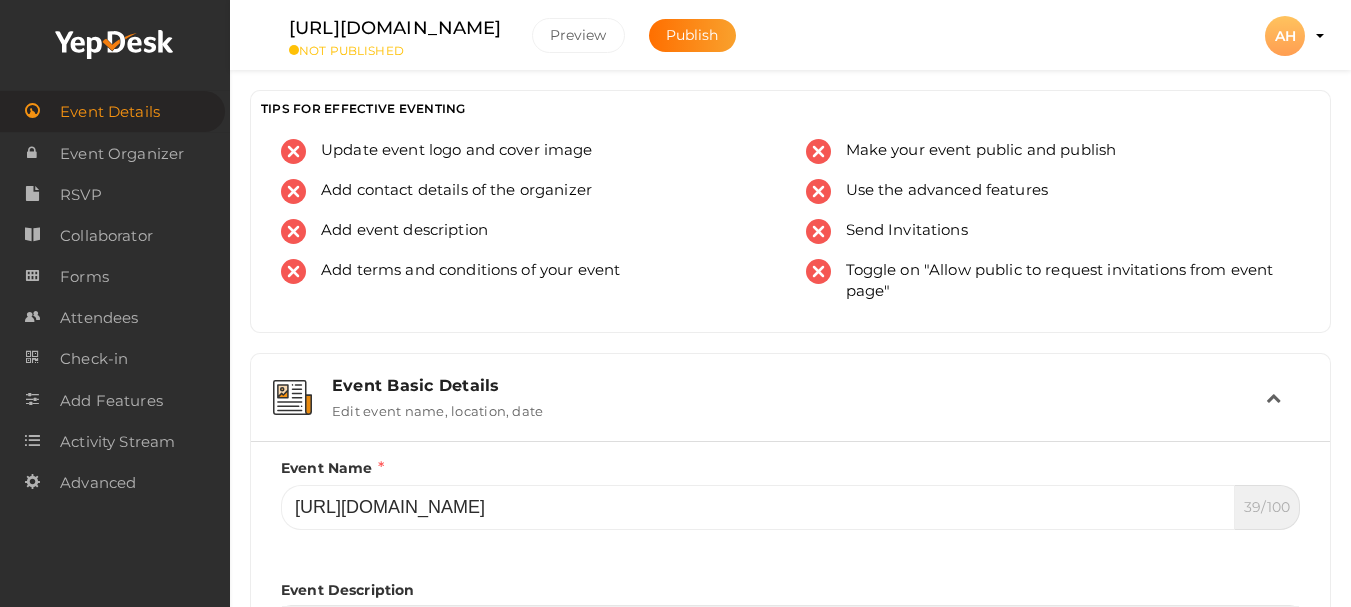 scroll, scrollTop: 400, scrollLeft: 0, axis: vertical 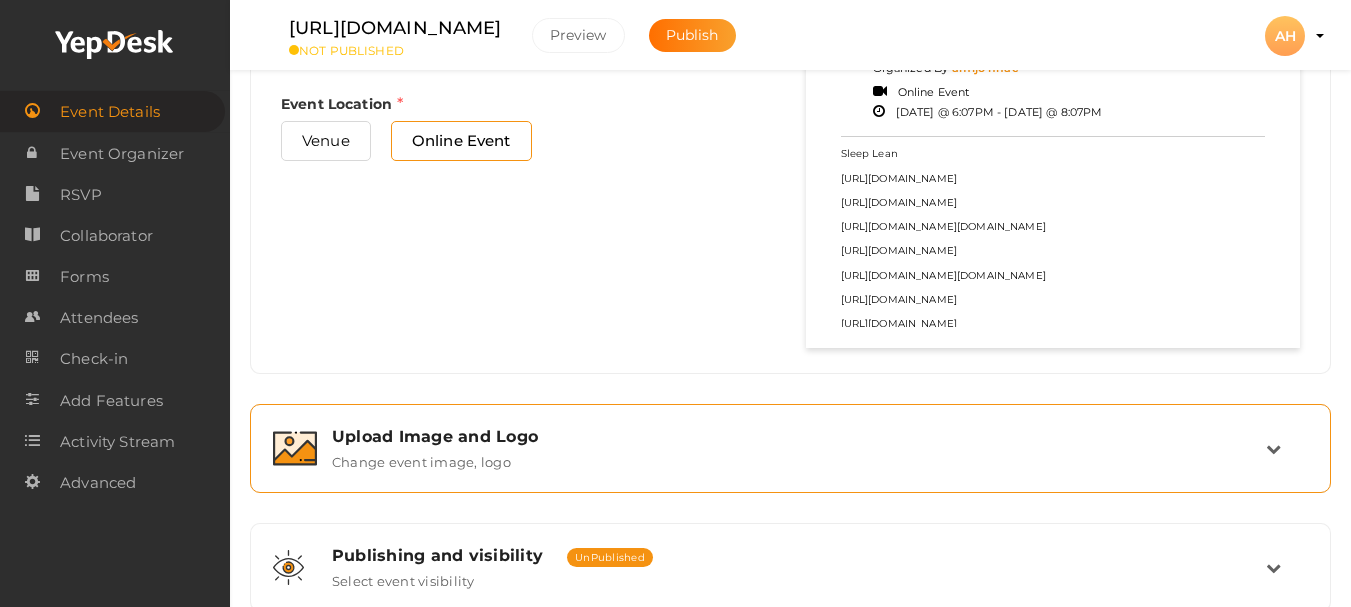 click on "Change event
image, logo" at bounding box center [421, 458] 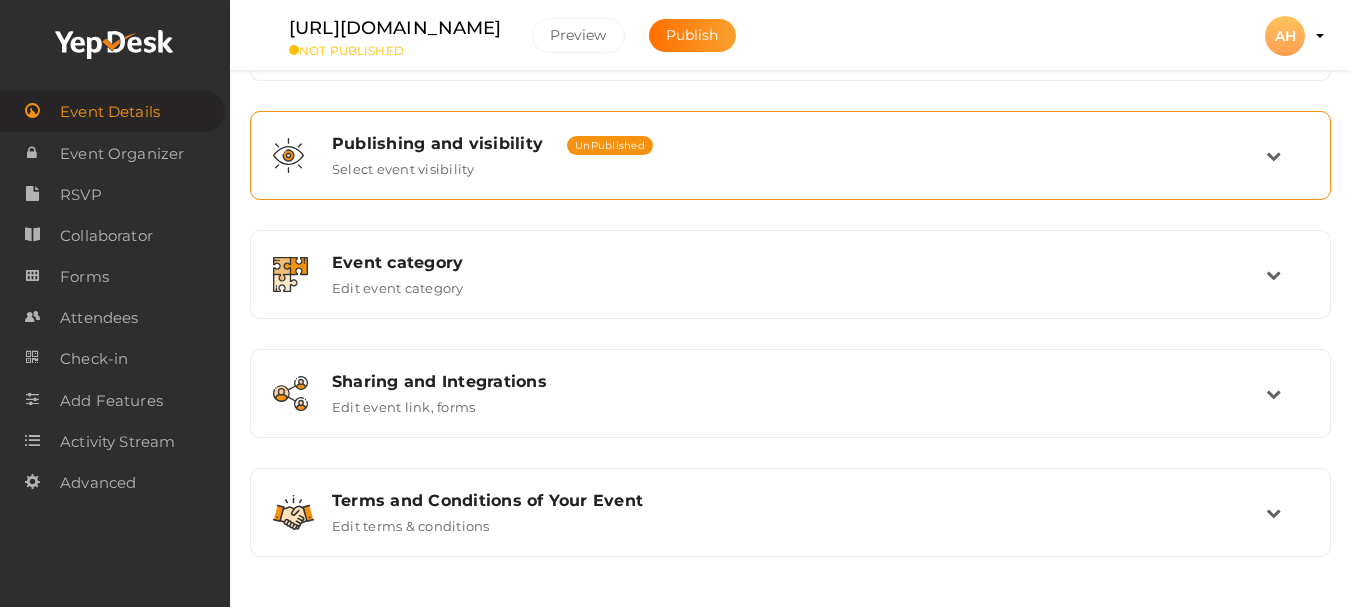 scroll, scrollTop: 524, scrollLeft: 0, axis: vertical 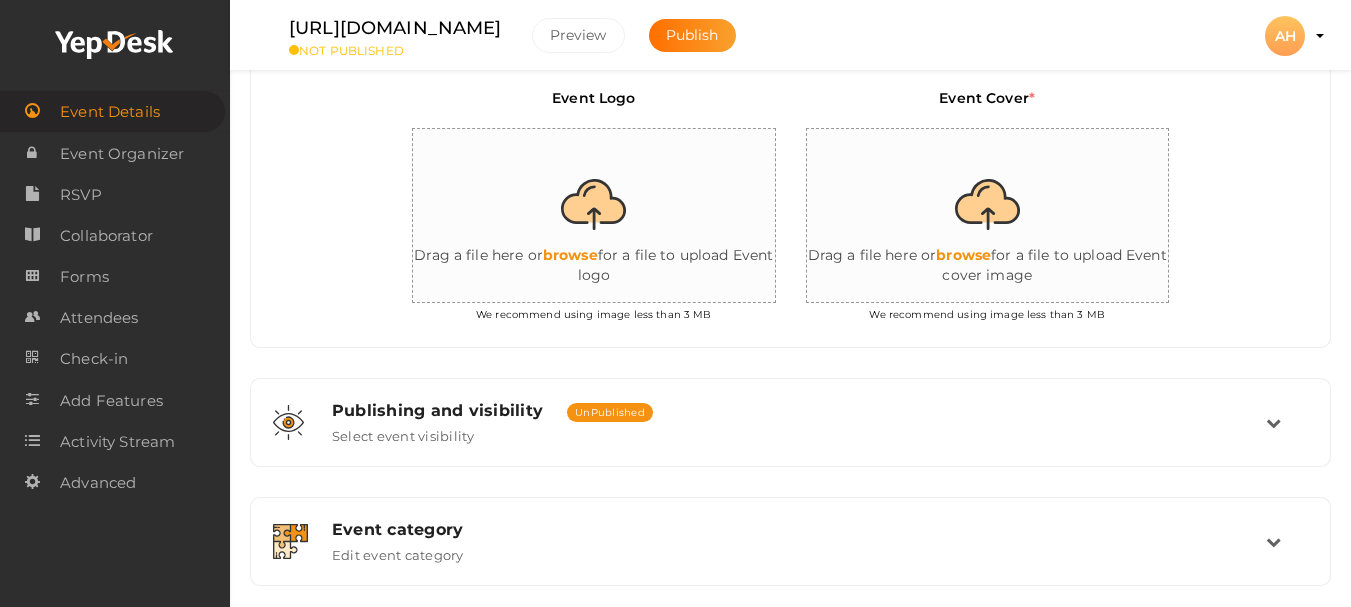 click at bounding box center (613, 216) 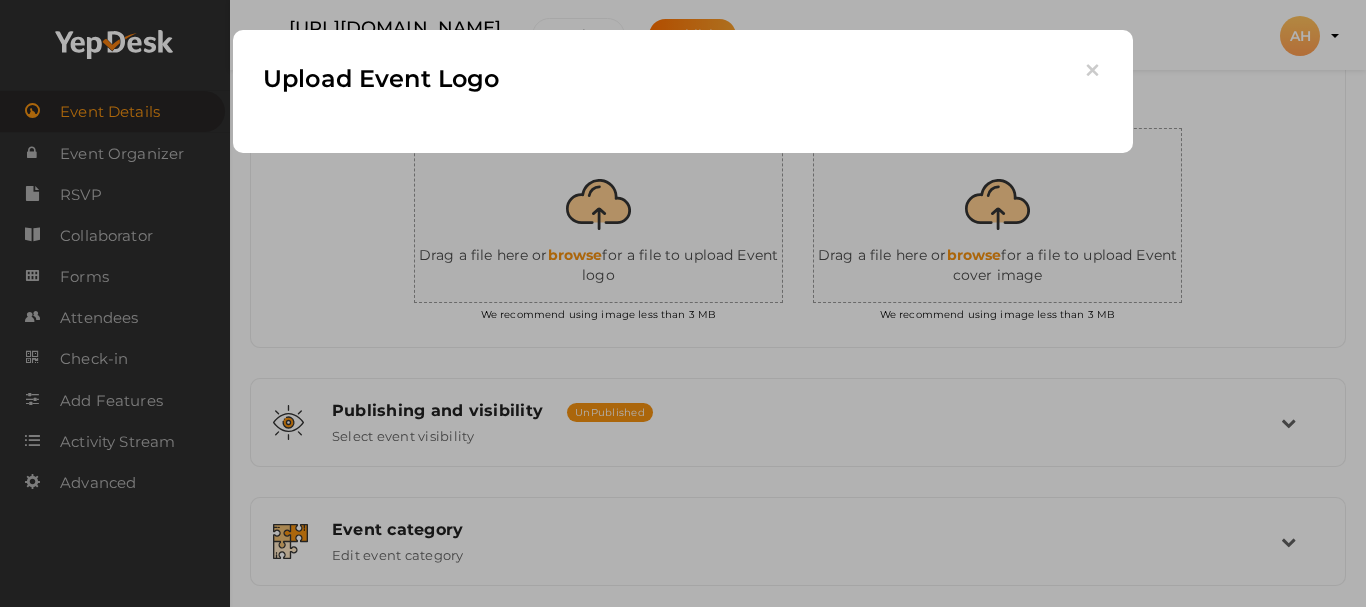click on "Upload Event Logo" at bounding box center [683, 303] 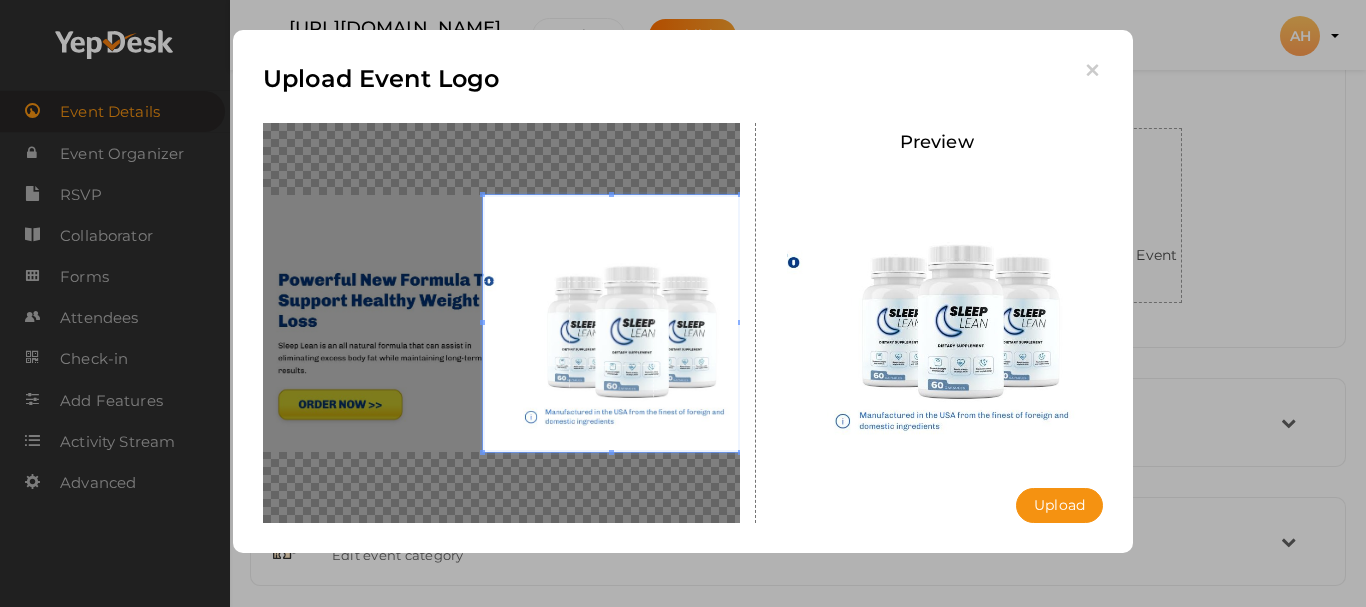 drag, startPoint x: 593, startPoint y: 368, endPoint x: 1116, endPoint y: 551, distance: 554.09204 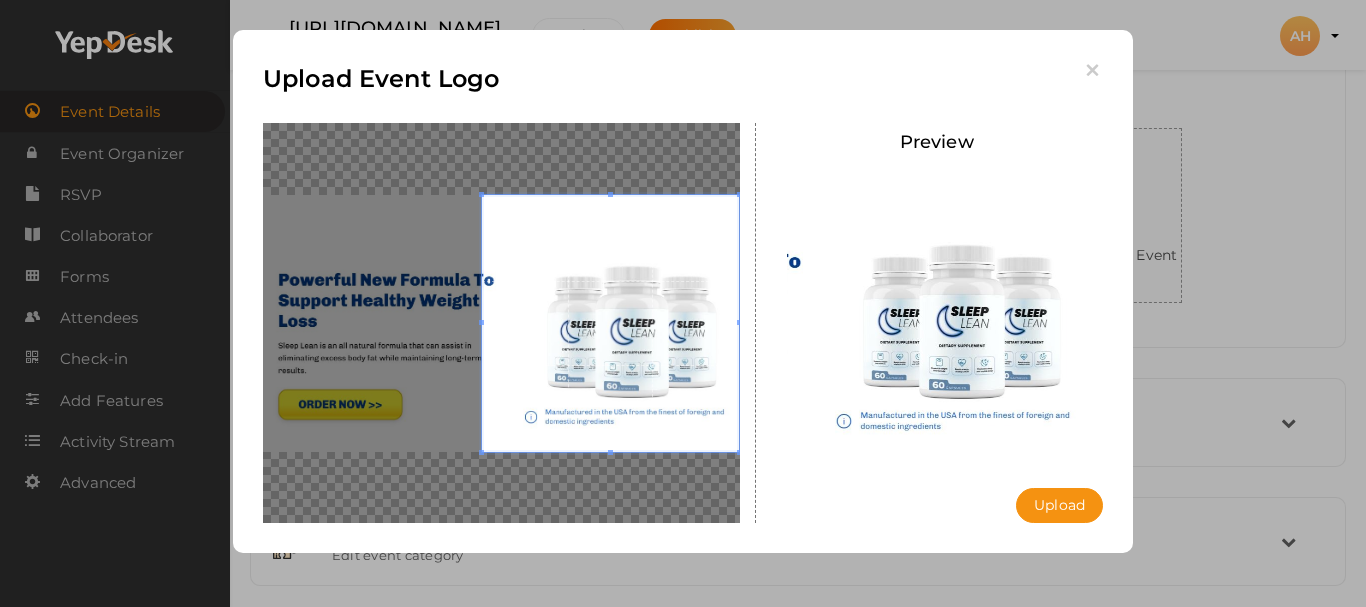 click on "Preview
Upload
Uploading..." at bounding box center [937, 323] 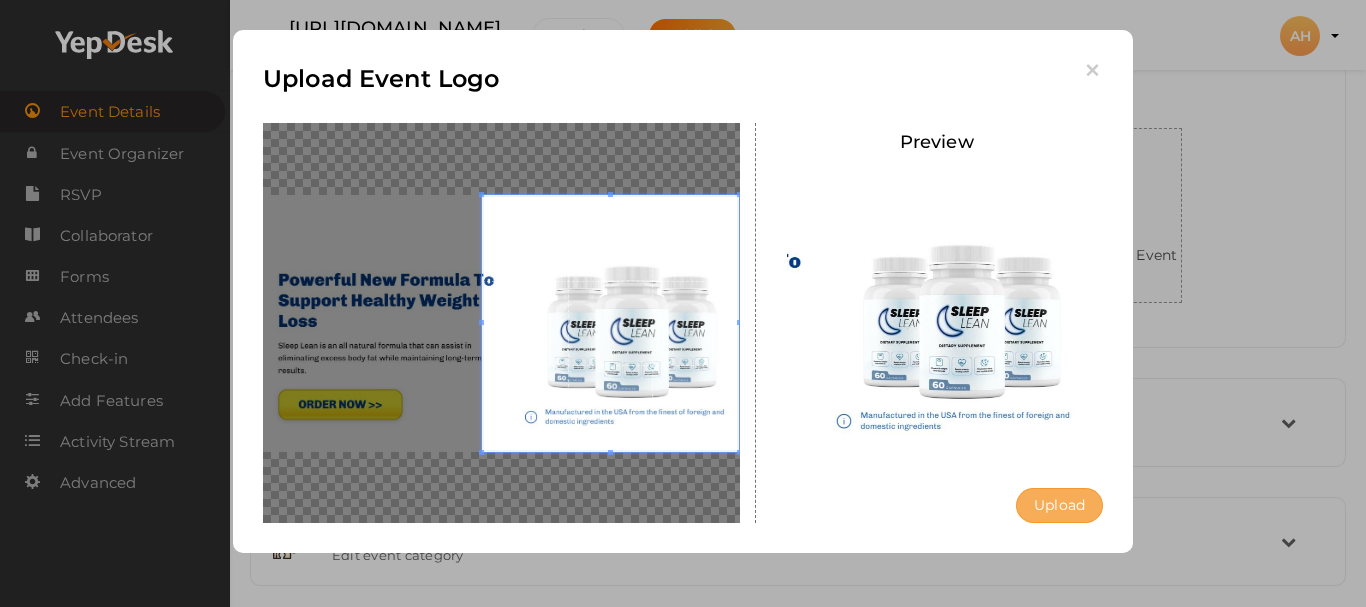 click on "Upload" at bounding box center [1059, 505] 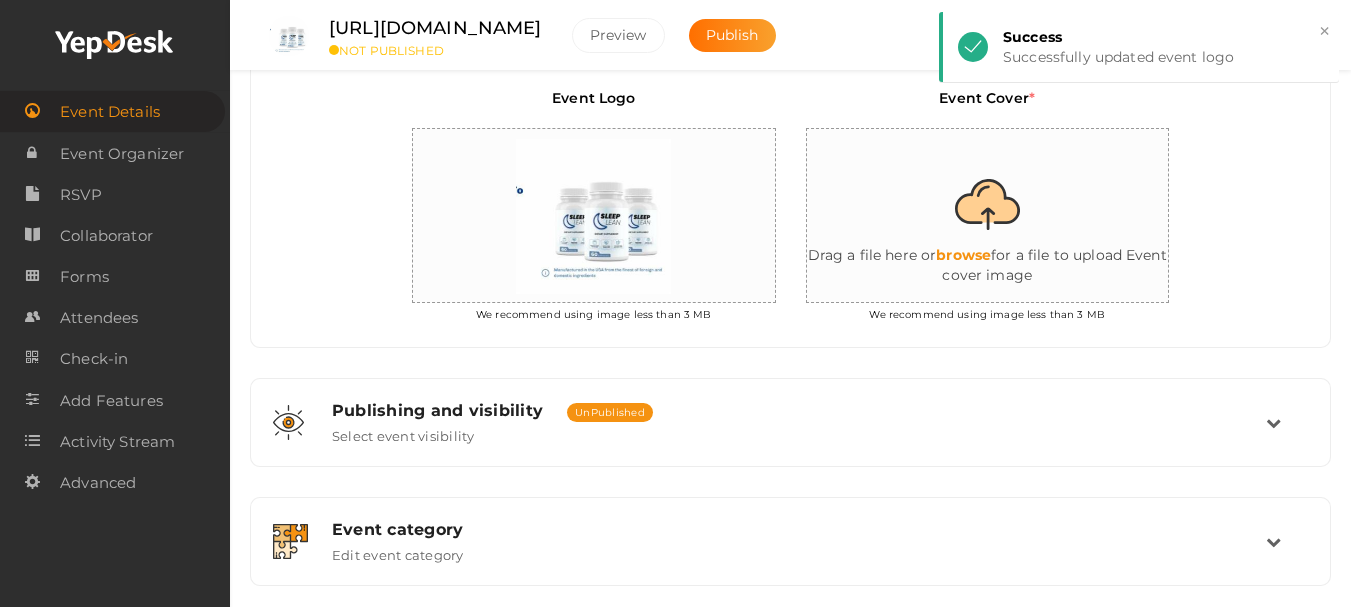 click at bounding box center (1007, 216) 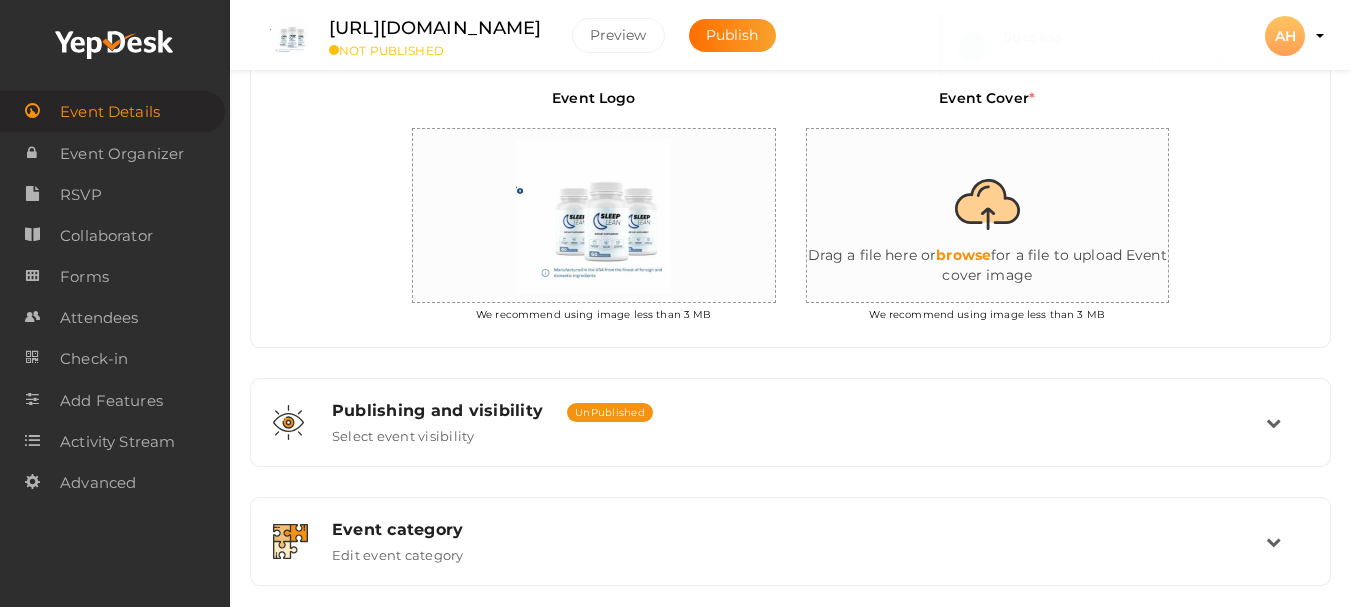 type on "C:\fakepath\sleeplean2.JPG" 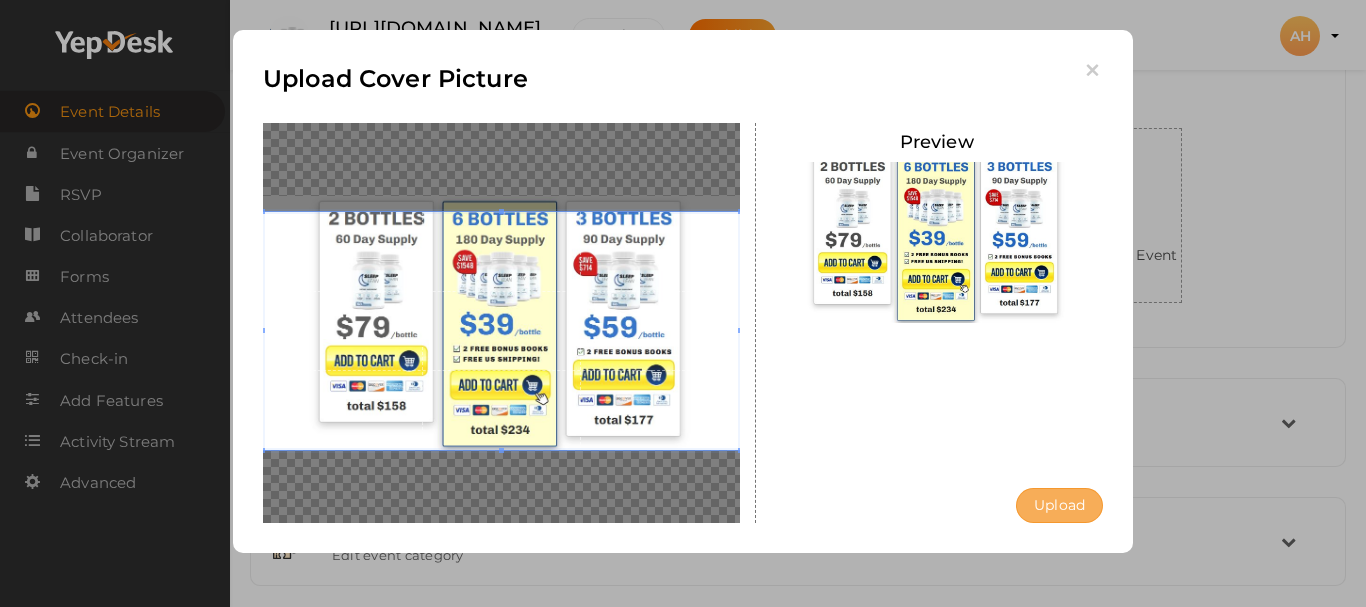 click on "Upload" at bounding box center (1059, 505) 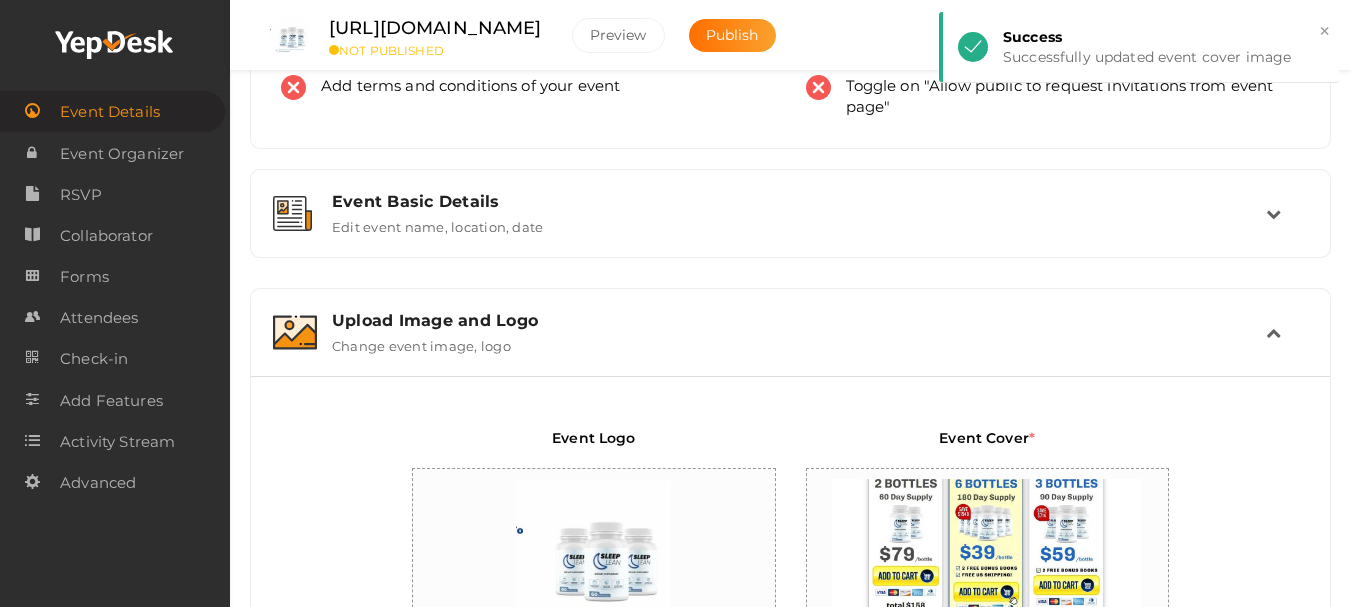 scroll, scrollTop: 124, scrollLeft: 0, axis: vertical 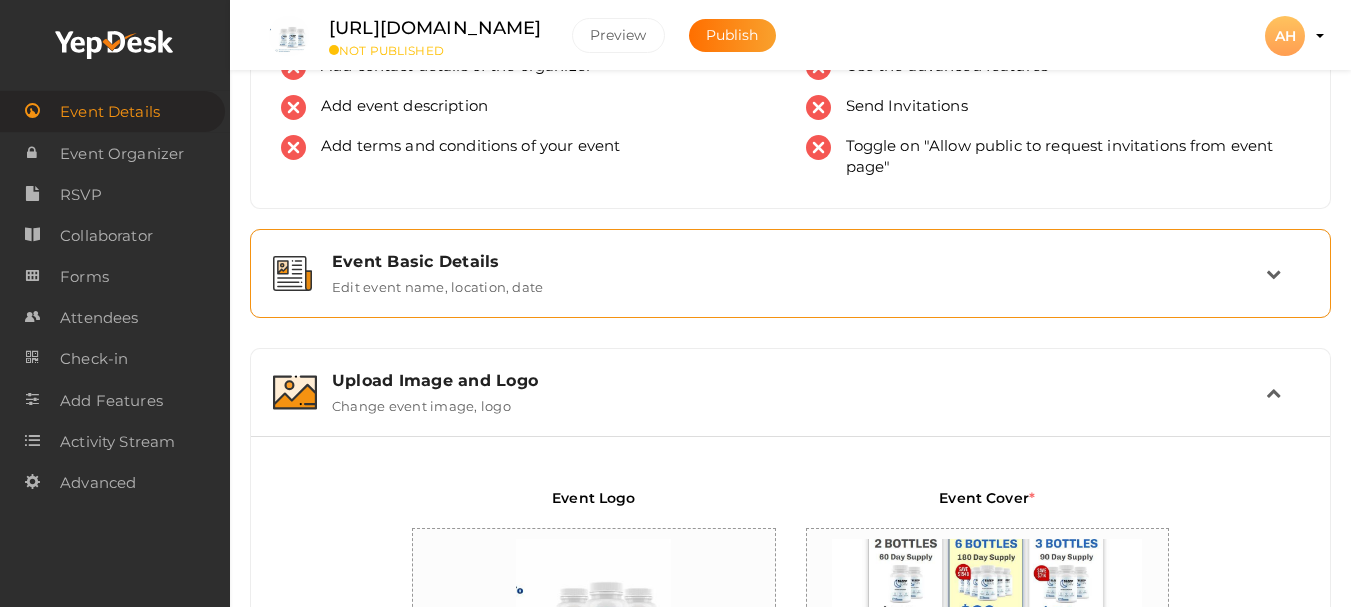 click on "Event Basic Details
Edit event name,
location, date" at bounding box center [791, 273] 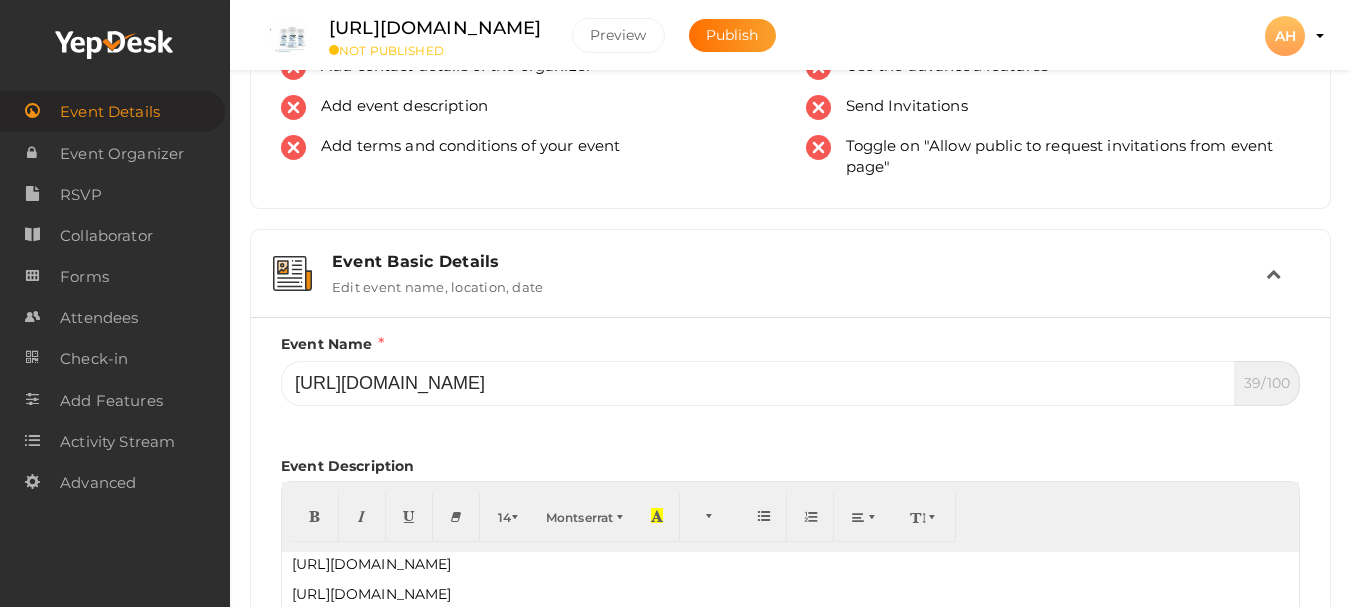 click on "Event Basic Details
Edit event name,
location, date" at bounding box center [791, 273] 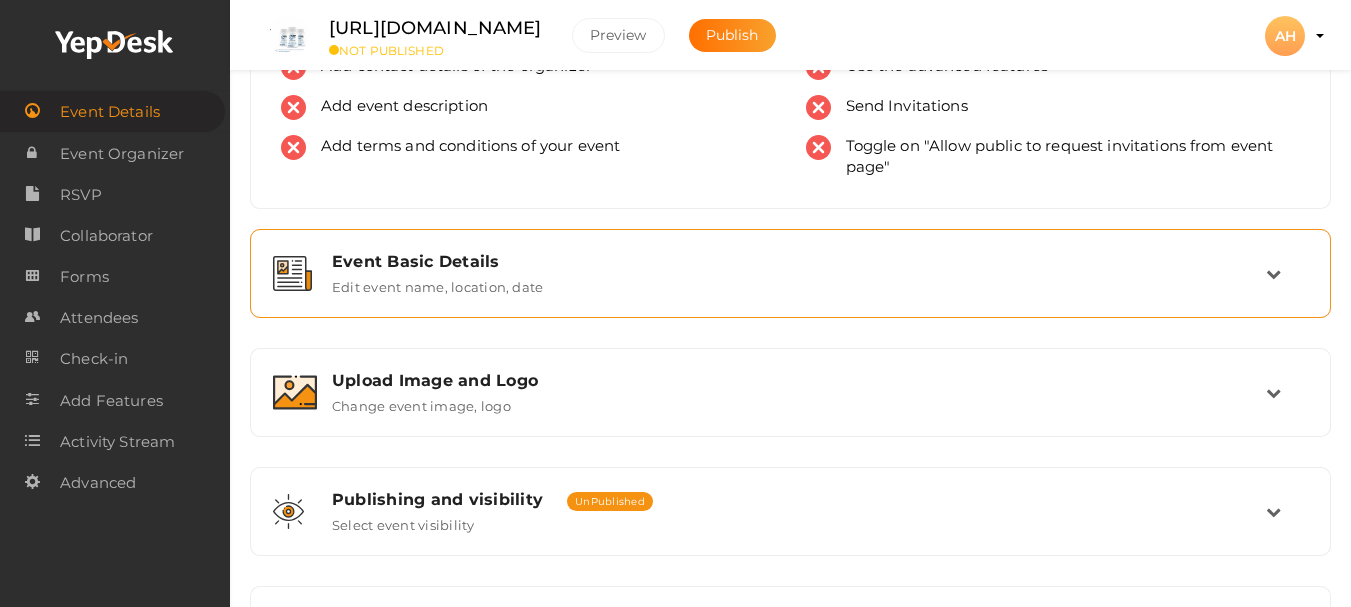 click on "Event Basic Details
Edit event name,
location, date" at bounding box center (791, 273) 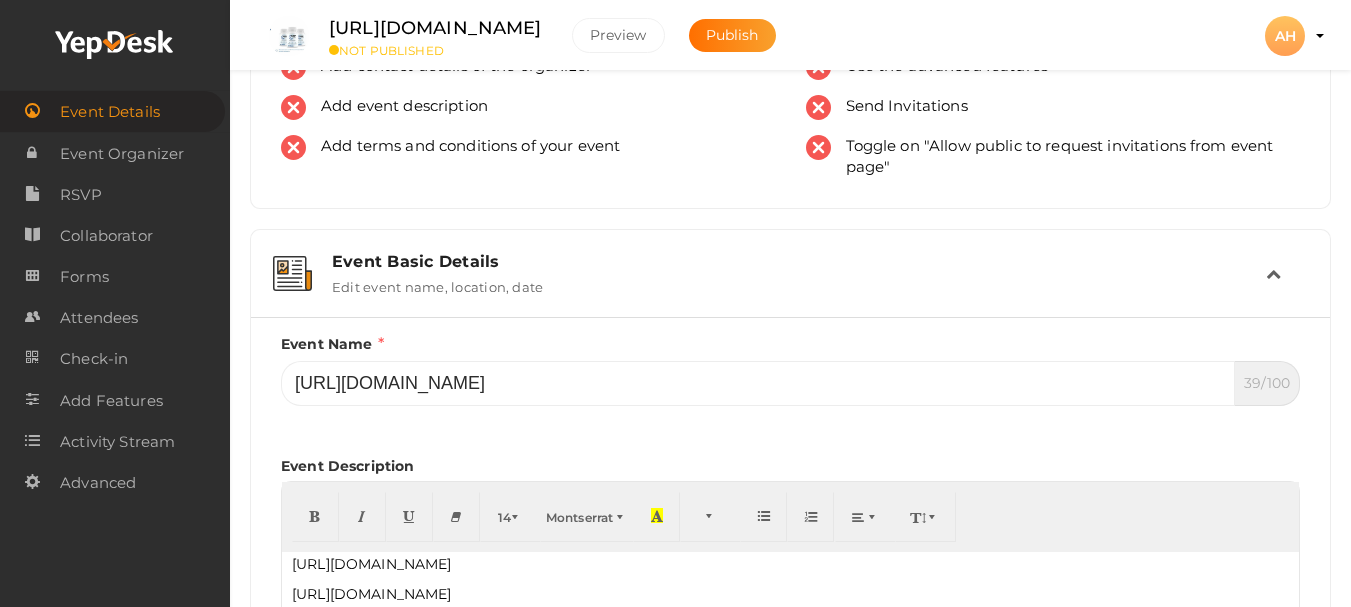 click on "Event Basic Details
Edit event name,
location, date" at bounding box center (790, 273) 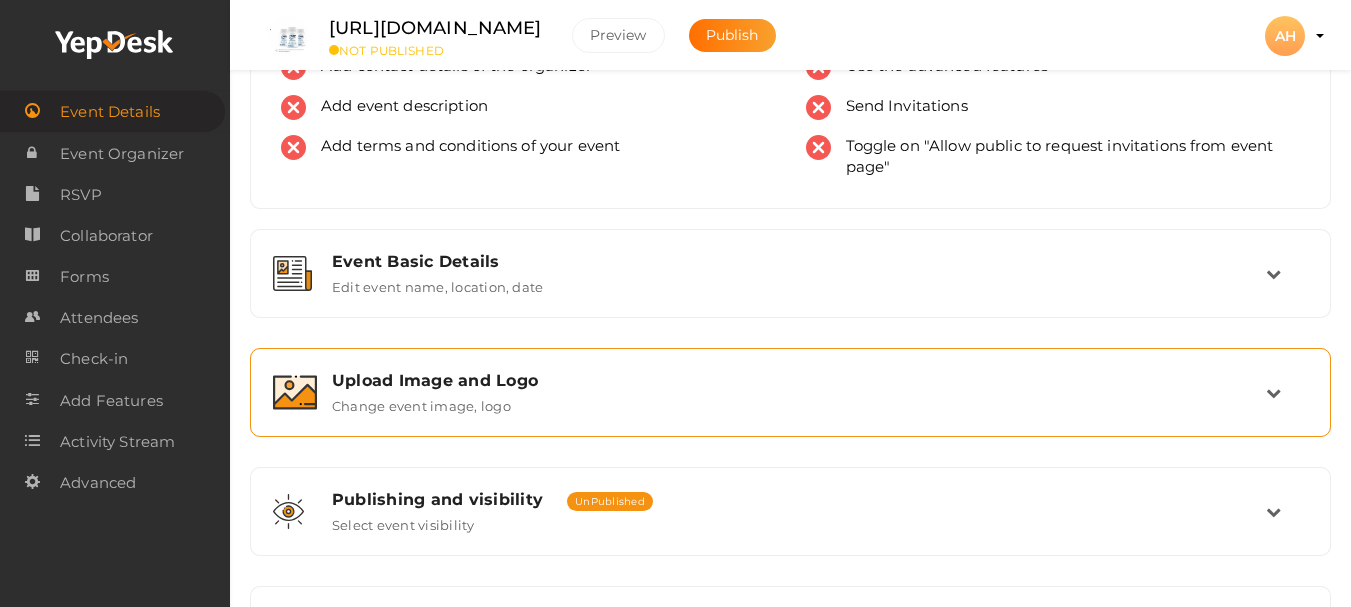 click on "Upload Image and Logo" at bounding box center [799, 380] 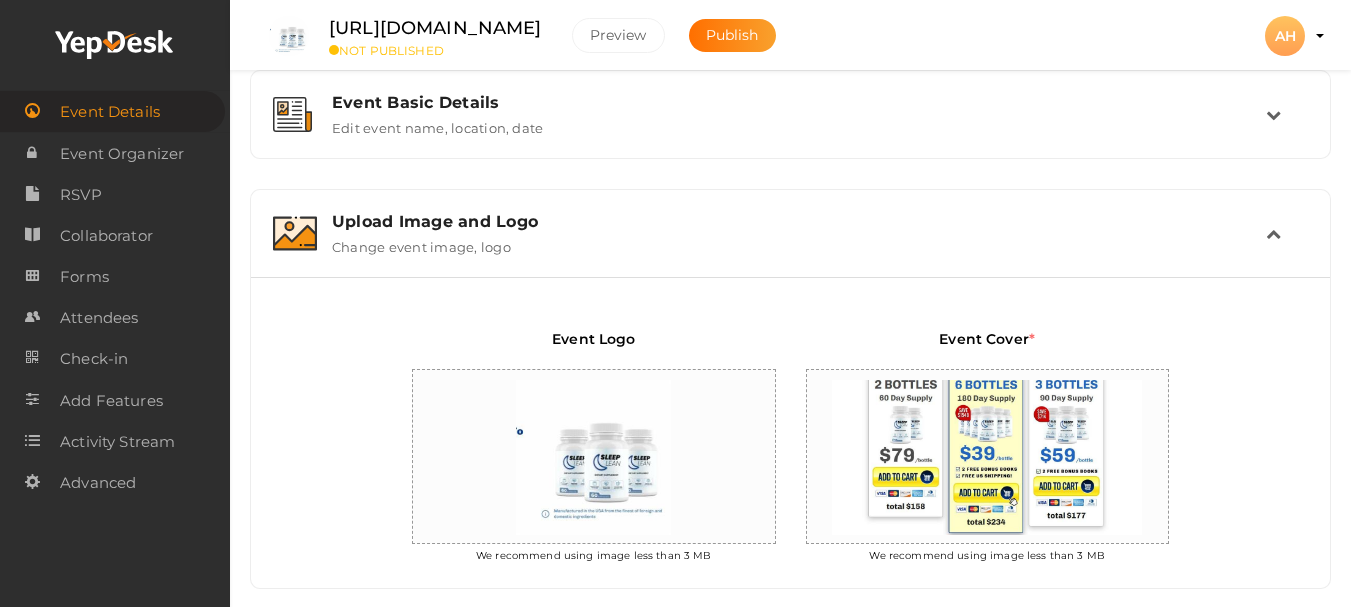 scroll, scrollTop: 391, scrollLeft: 0, axis: vertical 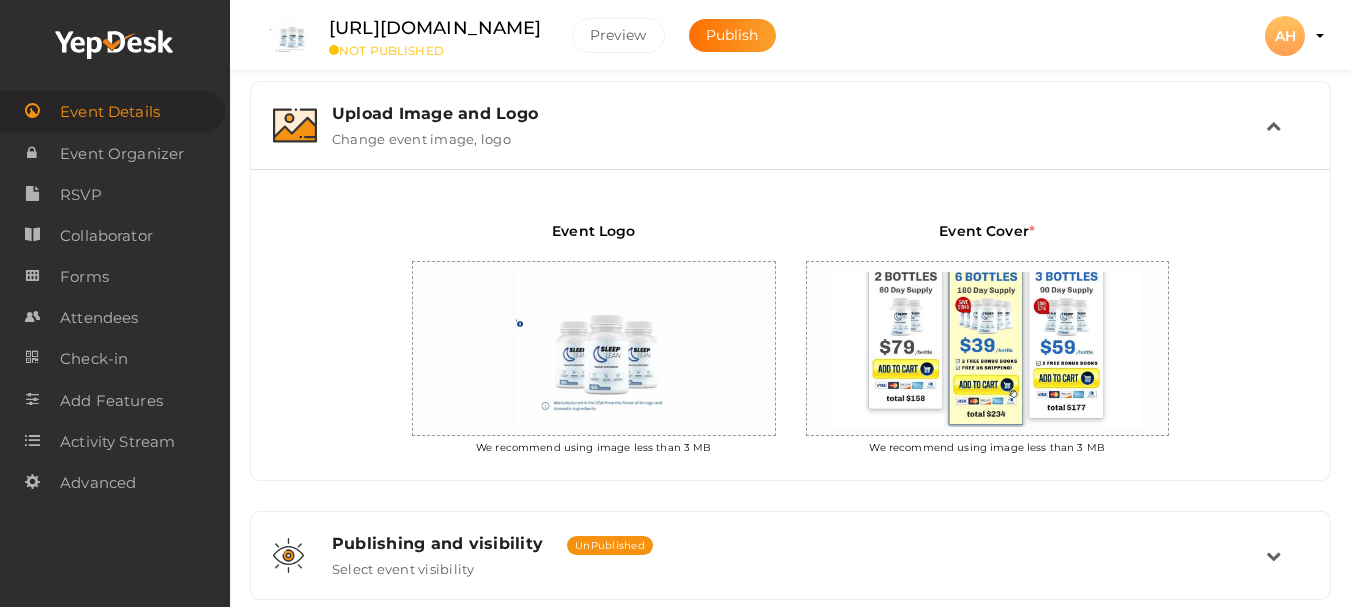 click on "Upload Image and Logo
Change event
image, logo" at bounding box center (791, 125) 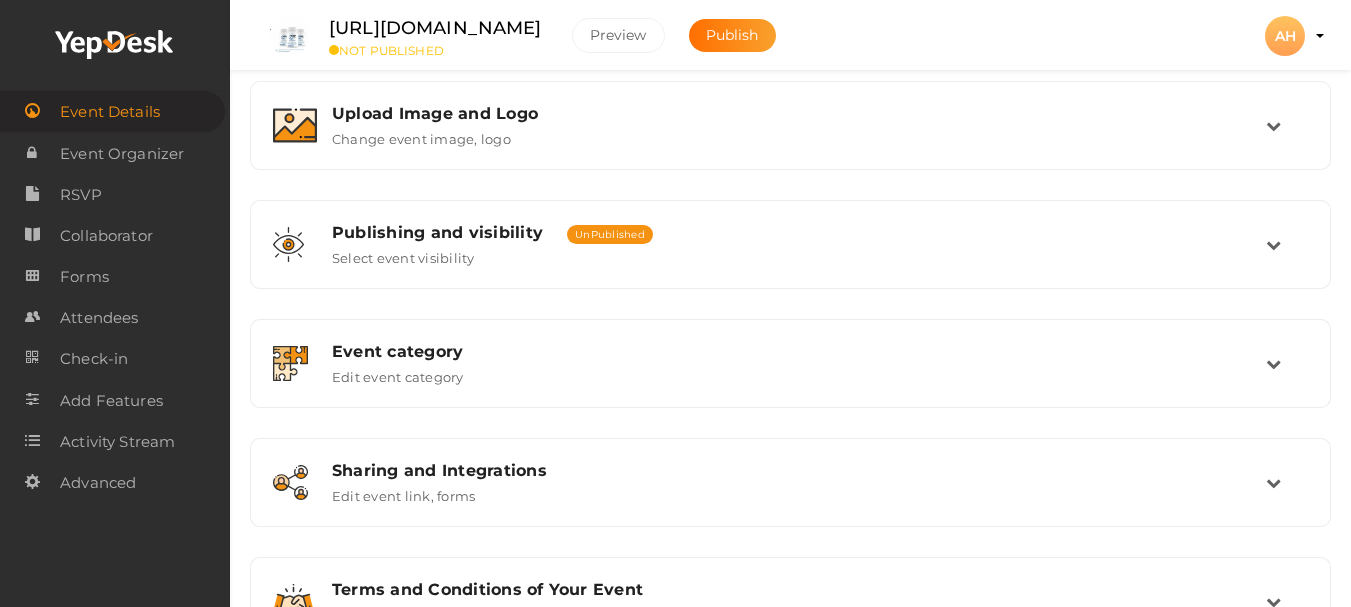 click on "Event Basic Details
Edit event name,
location, date
Event Name
https://www.facebook.com/SleepLean.Get/
39/100
Invalid Event Name
Event Name length exceeded
Event Name required
Event Description
14  8  9  10  11  12  14  18  24  36 Montserrat     Arial   Arial Black   Comic Sans MS   Courier New   Helvetica   Impact   Tahoma   Times New Roman   Verdana    Background Color         Transparent              Foreground Color         Reset to default                1.0  1.2  1.4  1.5  1.6  1.8  2.0  3.0 Sleep Lean" at bounding box center [790, 304] 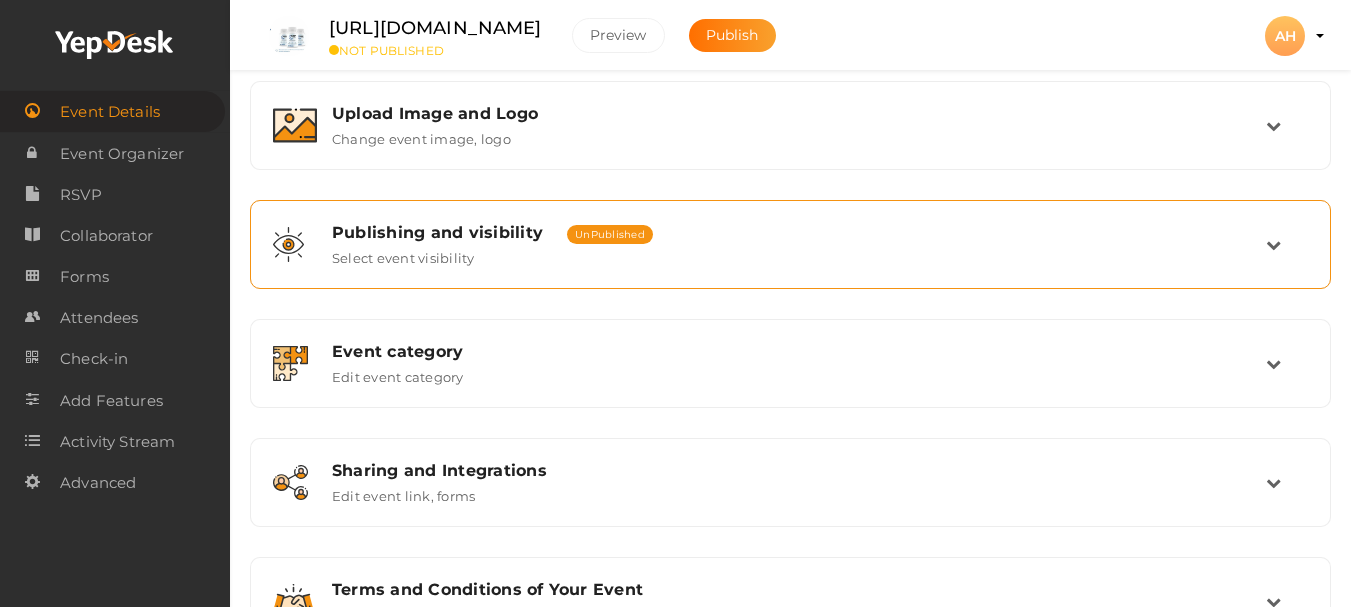 click on "Publishing and visibility
Published
UnPublished
Select event
visibility" at bounding box center [791, 244] 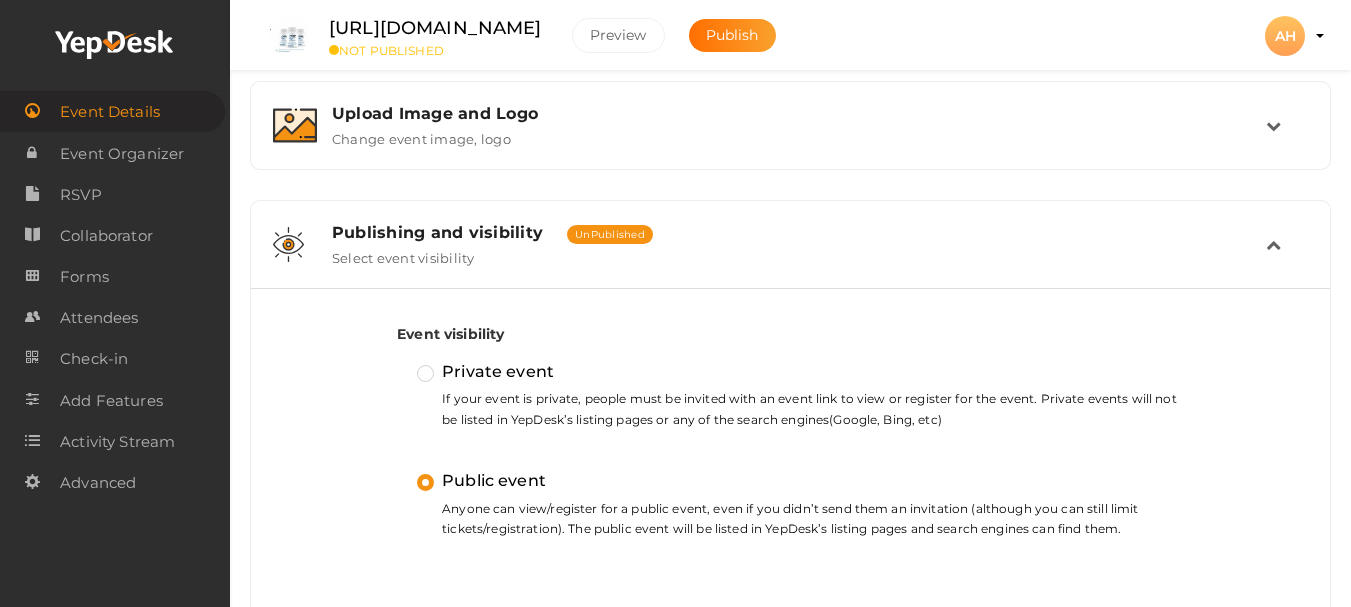click on "Publishing and visibility
Published
UnPublished
Select event
visibility" at bounding box center (791, 244) 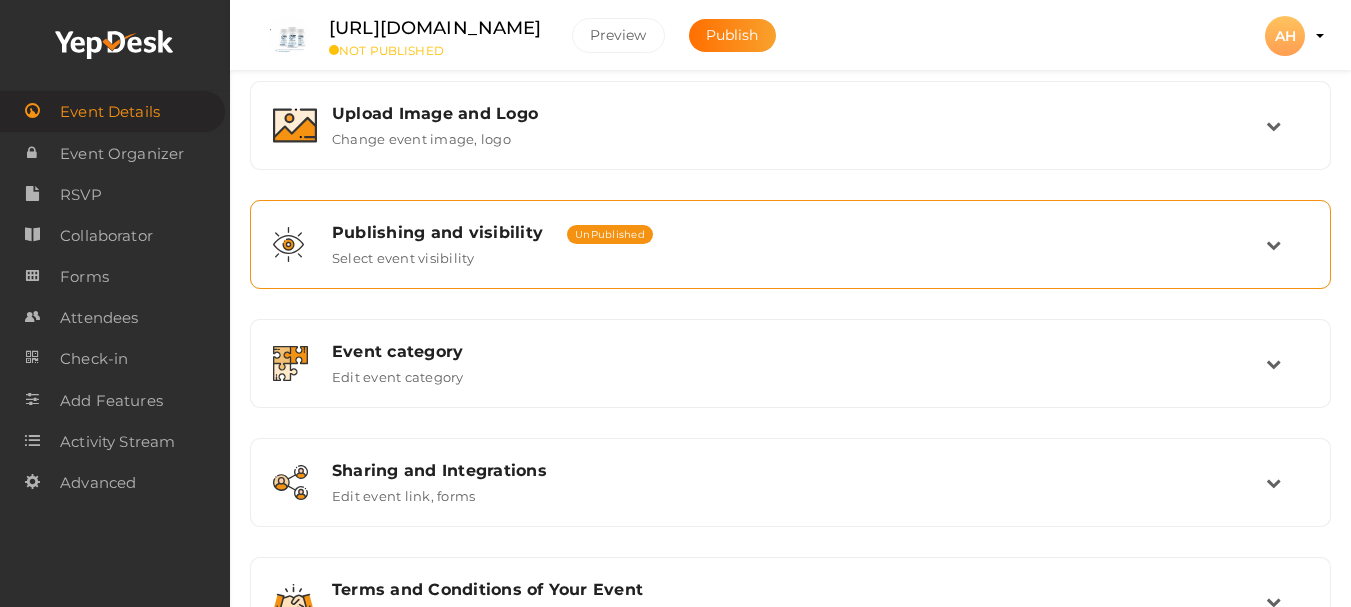 scroll, scrollTop: 480, scrollLeft: 0, axis: vertical 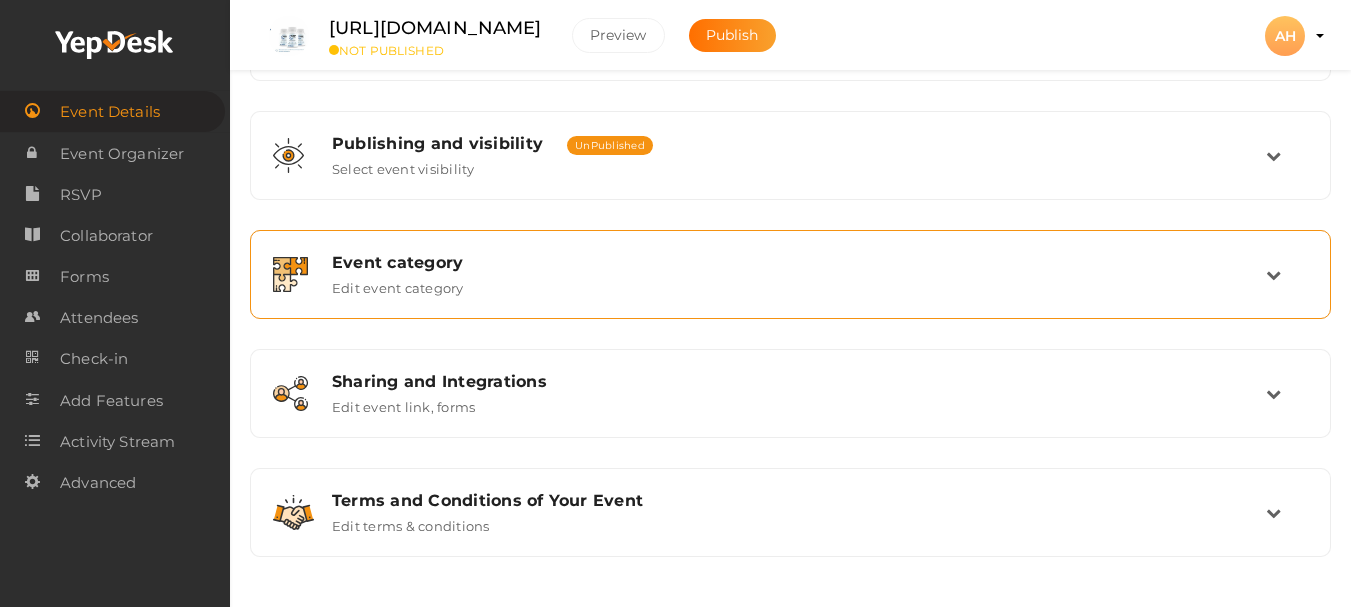 click on "Event category" at bounding box center [799, 262] 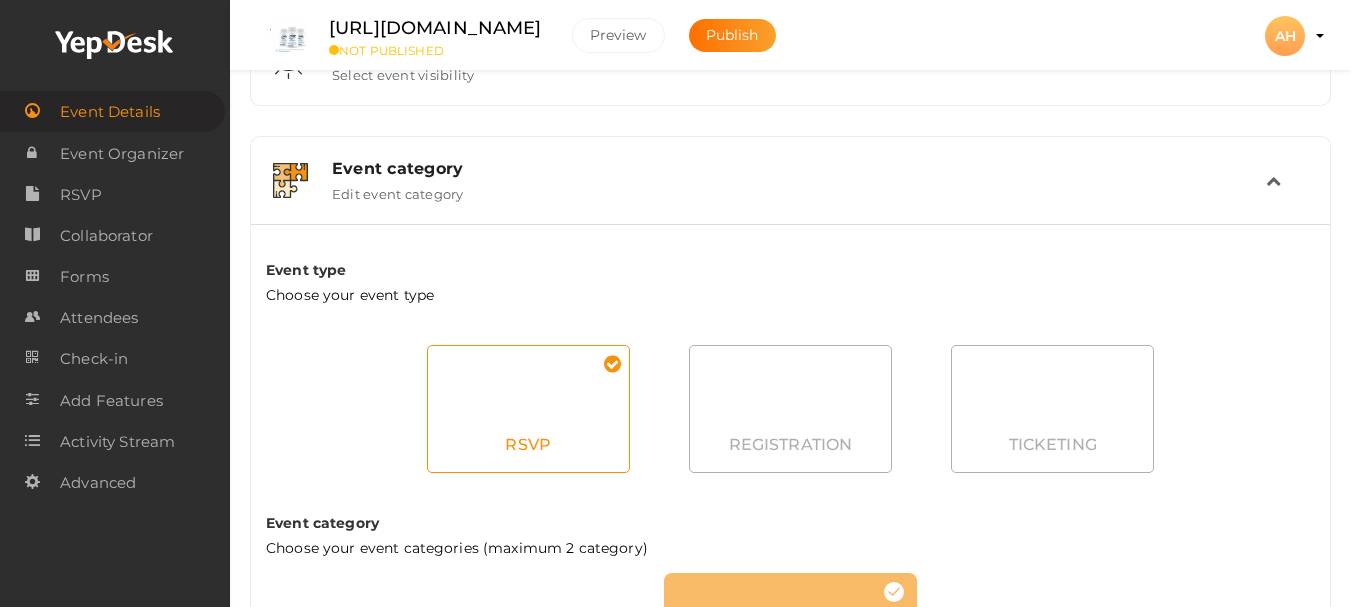 scroll, scrollTop: 613, scrollLeft: 0, axis: vertical 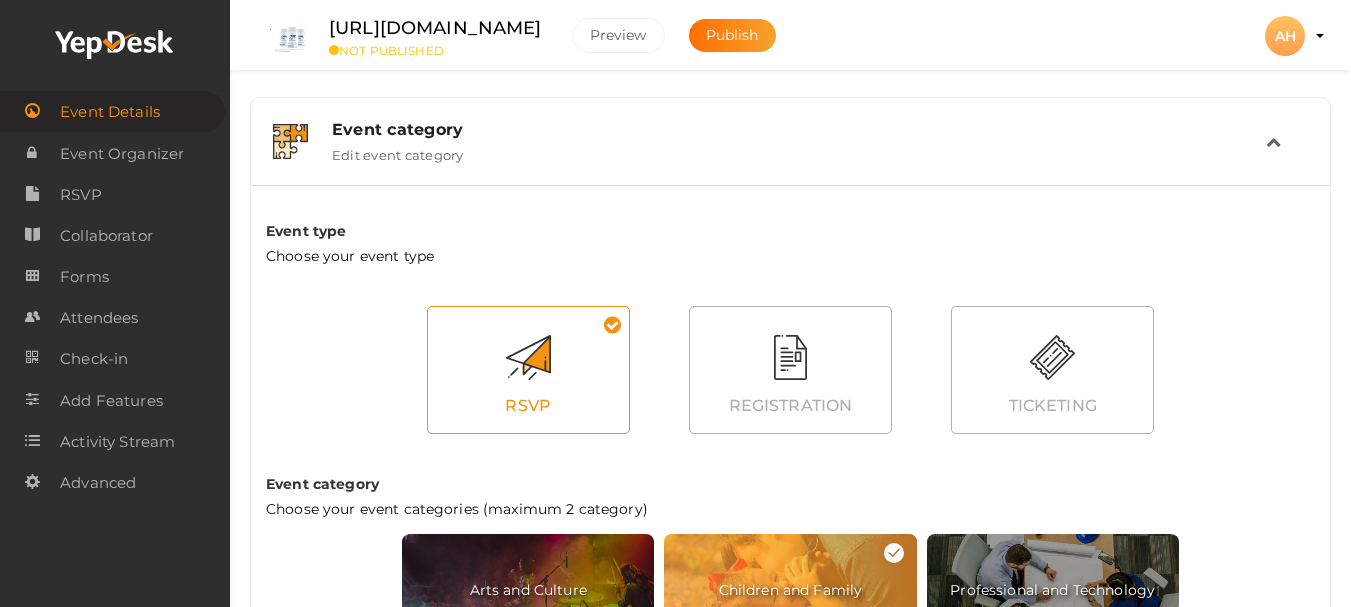 click on "Event category
Edit event
category" at bounding box center (790, 141) 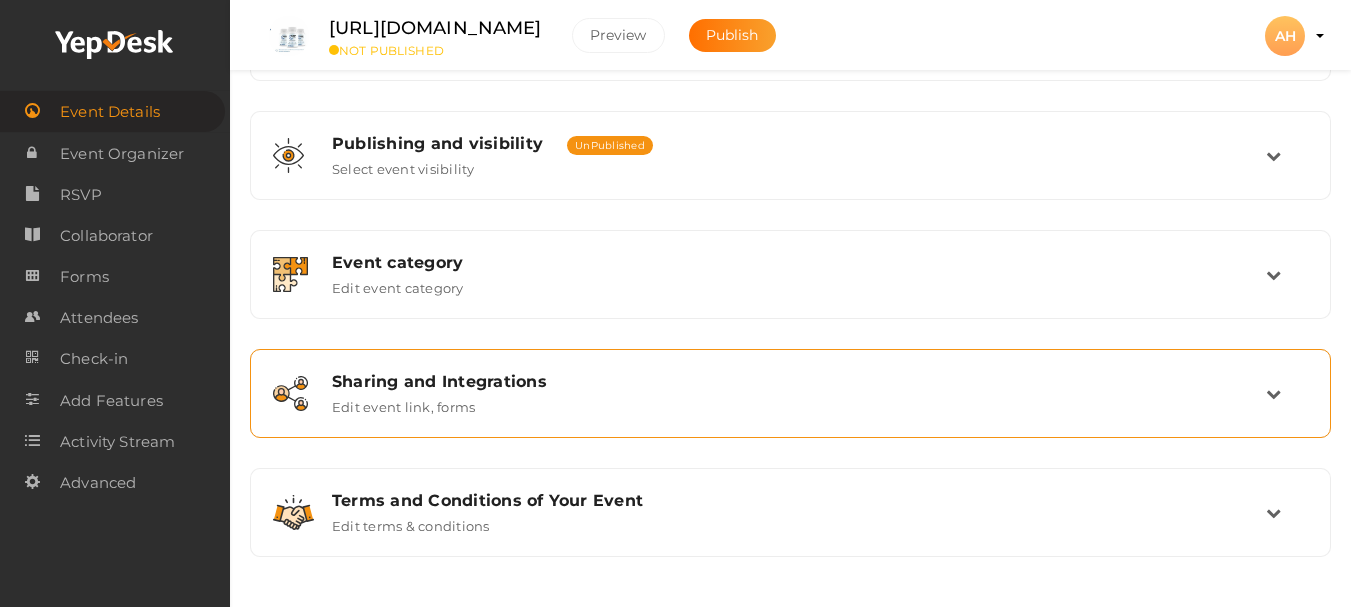 scroll, scrollTop: 480, scrollLeft: 0, axis: vertical 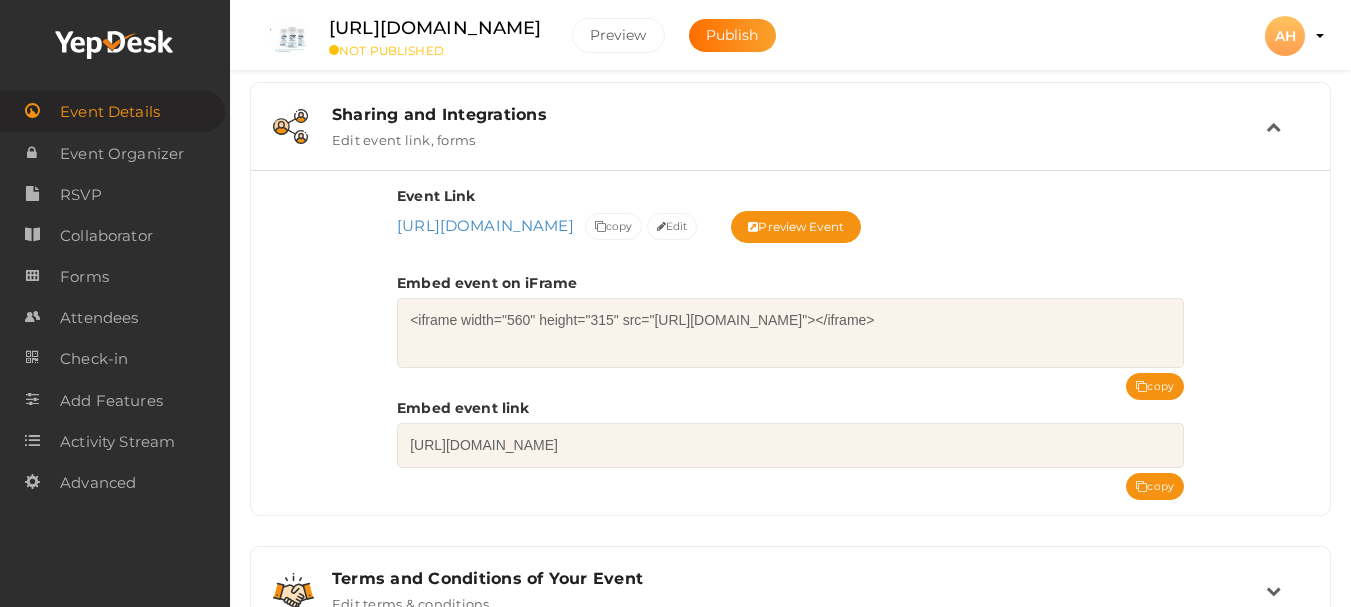 click on "Sharing and Integrations
Edit event link,
forms" at bounding box center [791, 126] 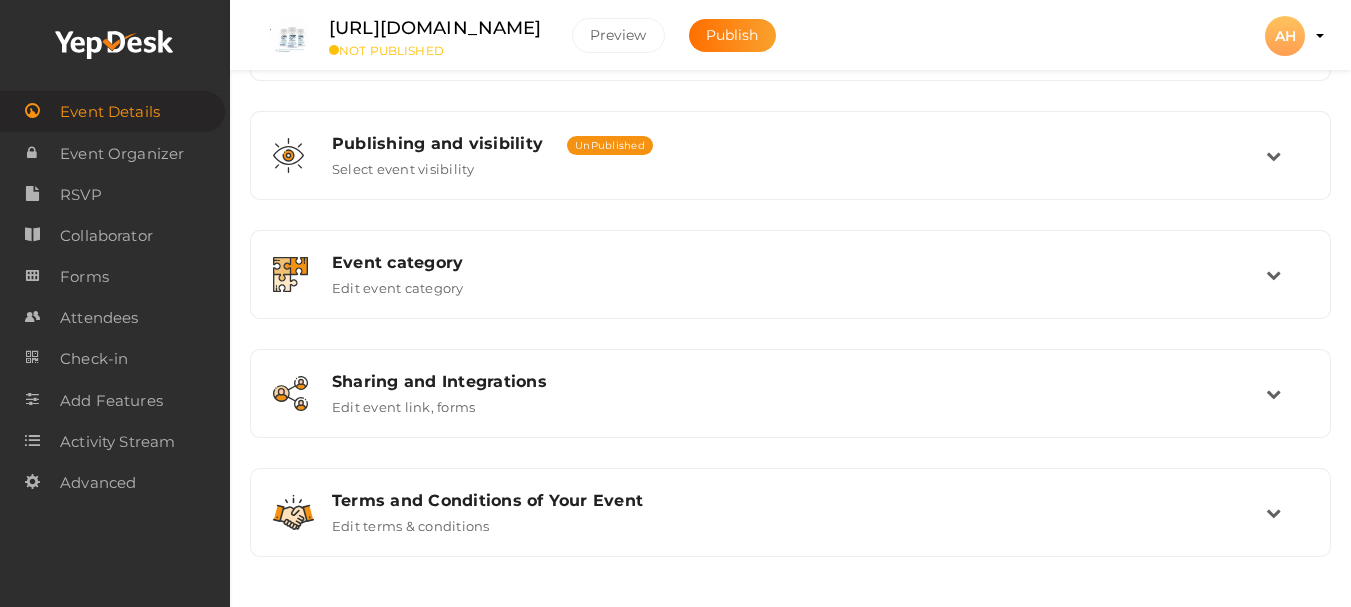 scroll, scrollTop: 480, scrollLeft: 0, axis: vertical 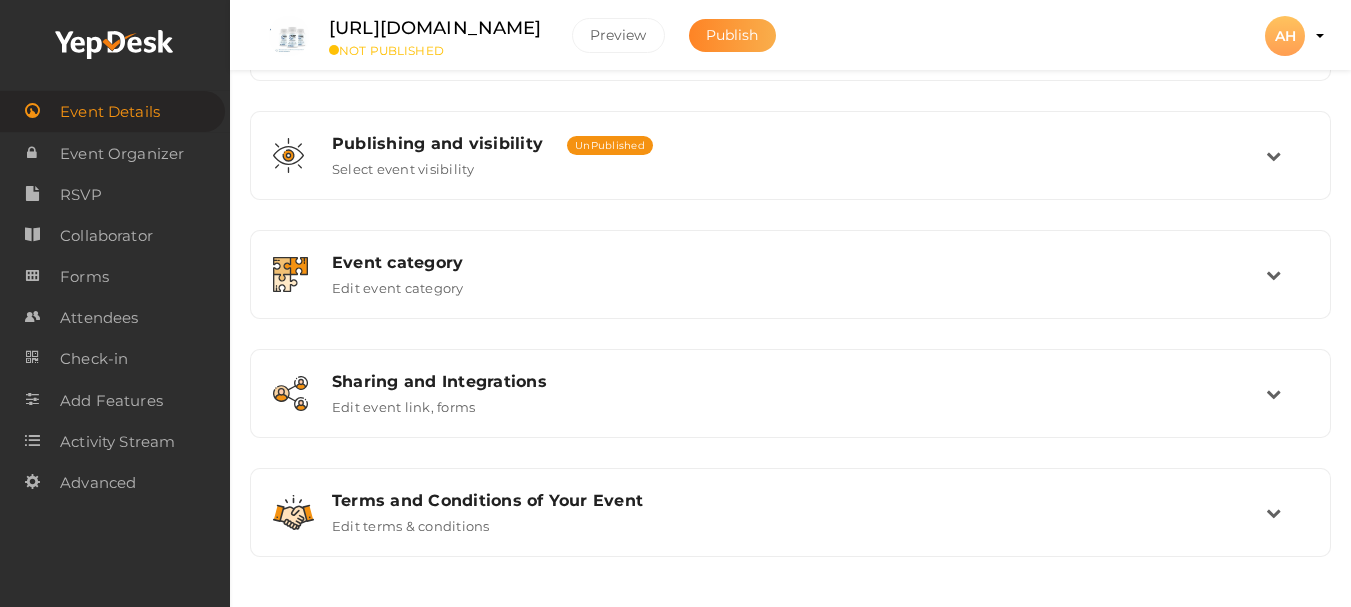 click on "Publish" at bounding box center (732, 35) 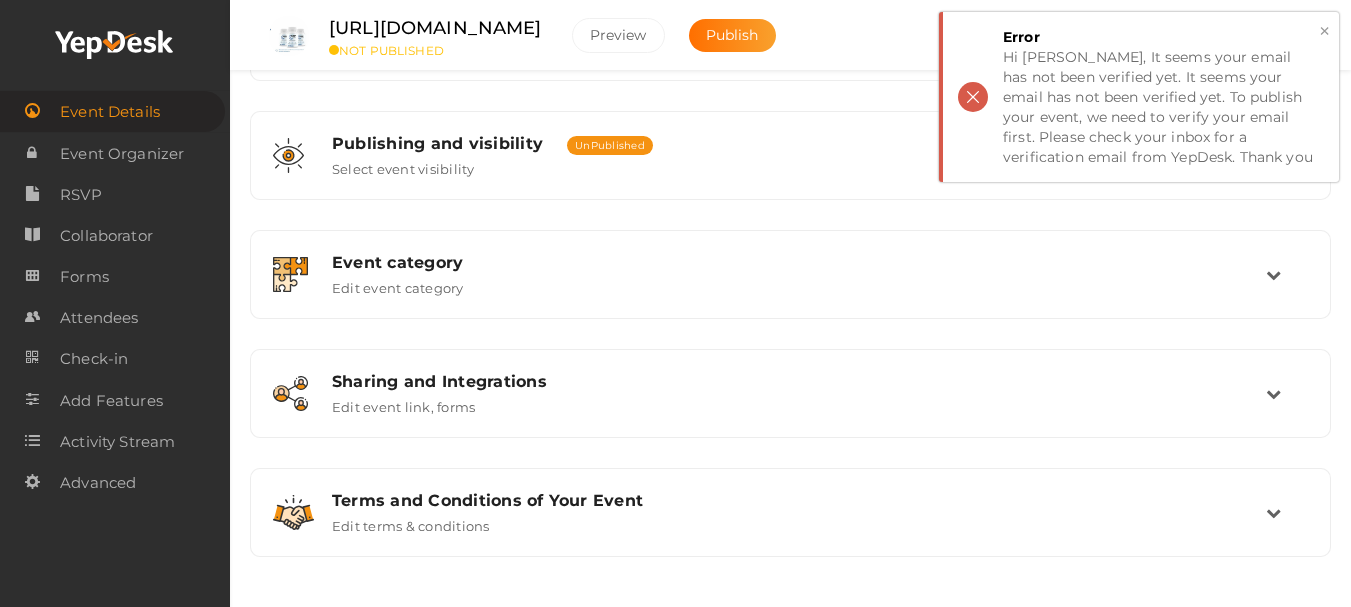 click on "×" at bounding box center (1324, 31) 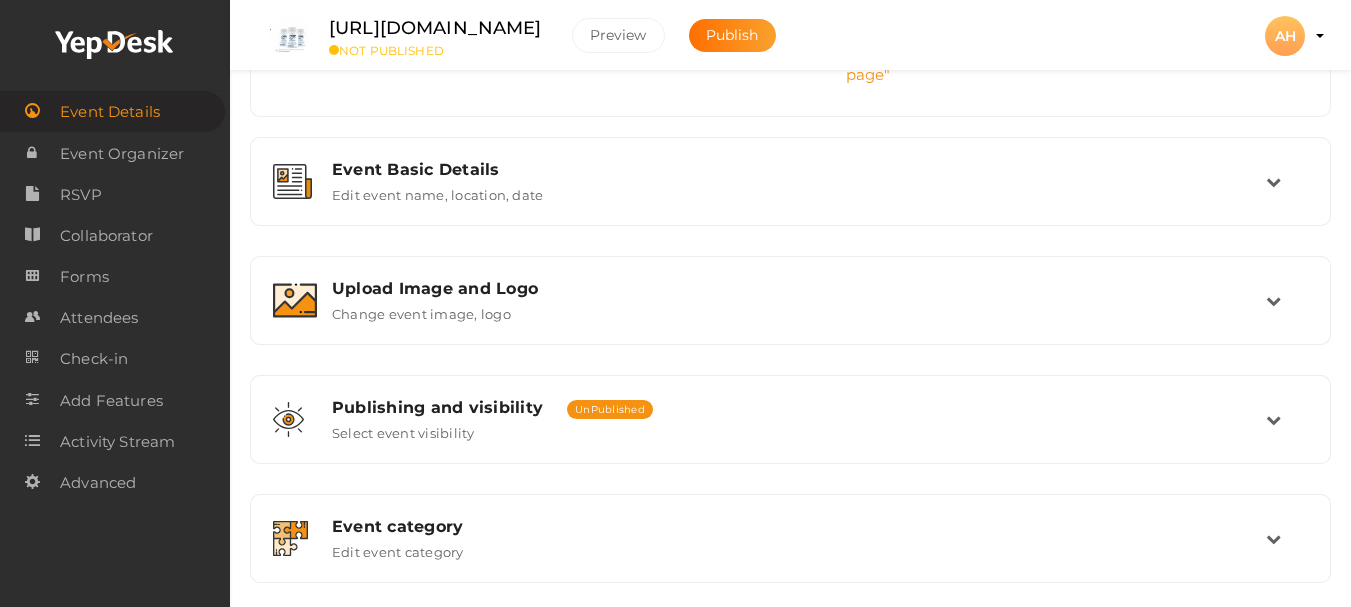 scroll, scrollTop: 213, scrollLeft: 0, axis: vertical 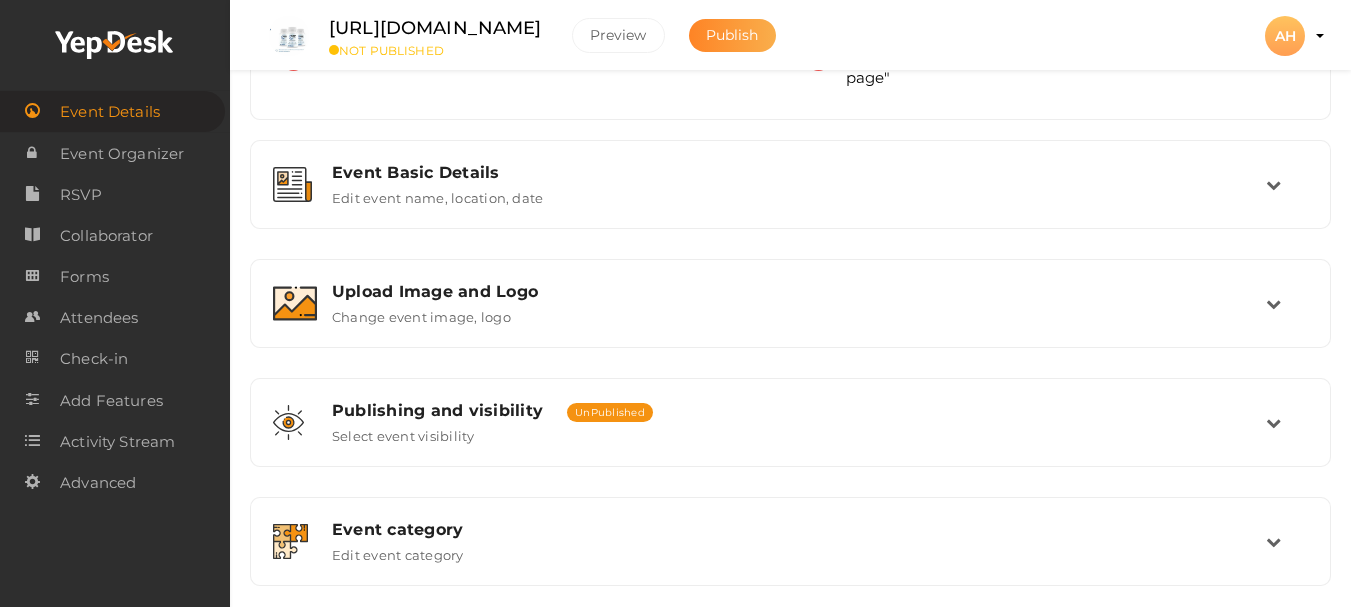 click on "Publish" at bounding box center (732, 35) 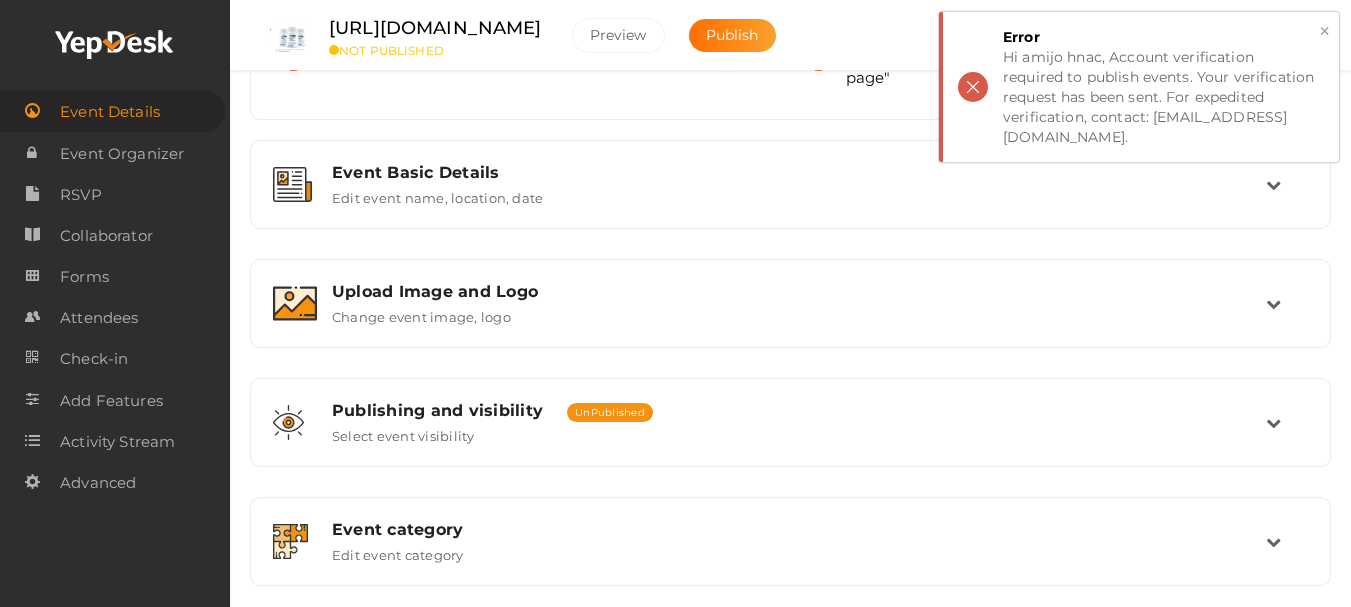 click on "×" at bounding box center (1324, 31) 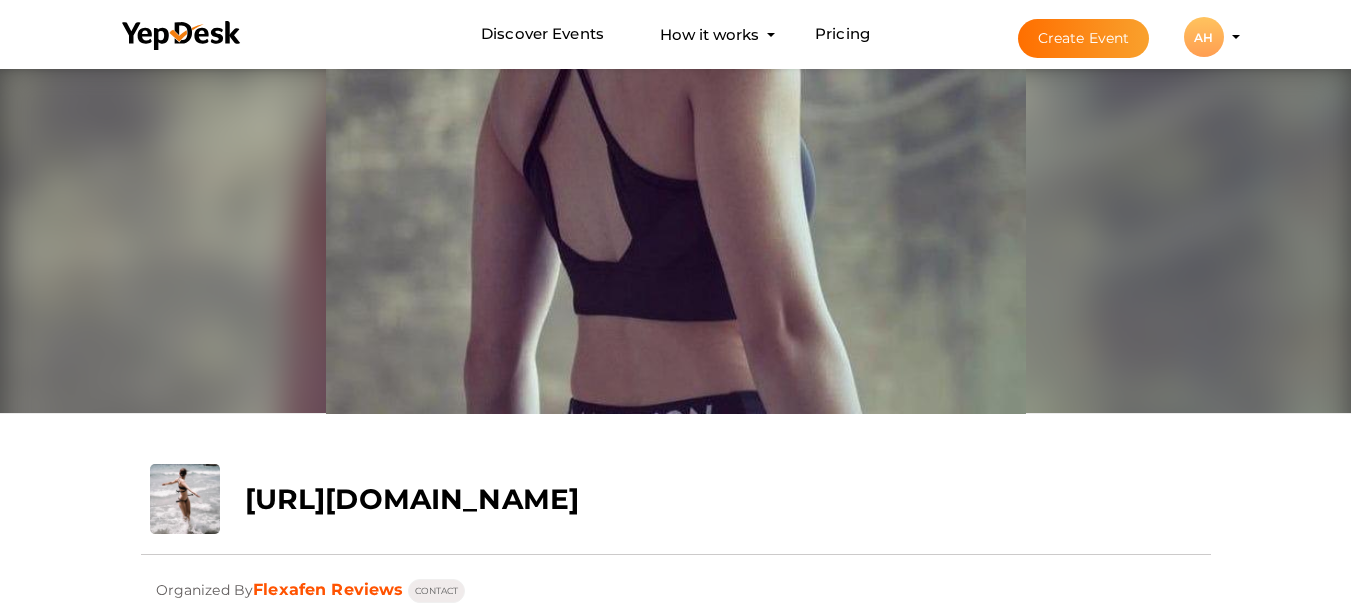 scroll, scrollTop: 64, scrollLeft: 0, axis: vertical 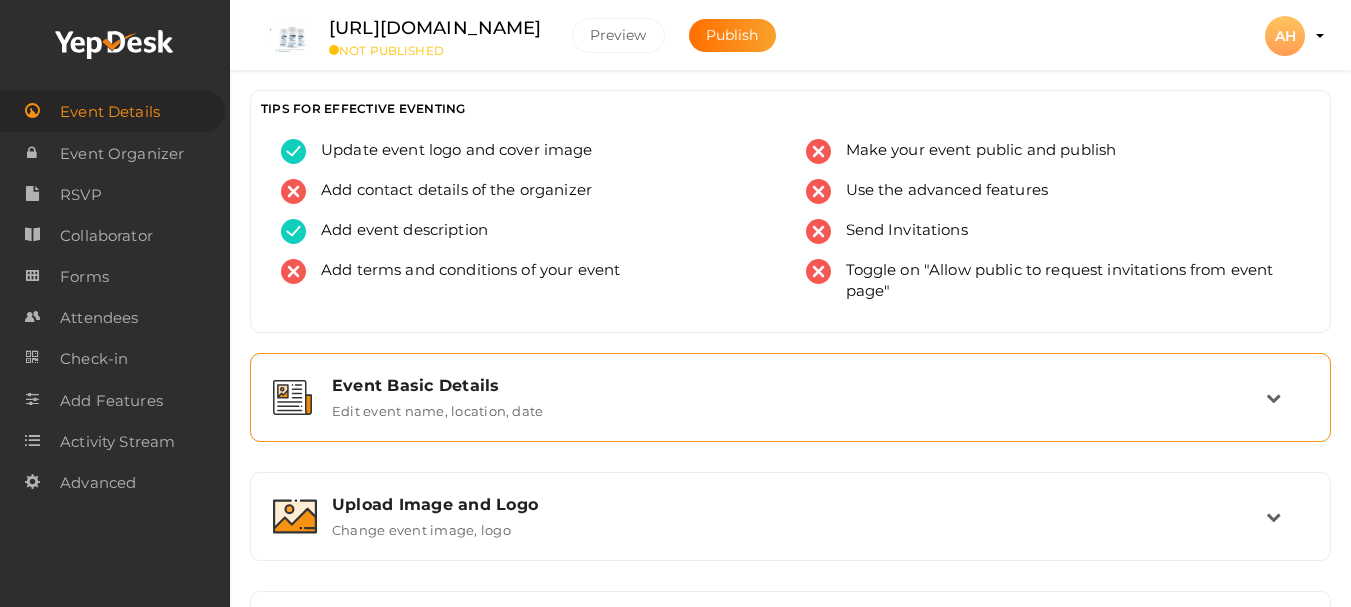 click on "Event Basic Details" at bounding box center (799, 385) 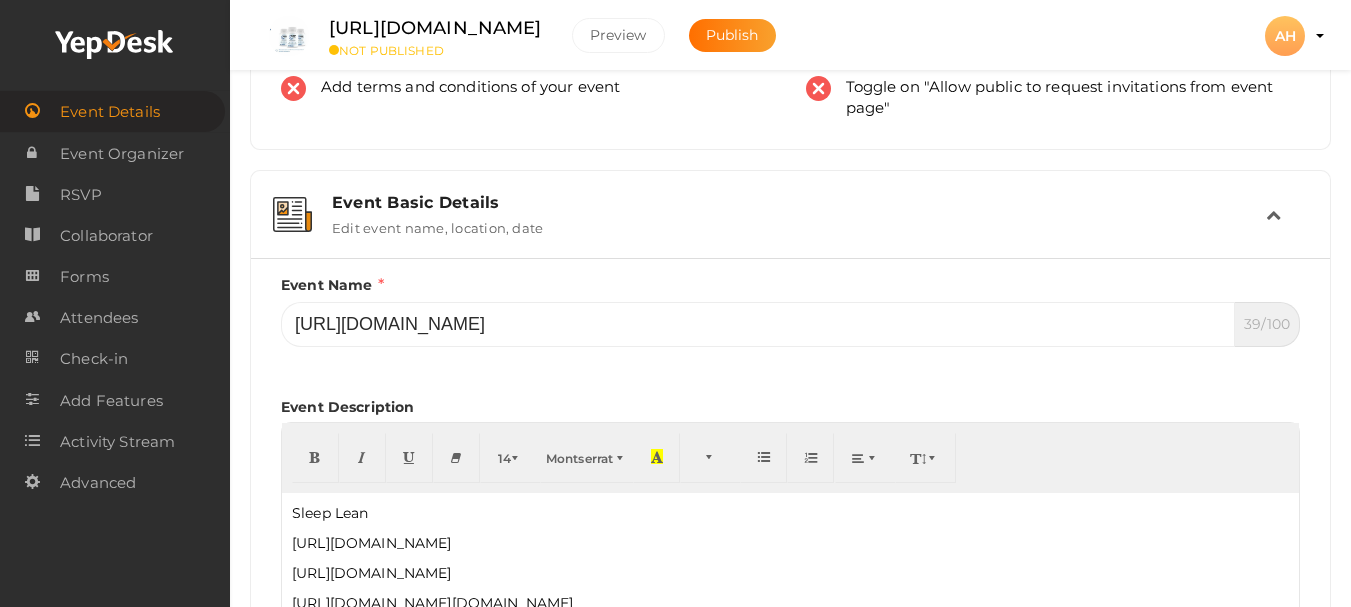 scroll, scrollTop: 0, scrollLeft: 0, axis: both 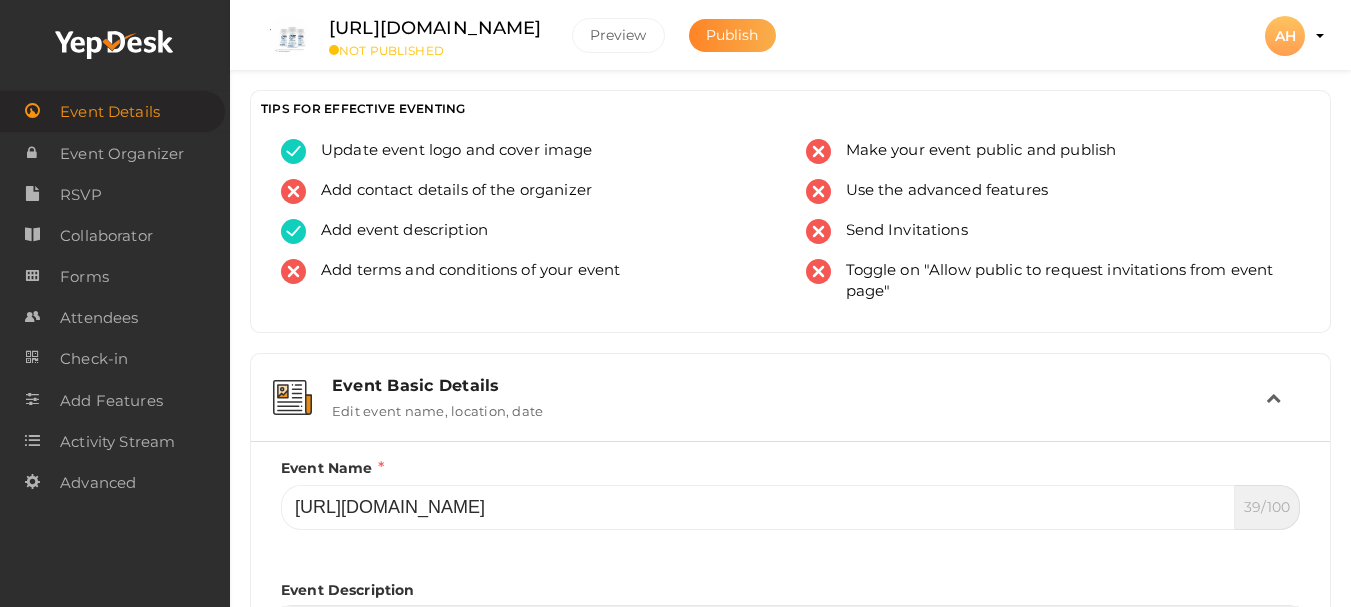 click on "Publish" at bounding box center (732, 35) 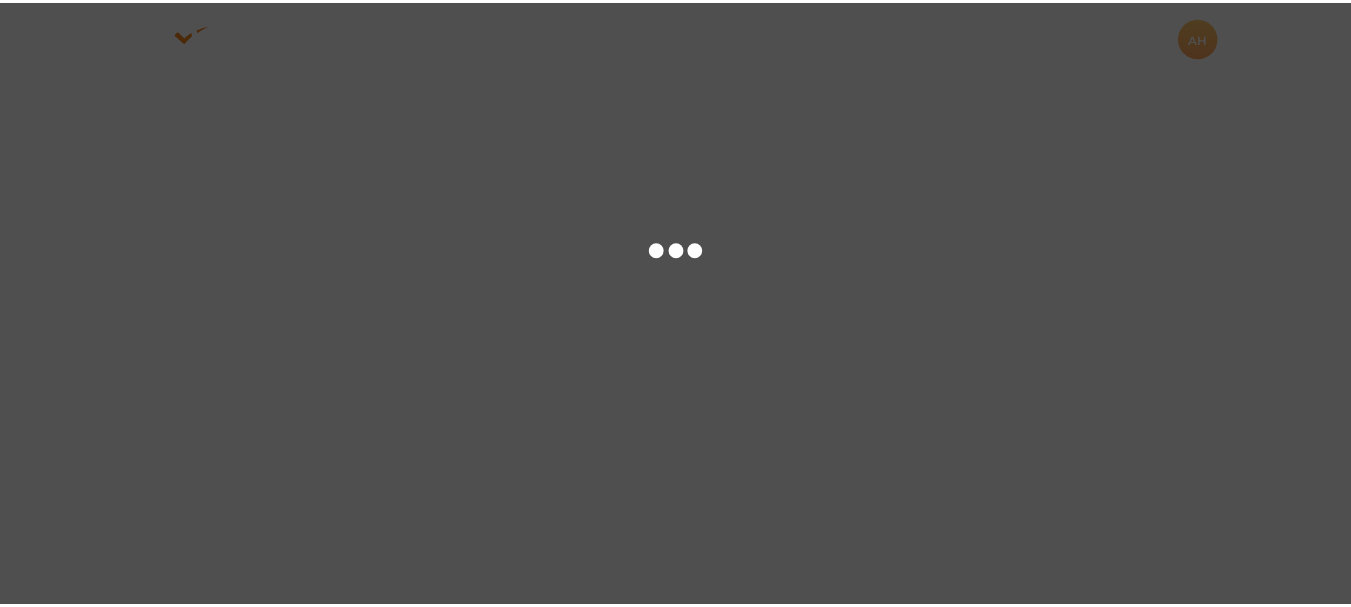 scroll, scrollTop: 0, scrollLeft: 0, axis: both 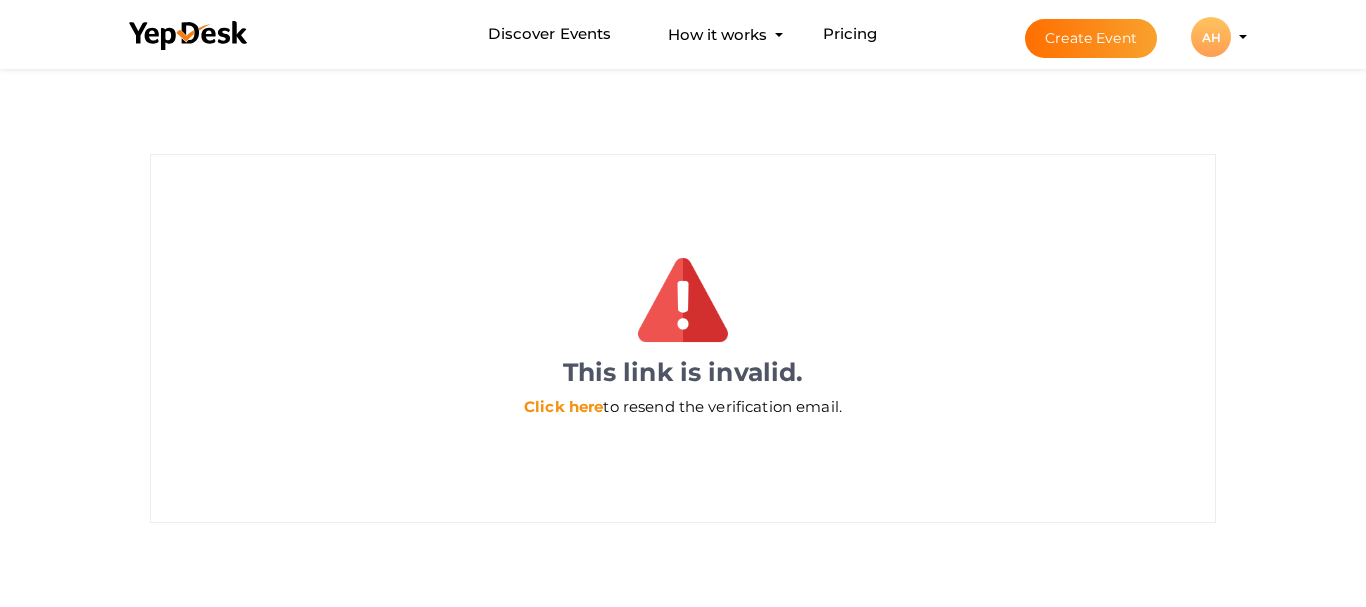 click on "Click here" at bounding box center (563, 406) 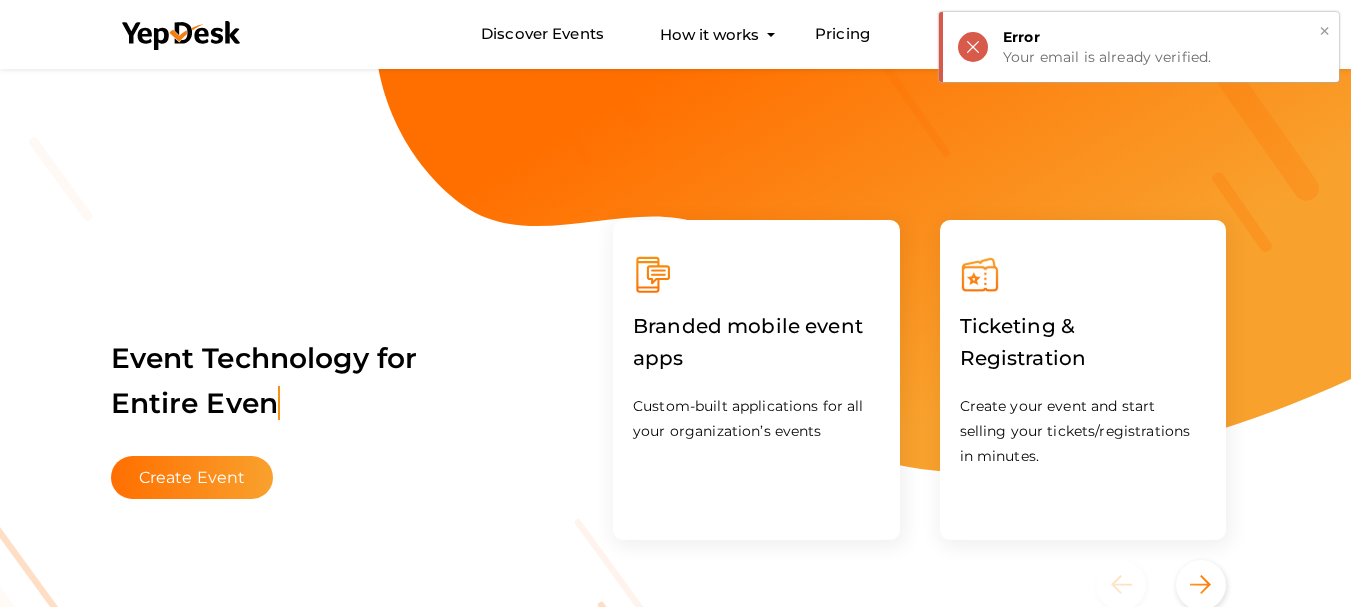 click on "×" at bounding box center [1324, 31] 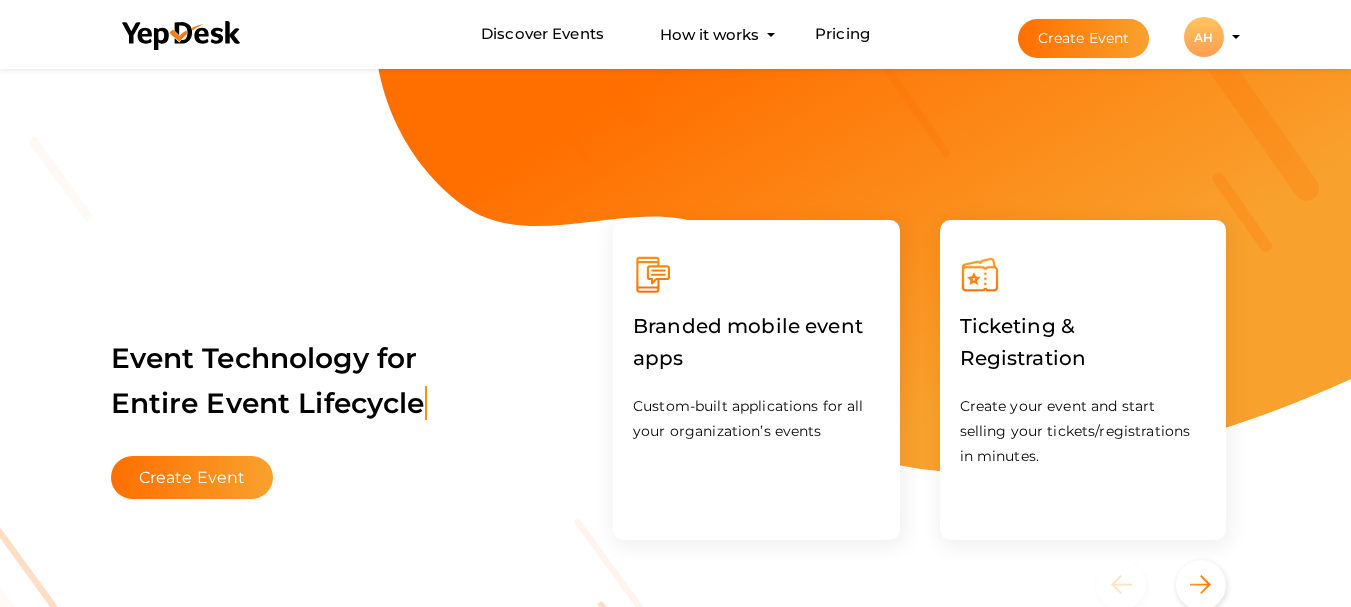 click on "Create Event
AH
AH
amijo hnac
amijohnac@outlook.com
Personal Profile
My Events
Admin
Switch Profile
Create New Profile
Logout" at bounding box center (1111, 37) 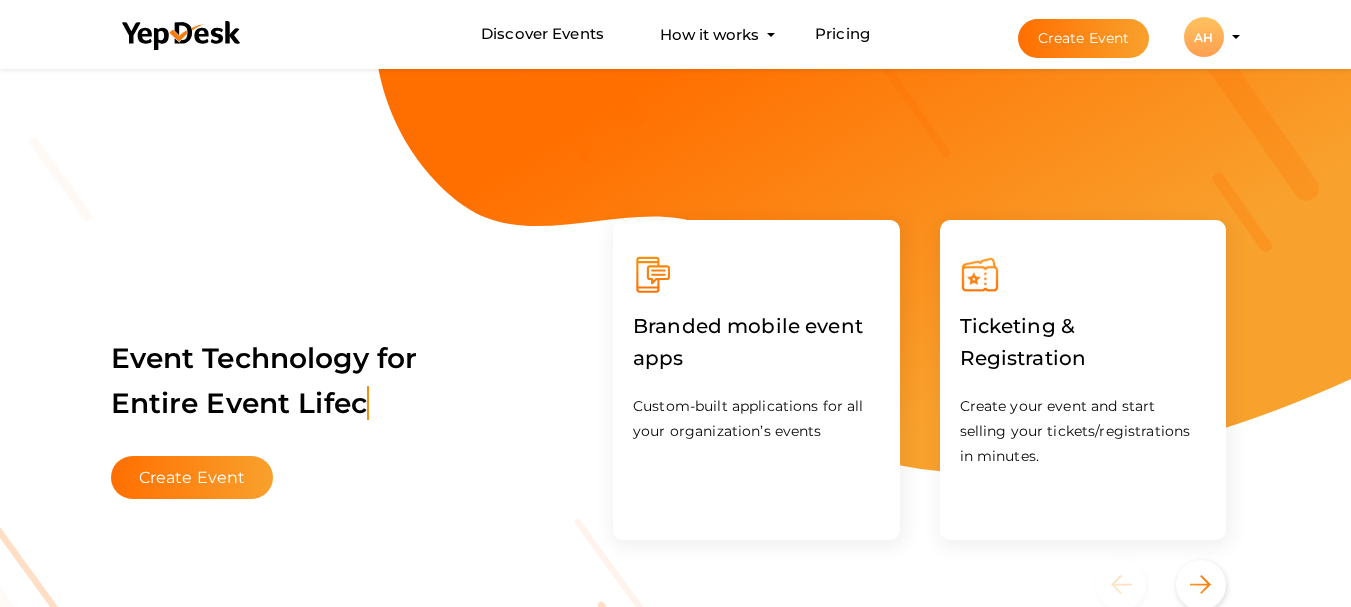 click on "AH" at bounding box center [1204, 37] 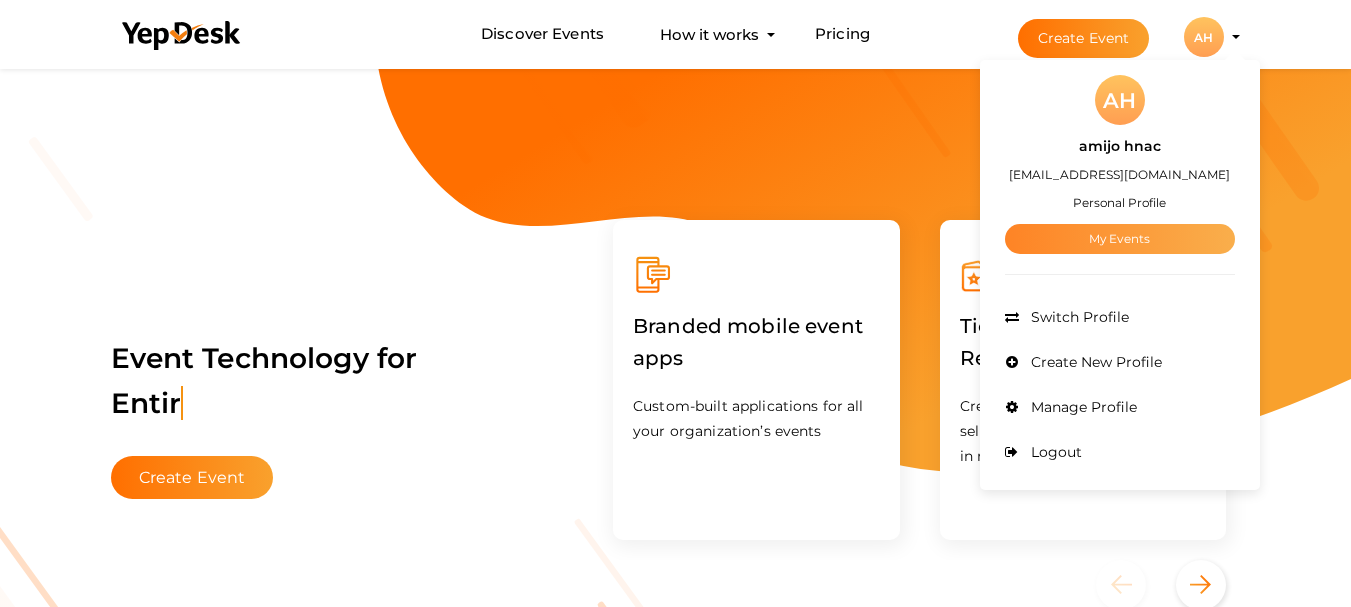 click on "My Events" at bounding box center [1120, 239] 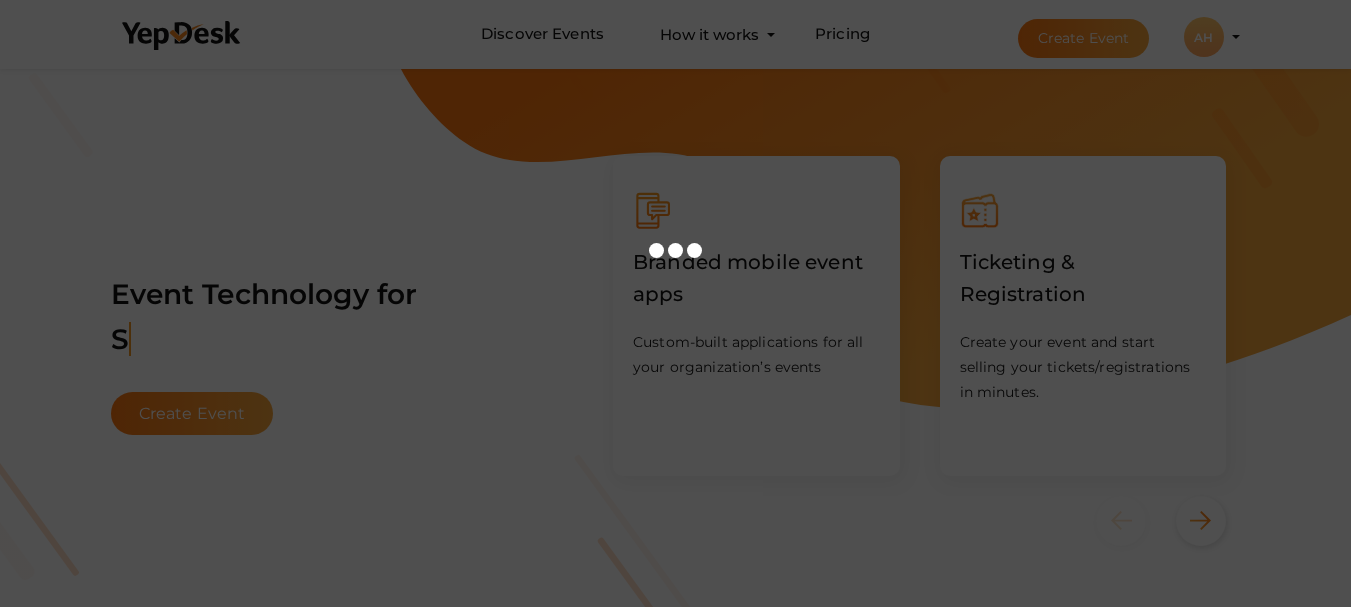 scroll, scrollTop: 0, scrollLeft: 0, axis: both 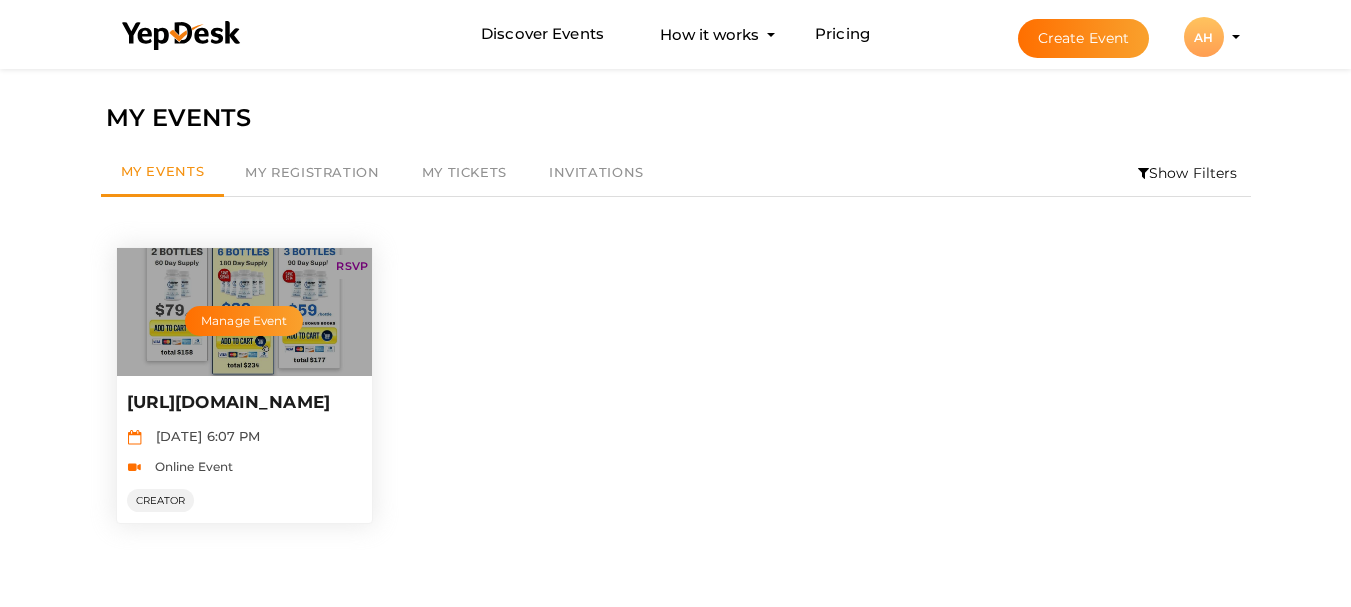 click on "Manage Event" at bounding box center [245, 312] 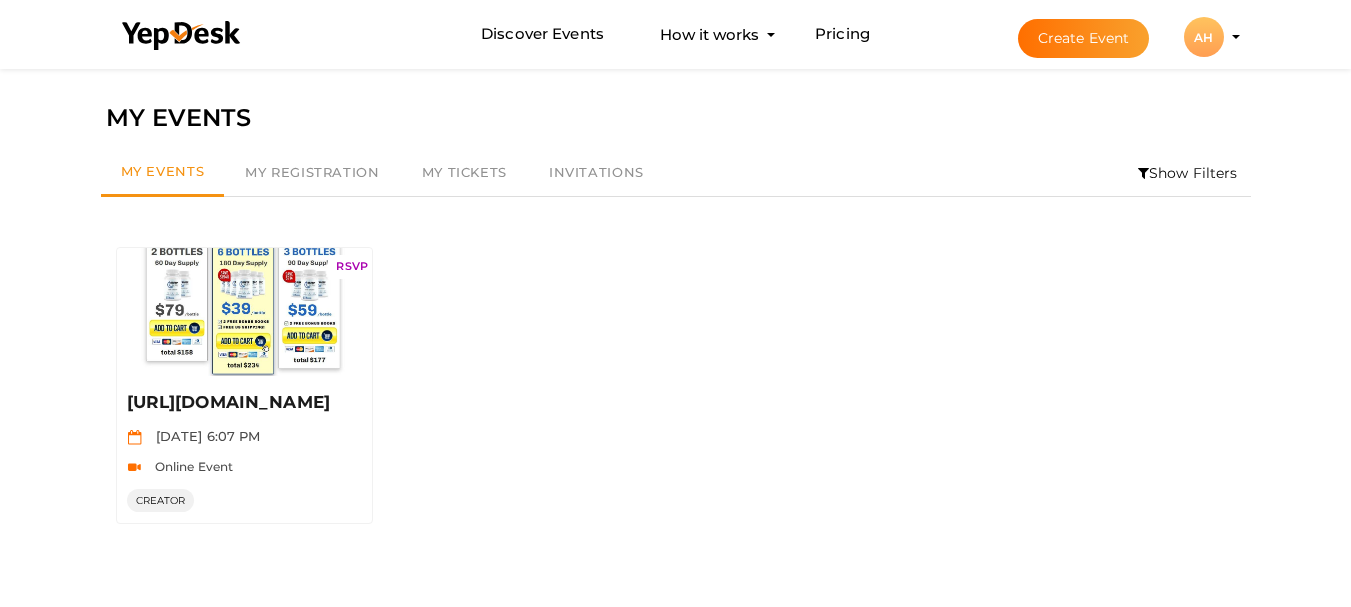 click on "AH" at bounding box center [1204, 37] 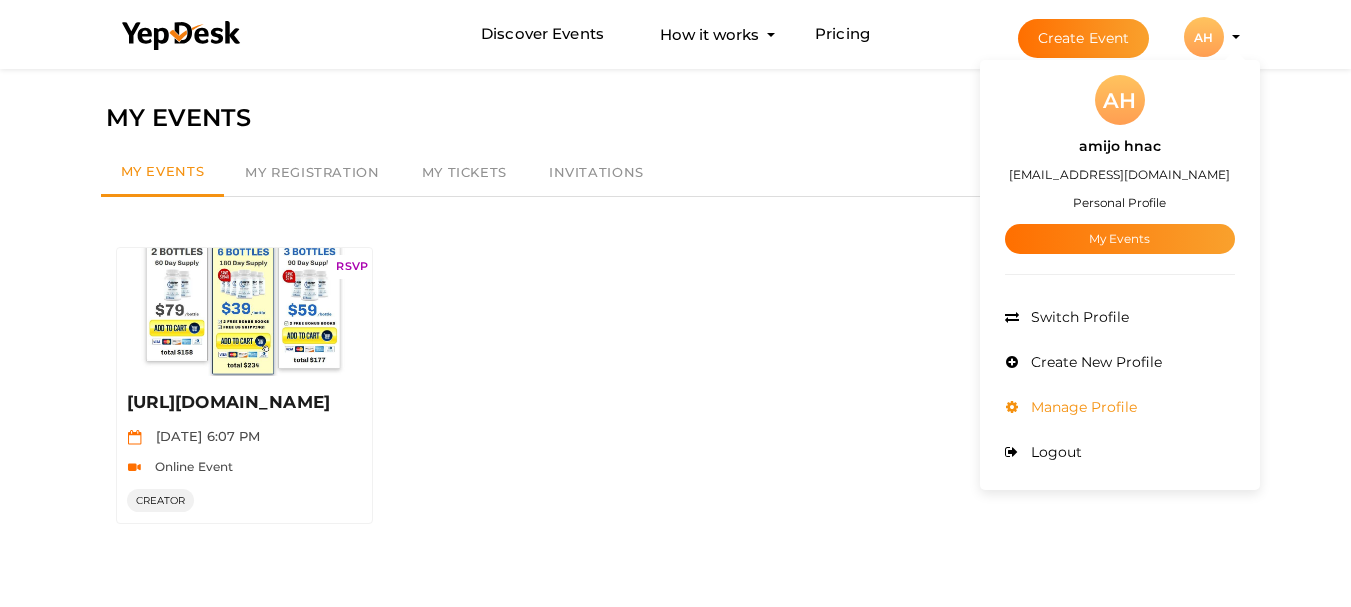 click on "Manage Profile" at bounding box center (1081, 407) 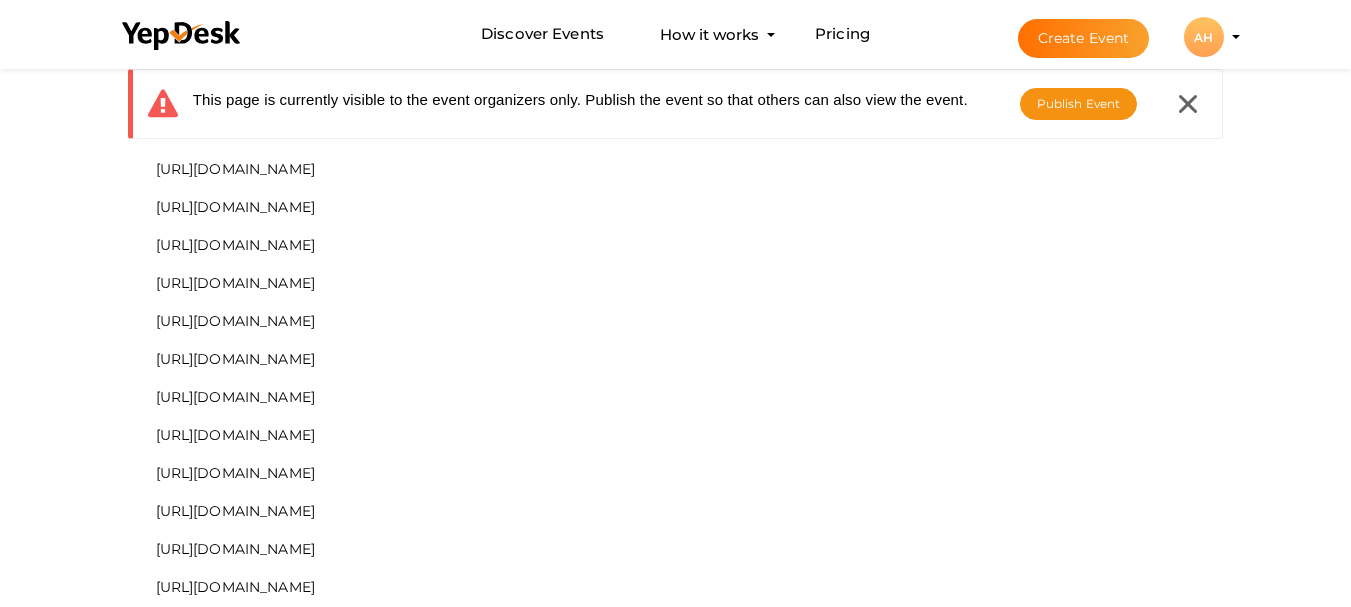 scroll, scrollTop: 1333, scrollLeft: 0, axis: vertical 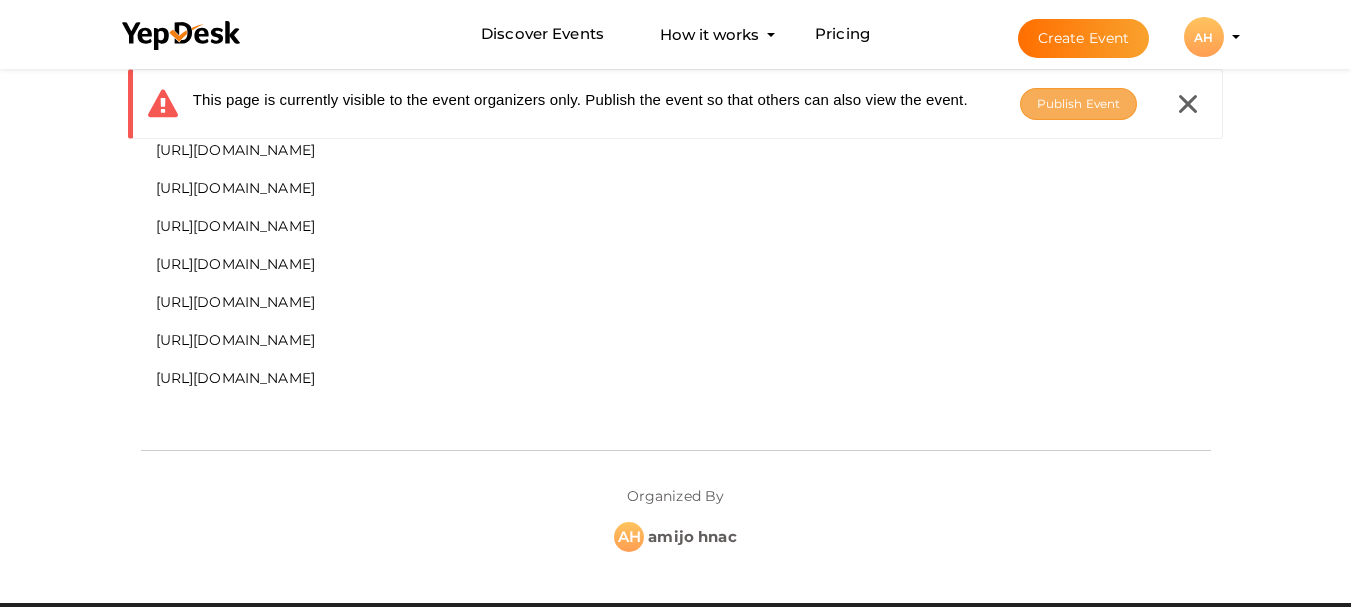 click on "Publish Event" at bounding box center (1079, 103) 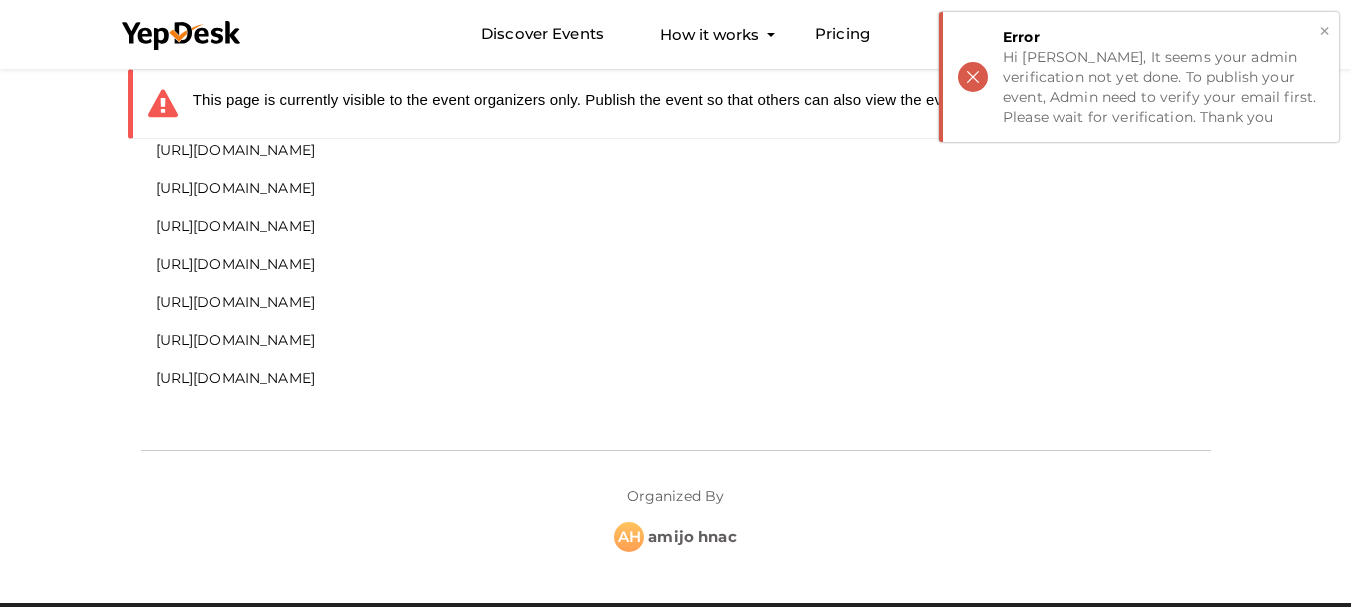click on "×" at bounding box center (1324, 31) 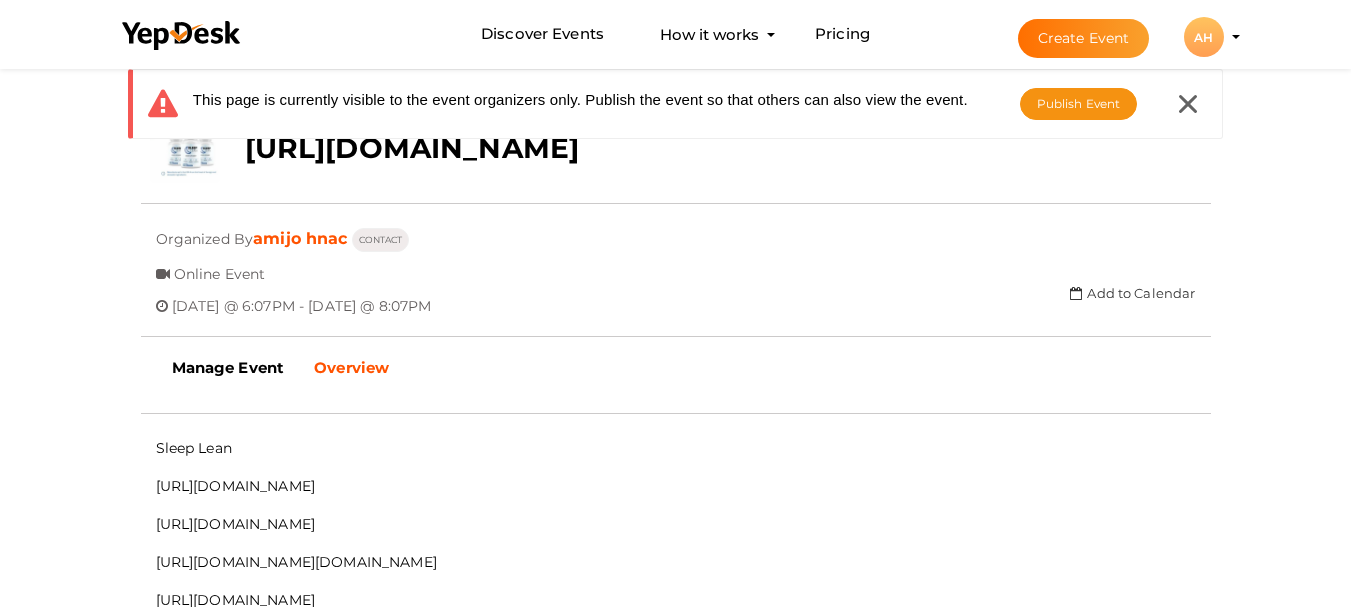 scroll, scrollTop: 133, scrollLeft: 0, axis: vertical 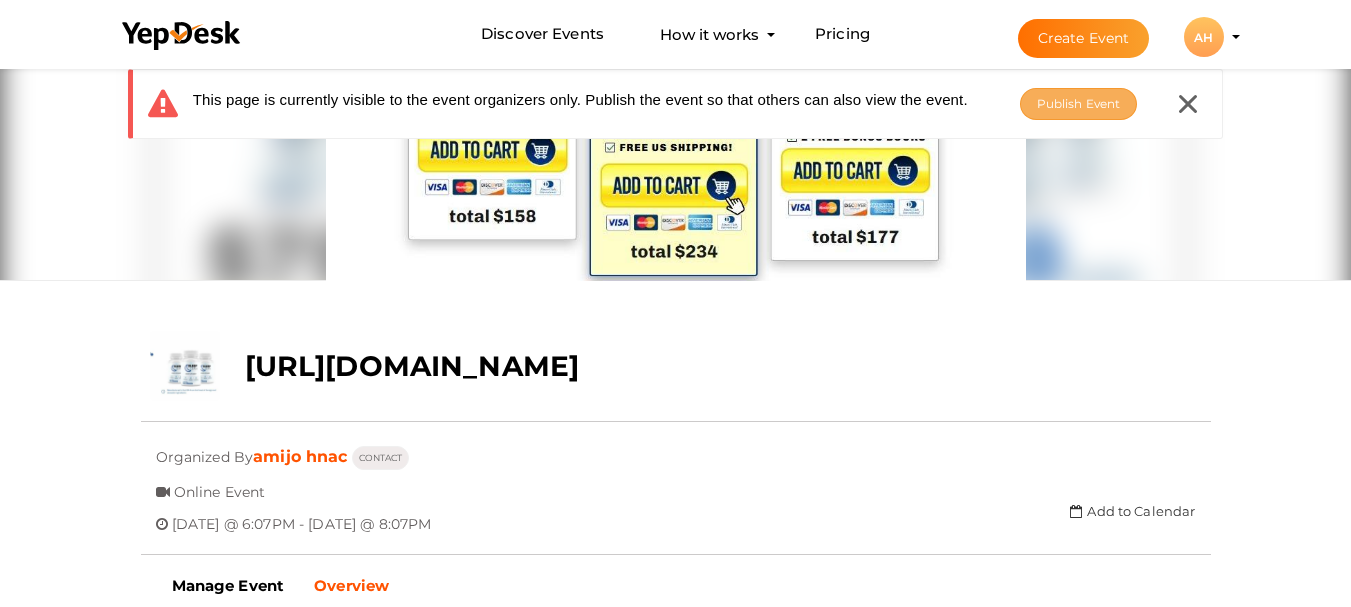 click on "Publish Event" at bounding box center (1079, 103) 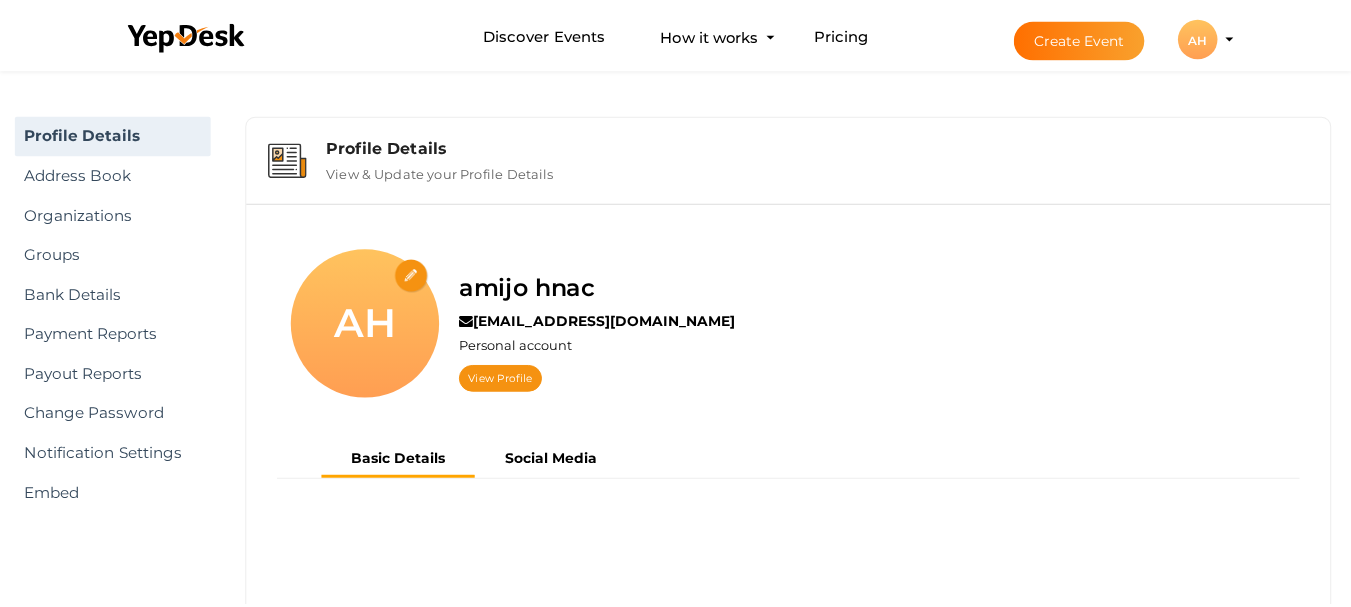 scroll, scrollTop: 0, scrollLeft: 0, axis: both 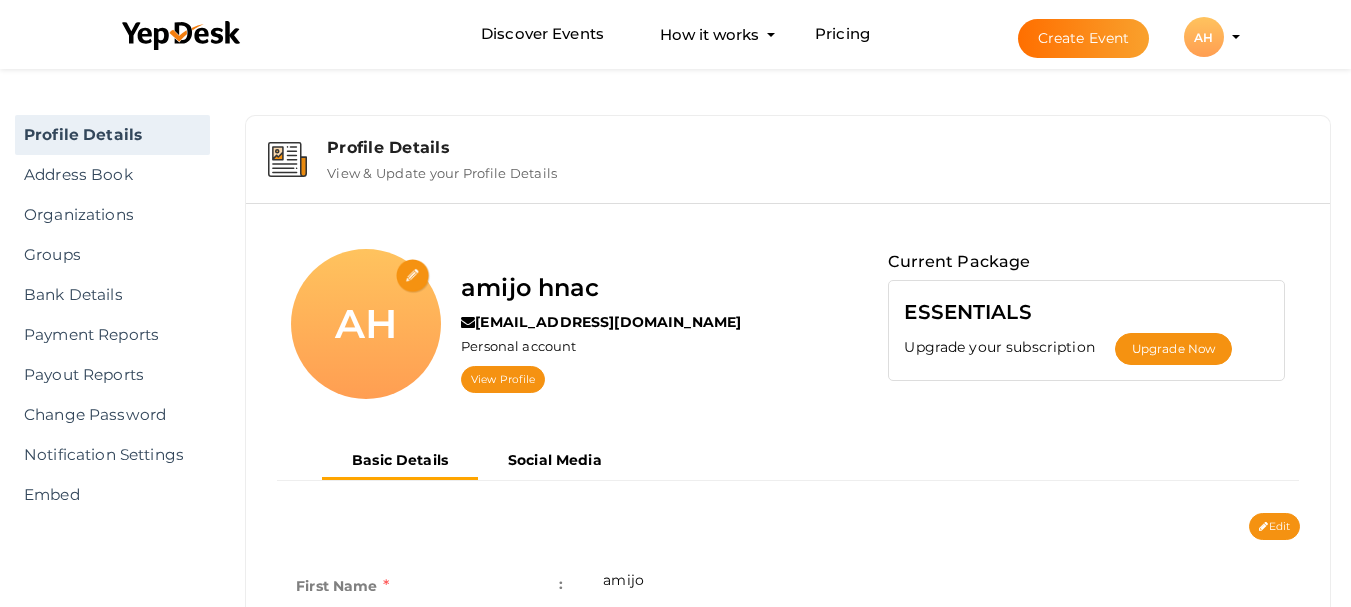 click on "amijo hnac" at bounding box center (601, 290) 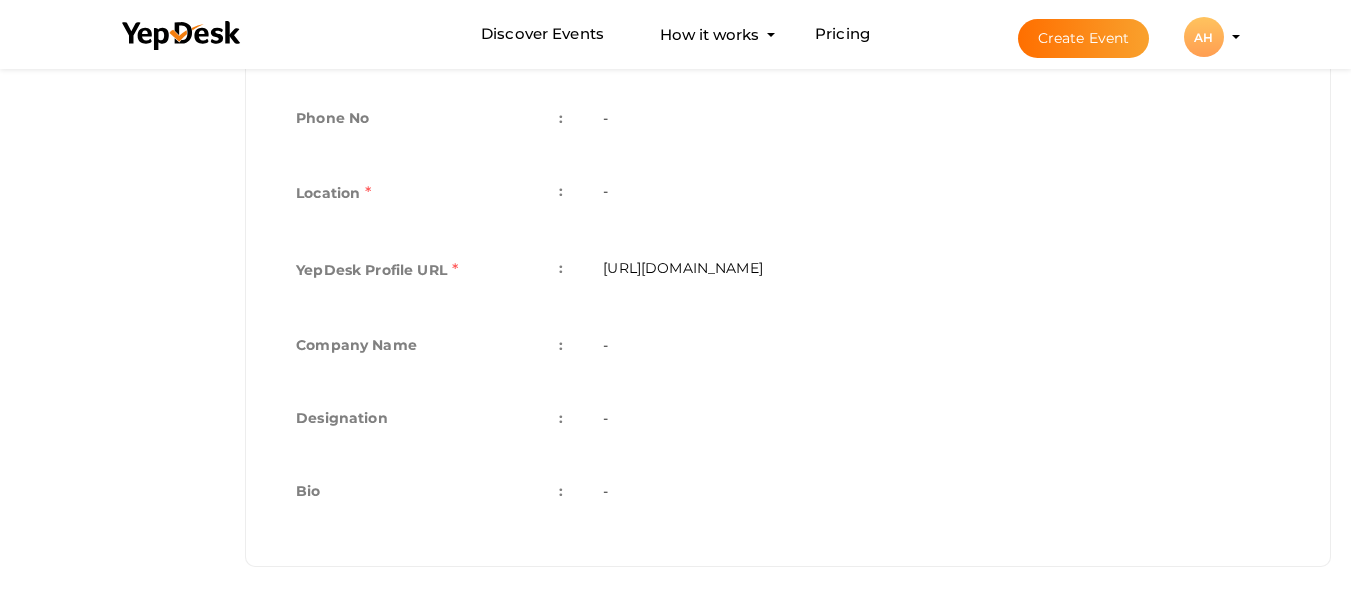 scroll, scrollTop: 0, scrollLeft: 0, axis: both 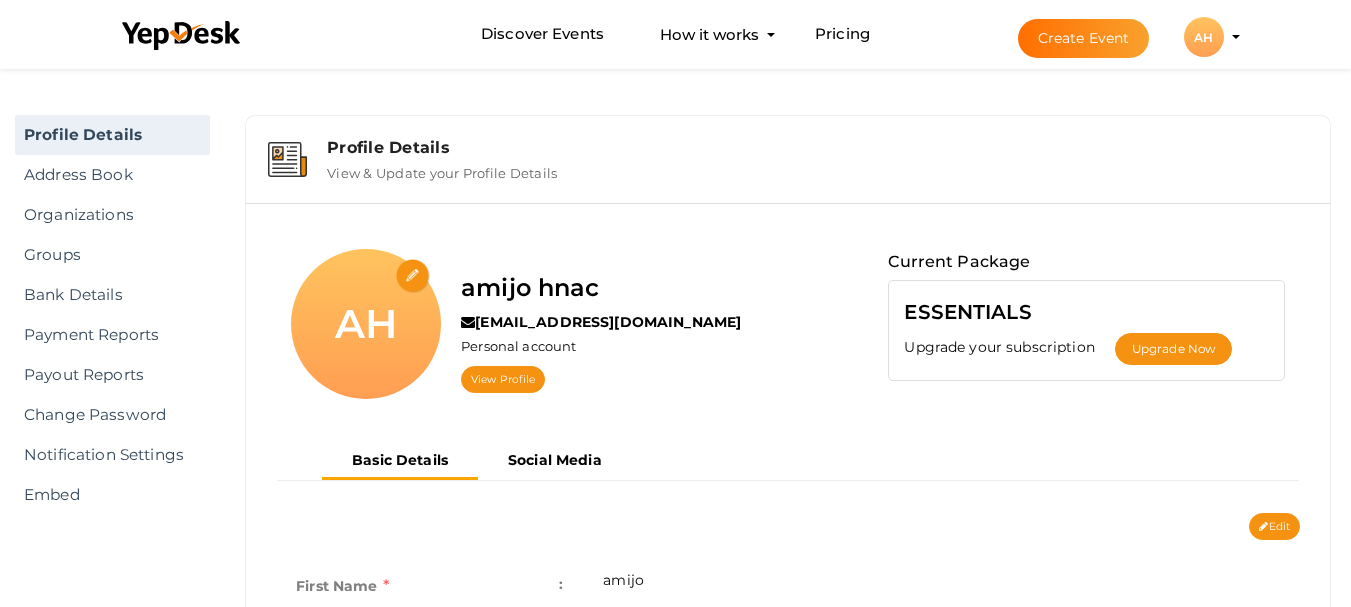 click on "amijo hnac" at bounding box center [601, 290] 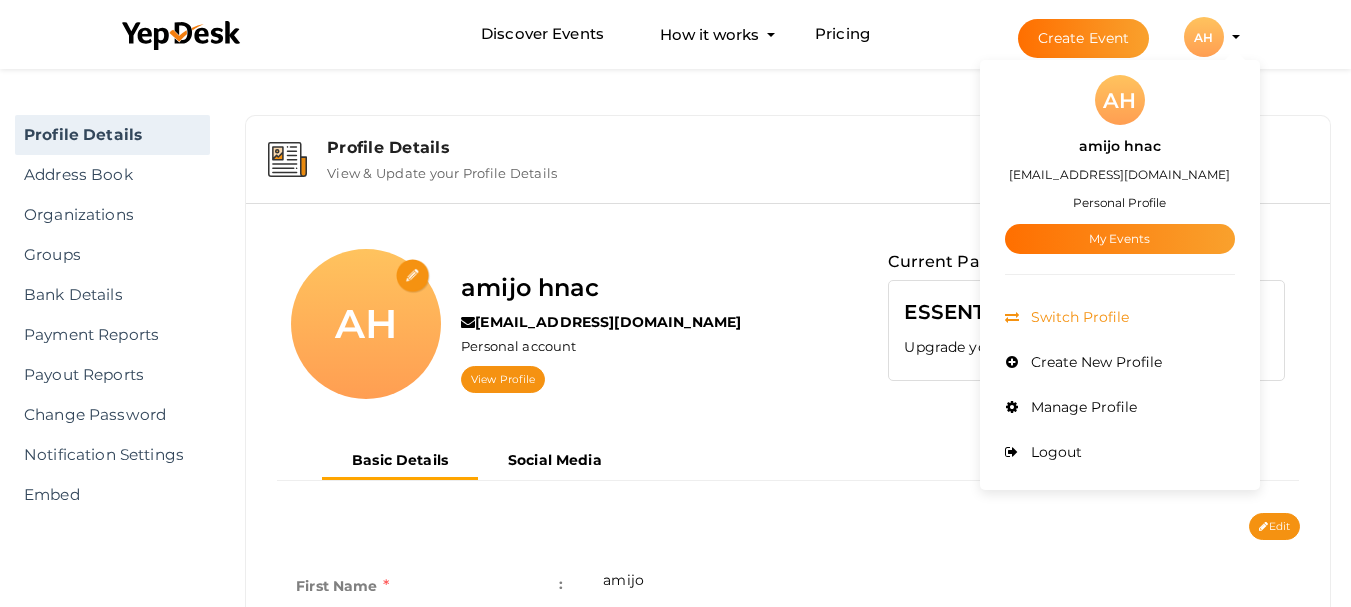 drag, startPoint x: 1112, startPoint y: 397, endPoint x: 1112, endPoint y: 334, distance: 63 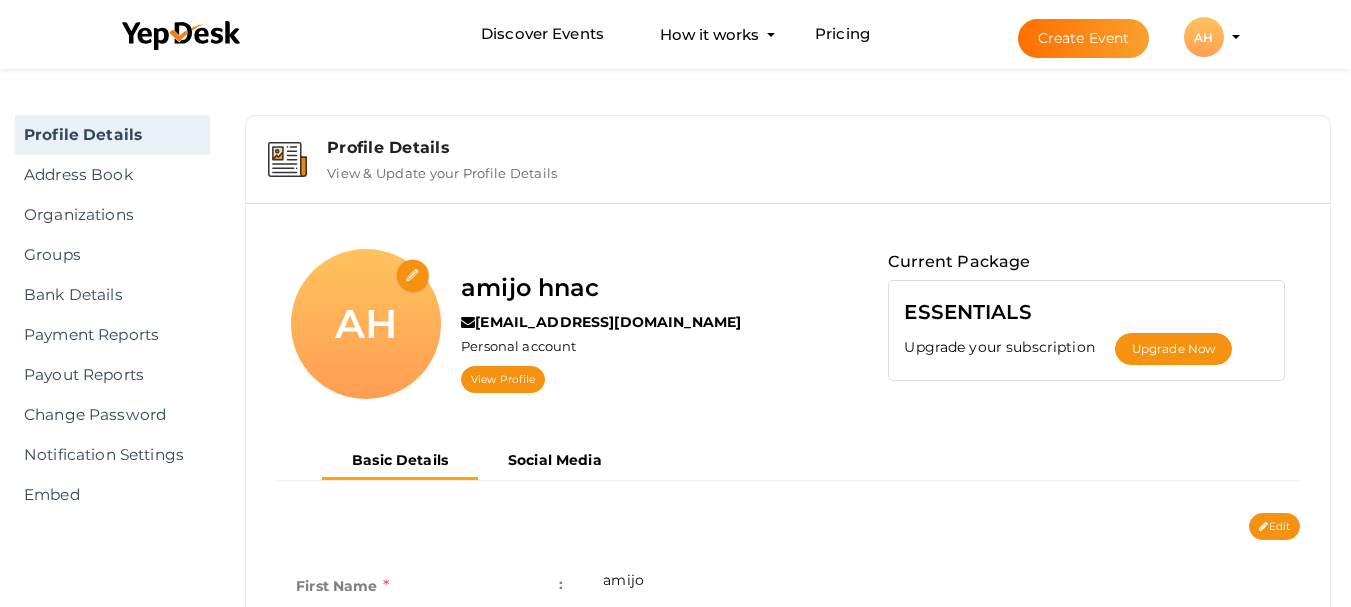click on "View & Update your Profile Details" at bounding box center [442, 169] 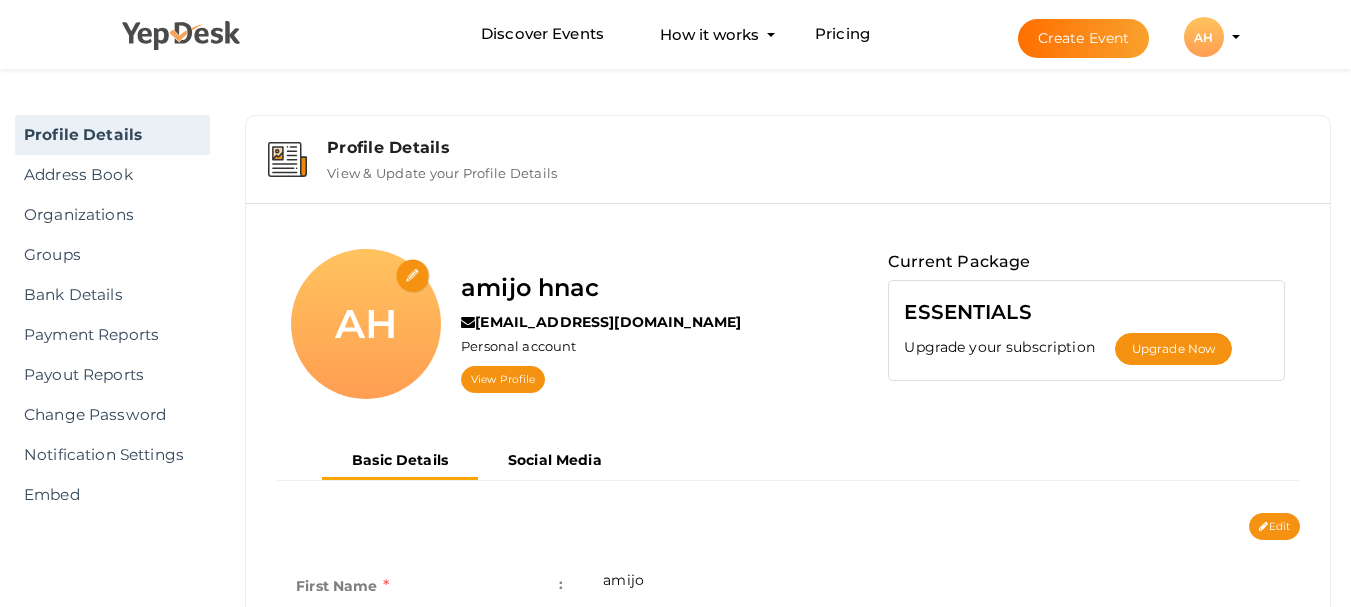 click 